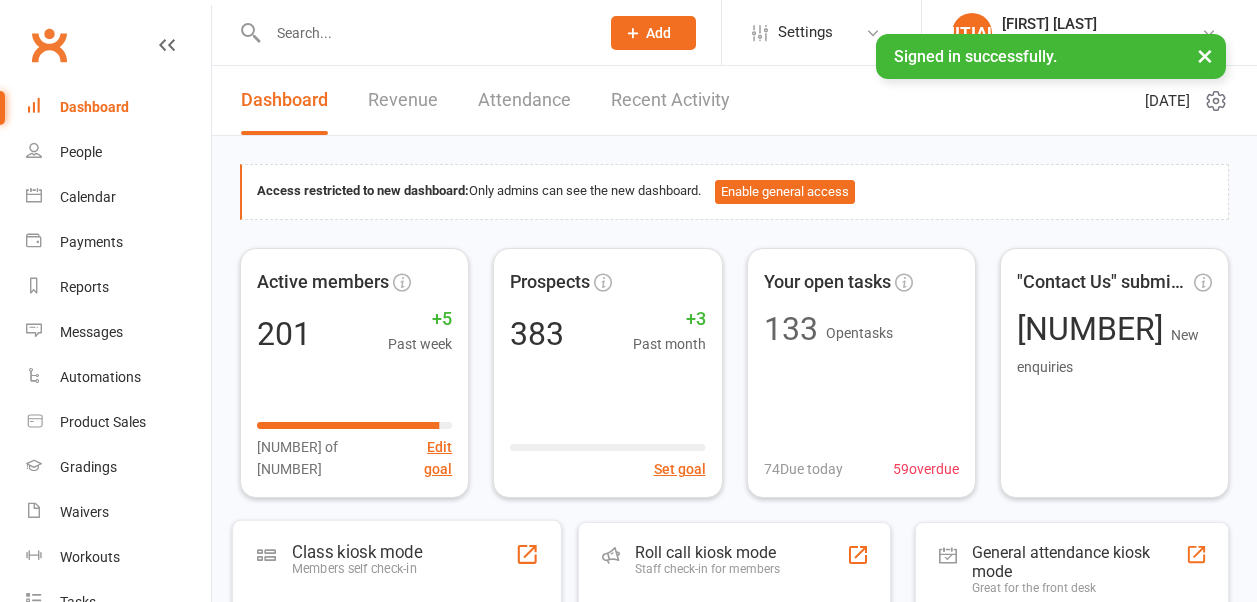 scroll, scrollTop: 0, scrollLeft: 0, axis: both 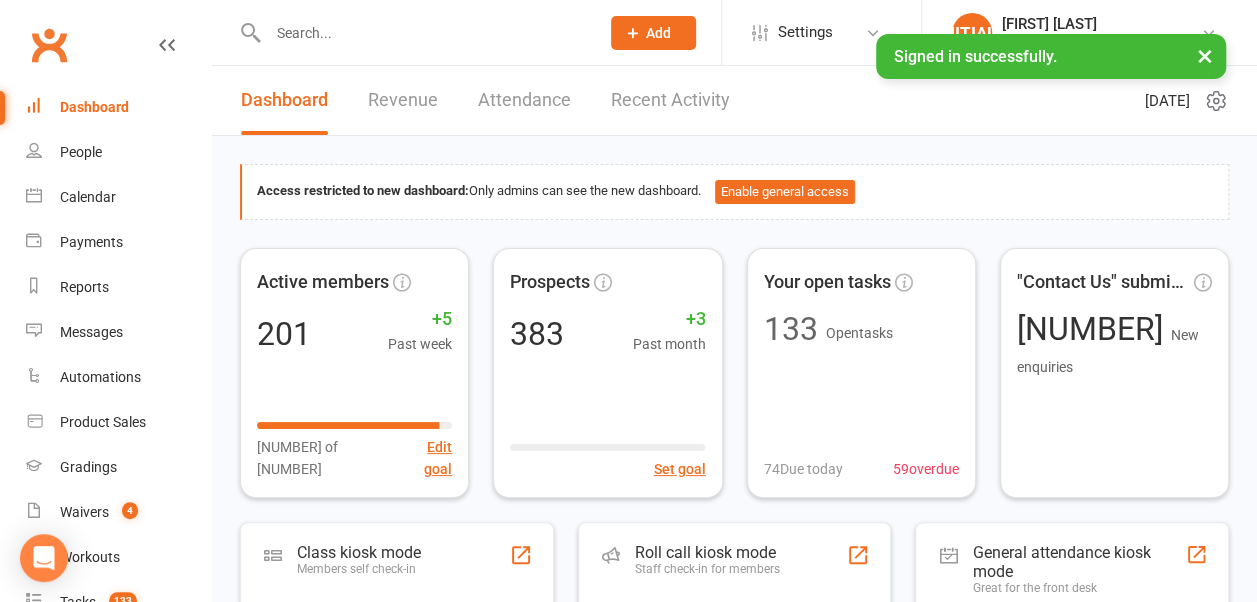 click at bounding box center [423, 33] 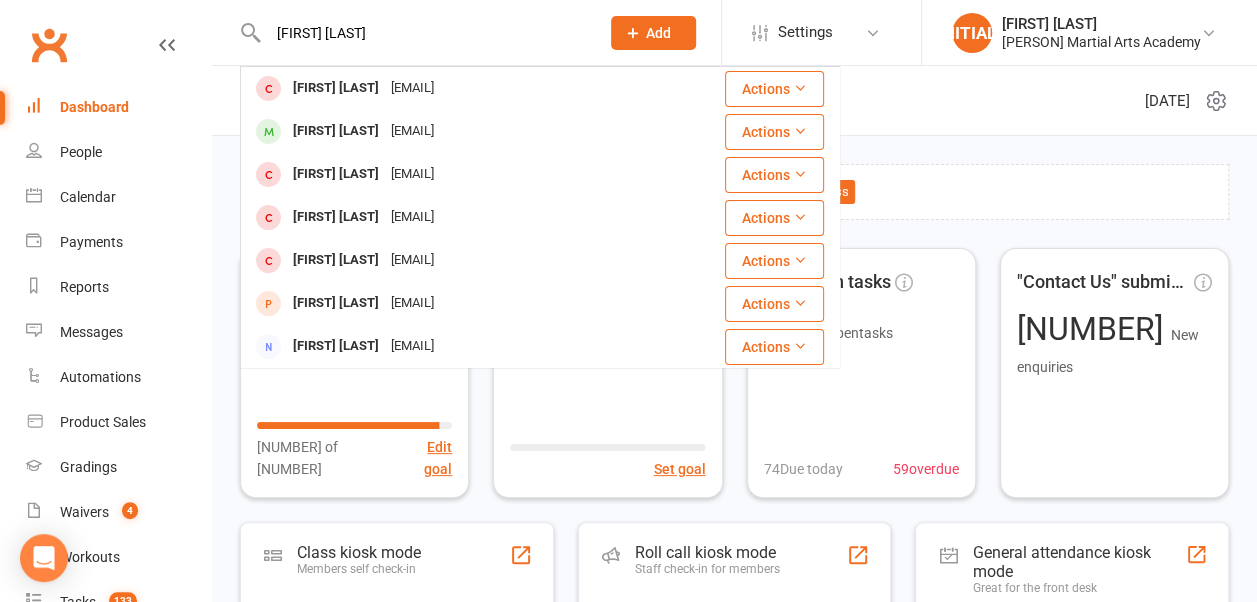 type on "[FIRST] [LAST]" 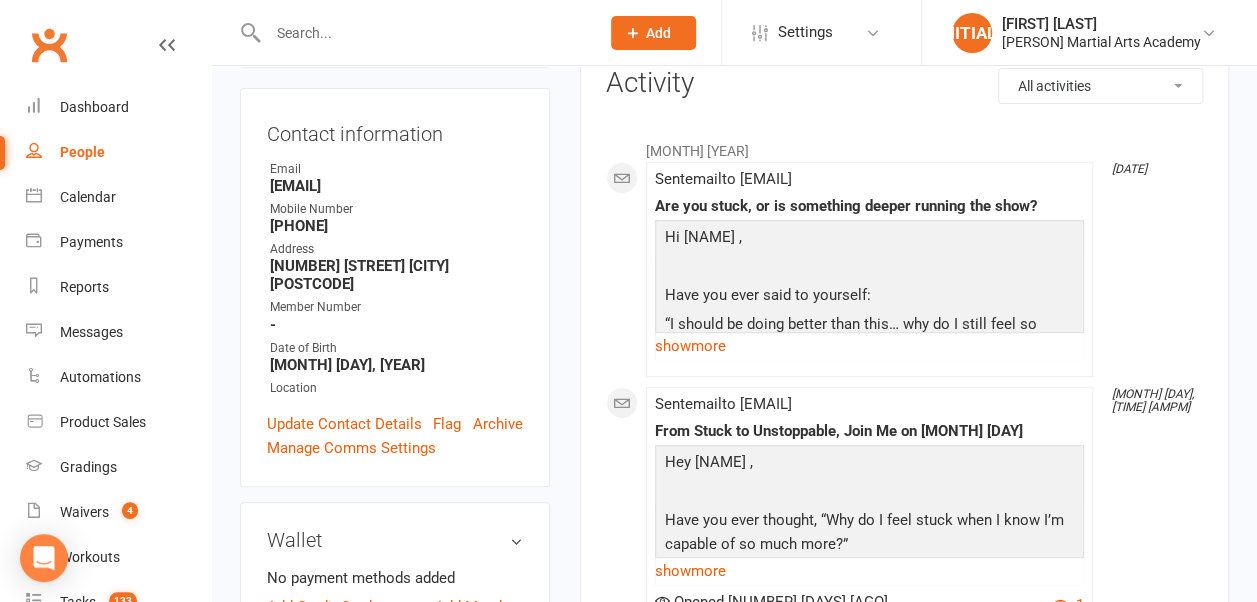 scroll, scrollTop: 240, scrollLeft: 0, axis: vertical 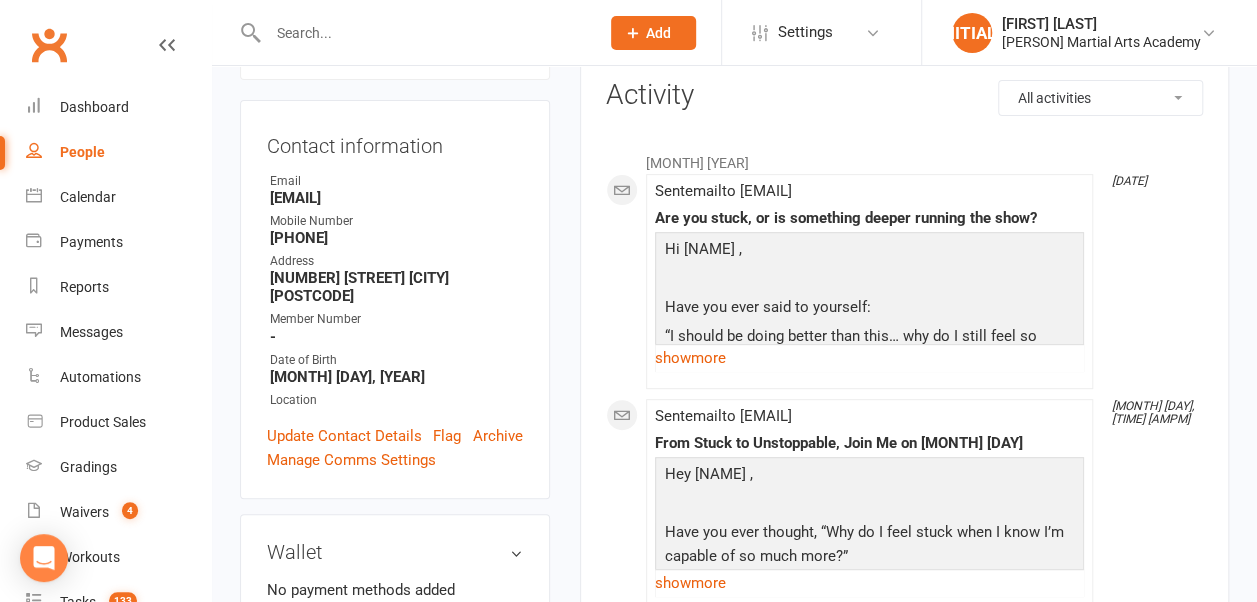 click on "Update Contact Details" at bounding box center [344, 436] 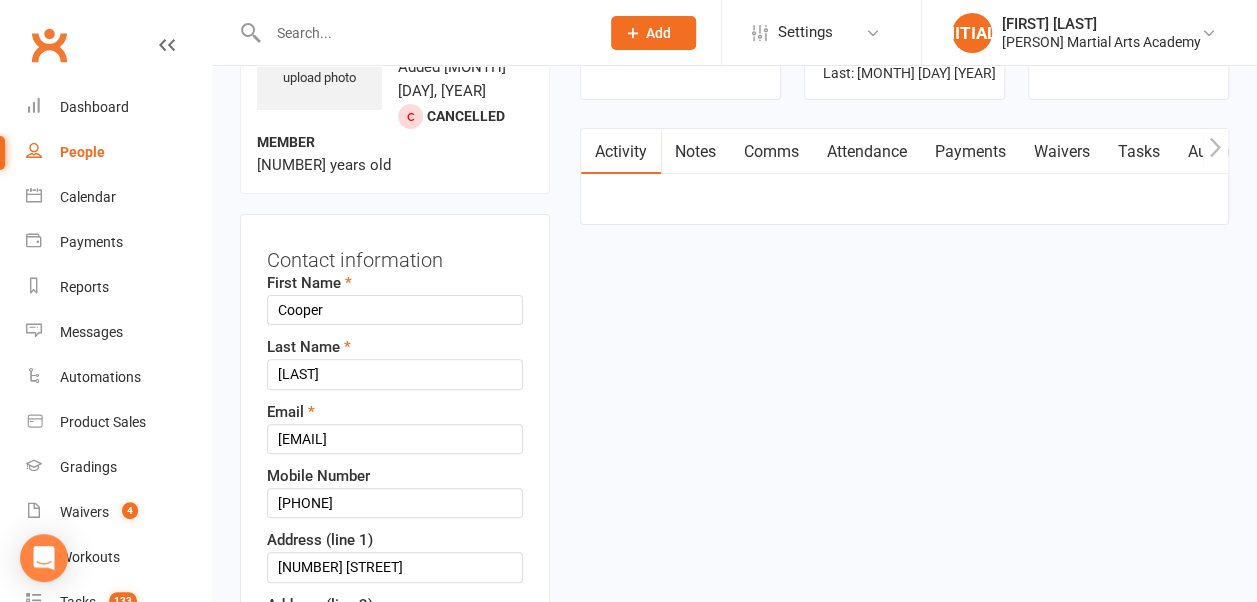 scroll, scrollTop: 94, scrollLeft: 0, axis: vertical 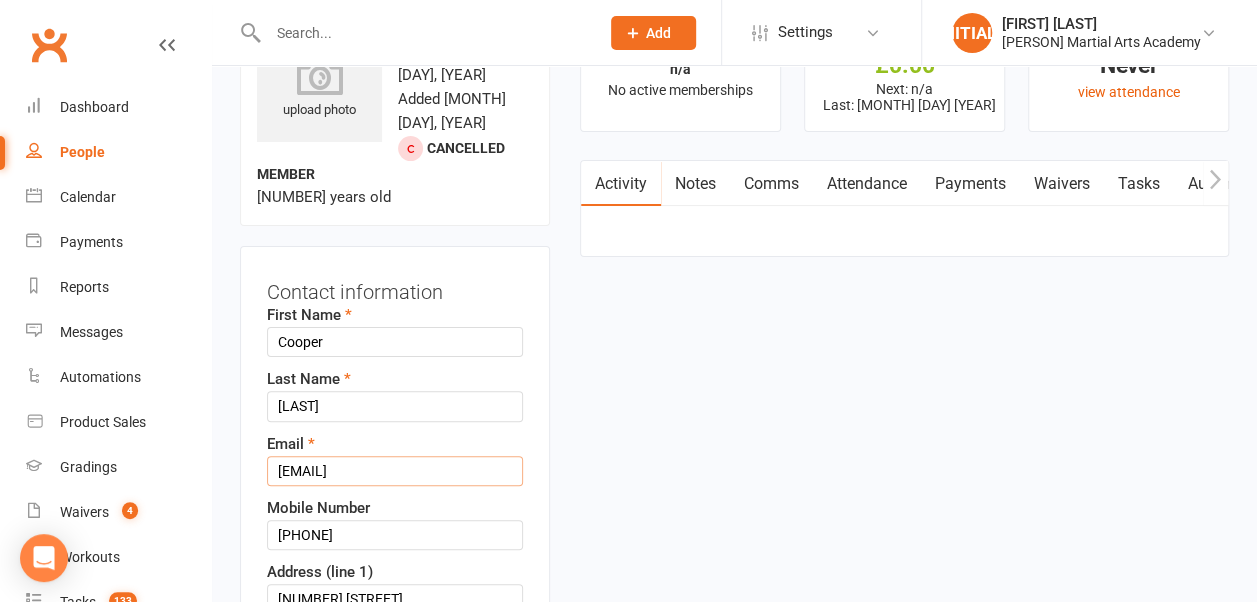 click on "[EMAIL]" at bounding box center (395, 471) 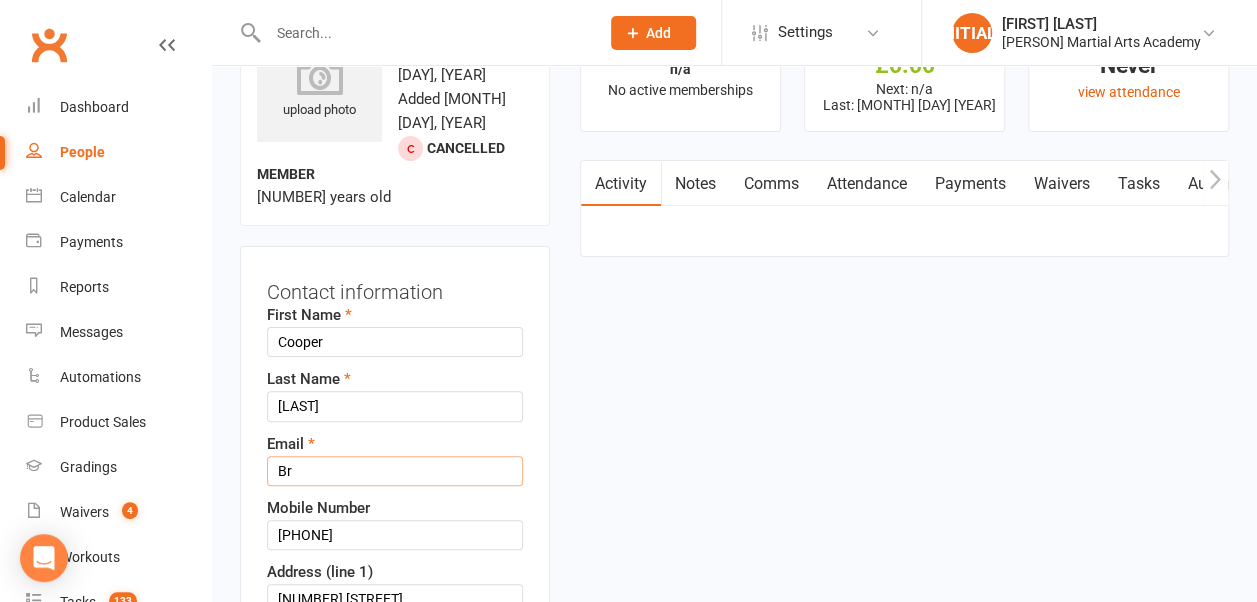 type on "B" 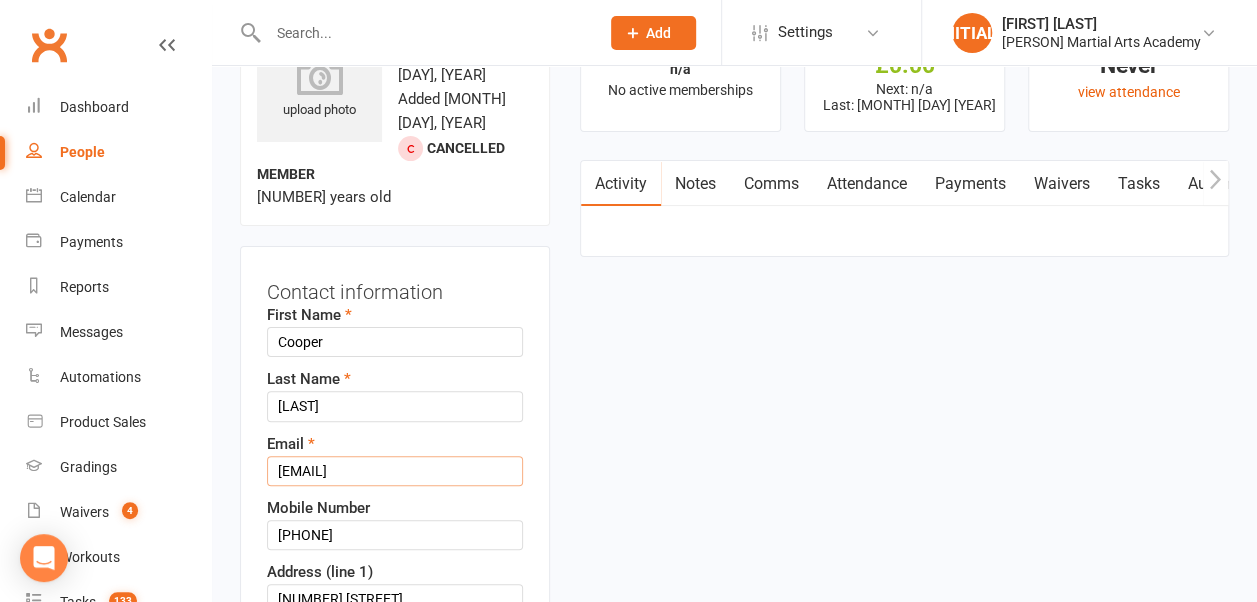 type on "[EMAIL]" 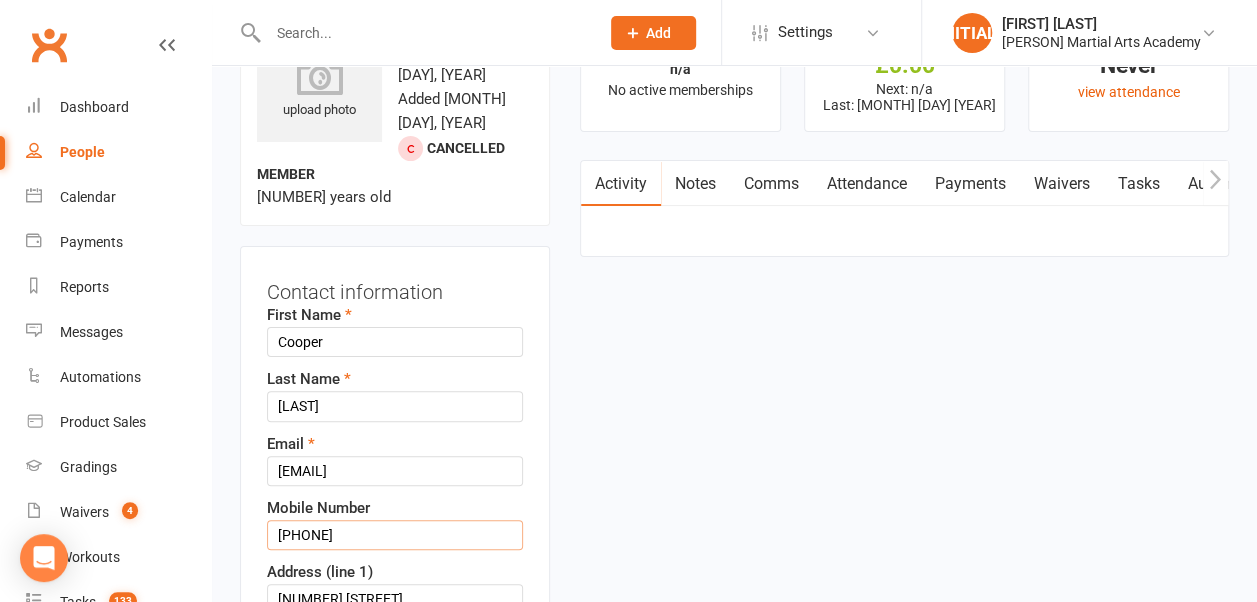 click on "[PHONE]" at bounding box center (395, 535) 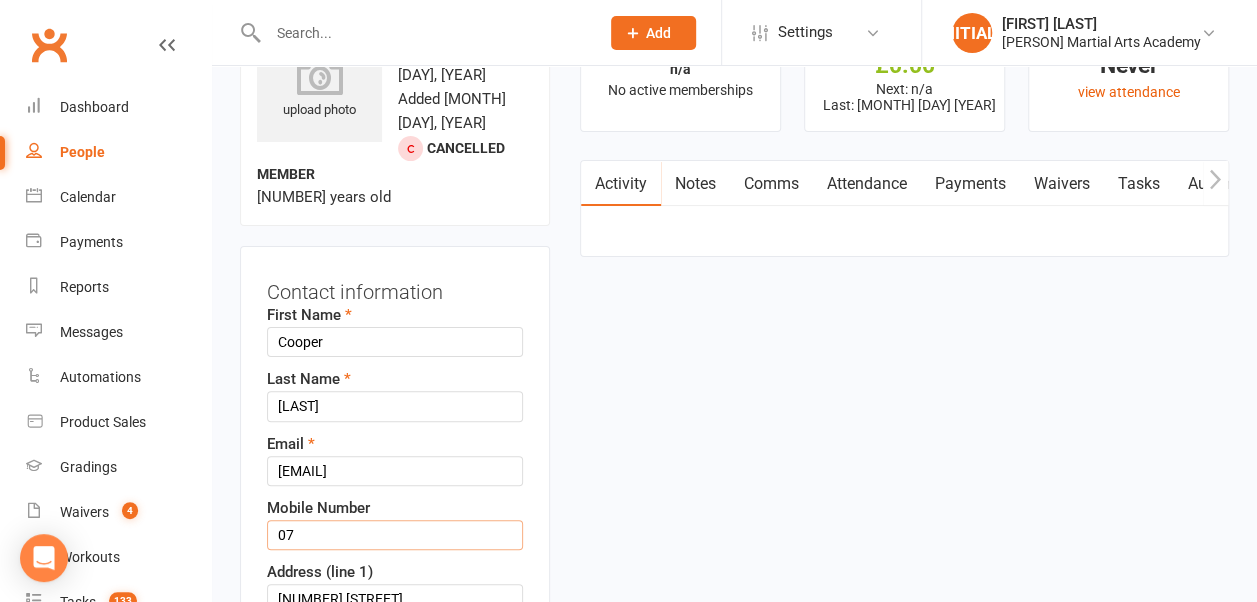 type on "0" 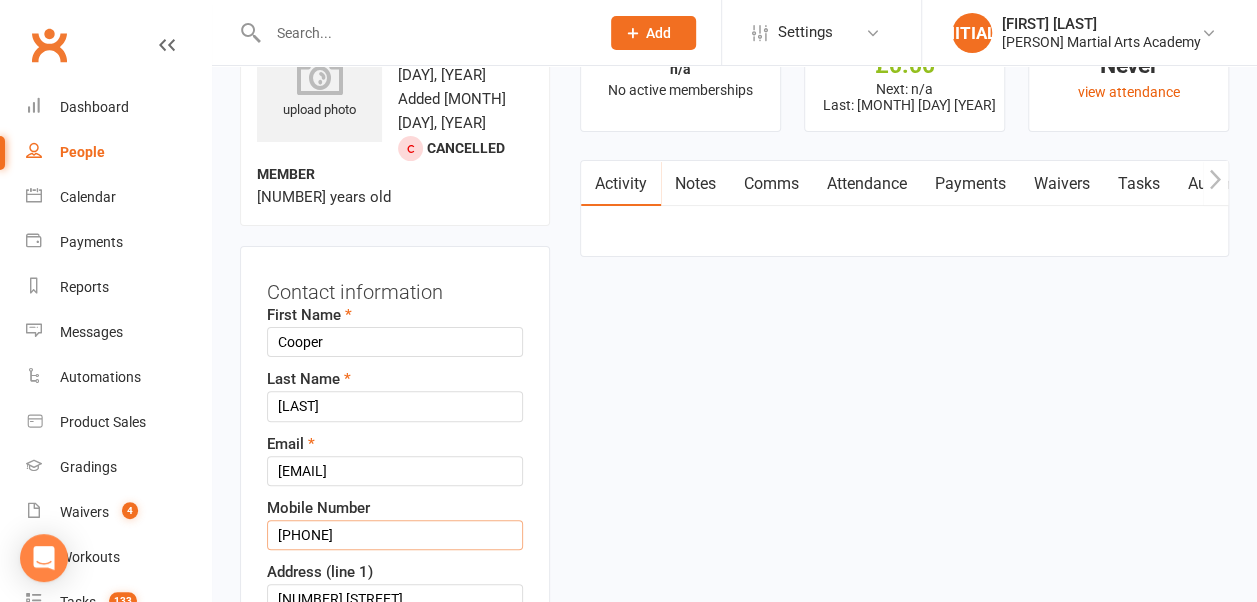 type on "[PHONE]" 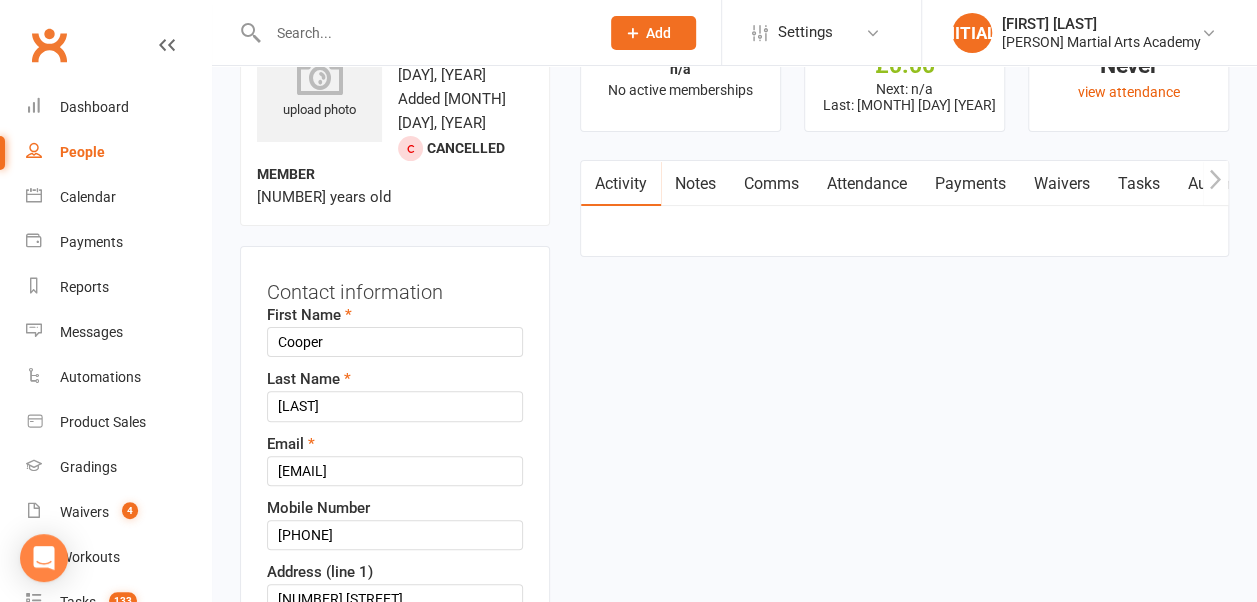 click on "upload photo [FIRST] [LAST] Activated [MONTH] [DAY], [YEAR] Added [MONTH] [DAY], [YEAR] Cancelled member [NUMBER] years old Contact information First Name Cooper Last Name gallagher Email [EMAIL] Mobile Number [PHONE] Address (line 1) [NUMBER] [STREET] Address (line 2) City / Suburb Glasgow State Postcode G53 7aj Member Number Date of Birth [MONTH] [DAY] [YEAR] 2001 - 2020 2001 2002 2003 2004 2005 2006 2007 2008 2009 2010 2011 2012 2013 2014 2015 2016 2017 2018 2019 2020 Owner" at bounding box center [734, 1331] 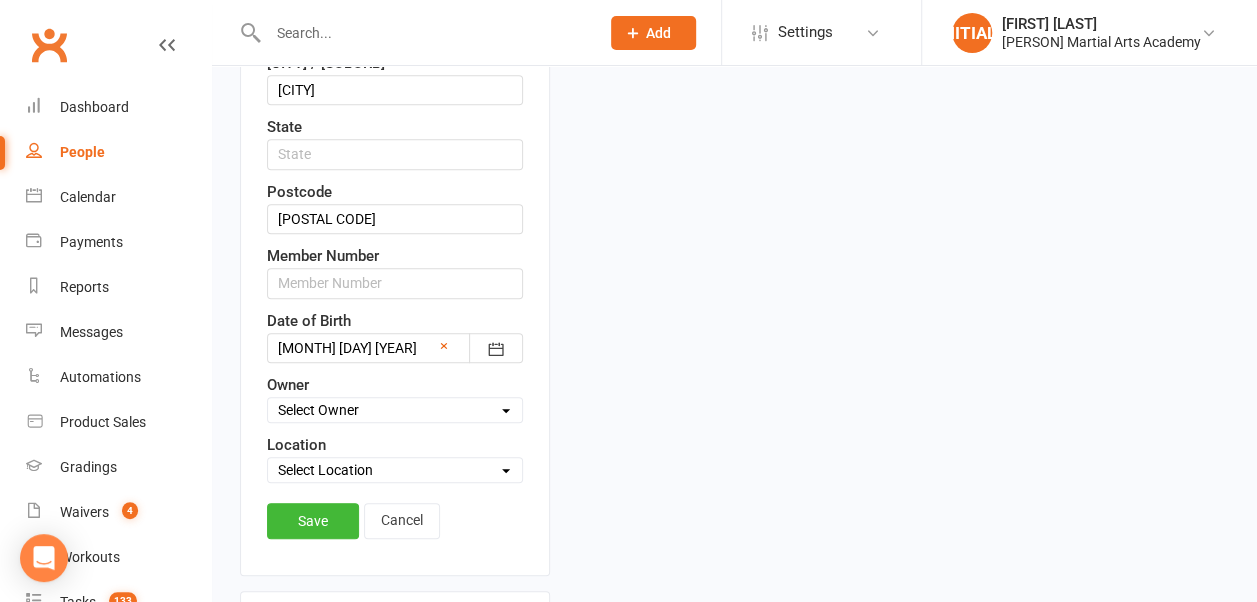 scroll, scrollTop: 734, scrollLeft: 0, axis: vertical 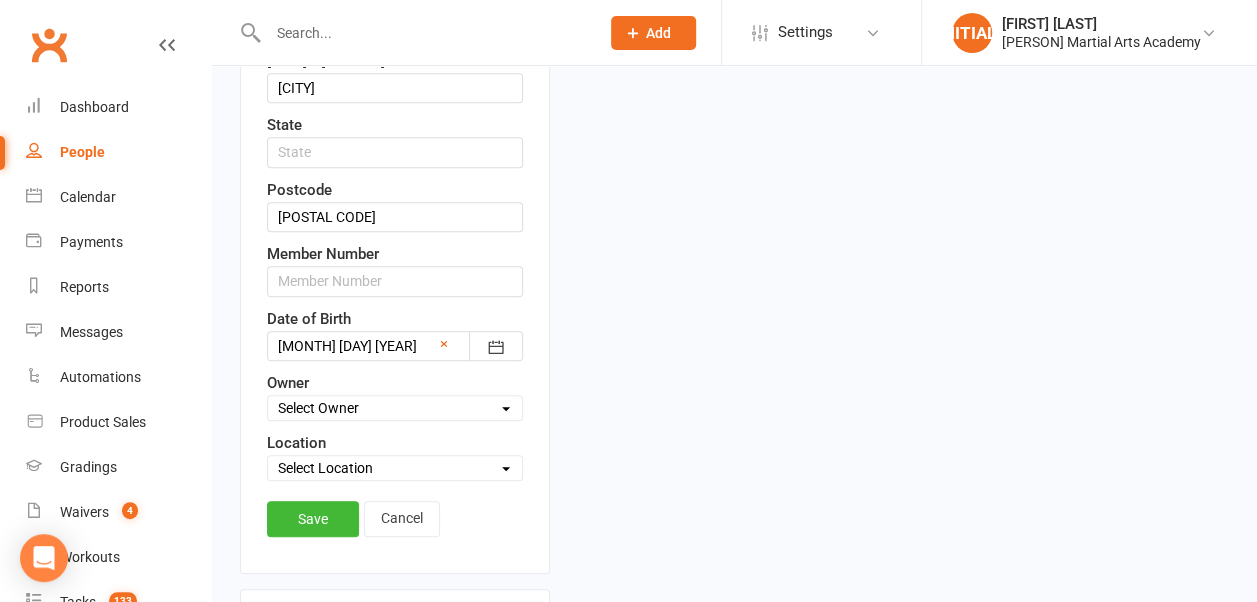 click on "Save" at bounding box center (313, 519) 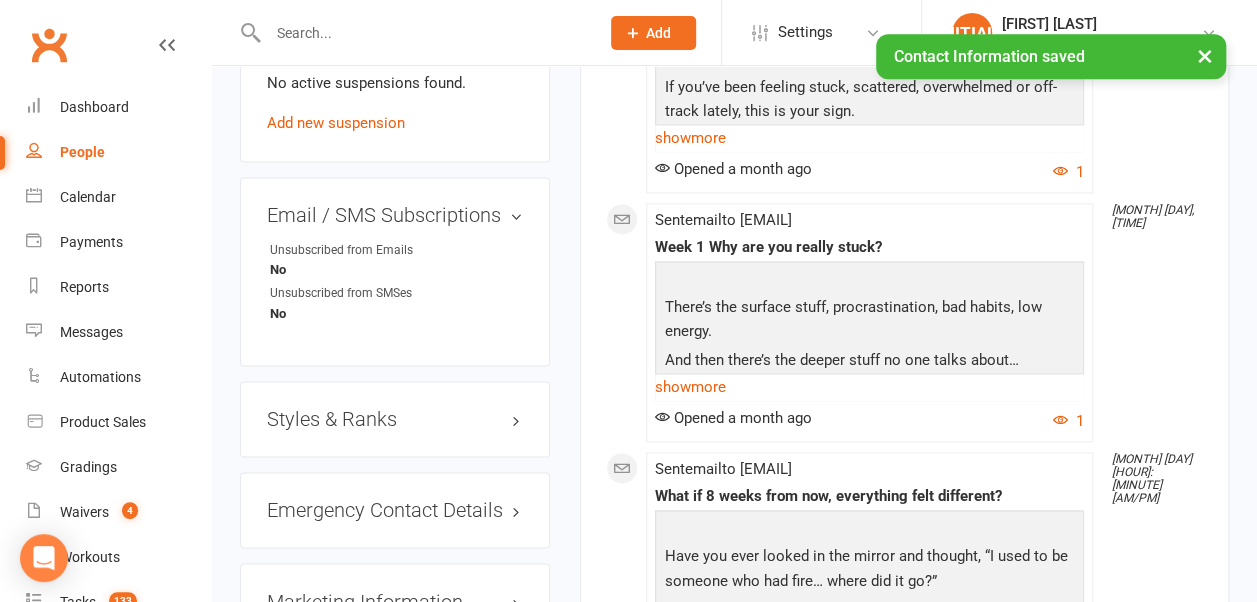 scroll, scrollTop: 1309, scrollLeft: 0, axis: vertical 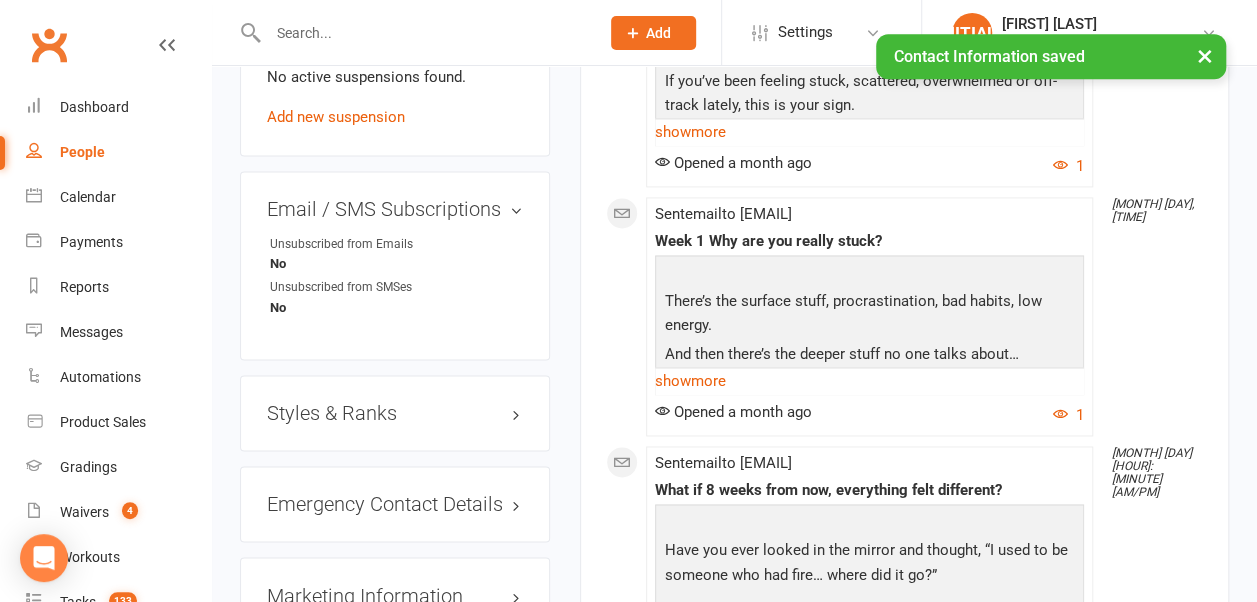 click on "Styles & Ranks" at bounding box center (395, 413) 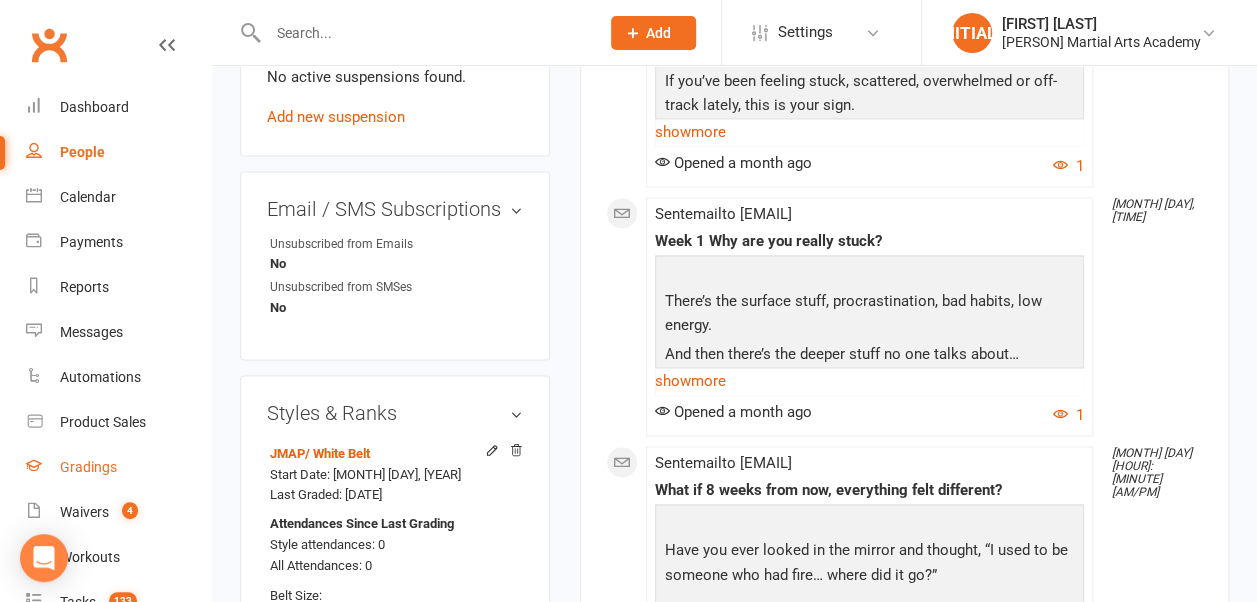 click on "Gradings" at bounding box center (88, 467) 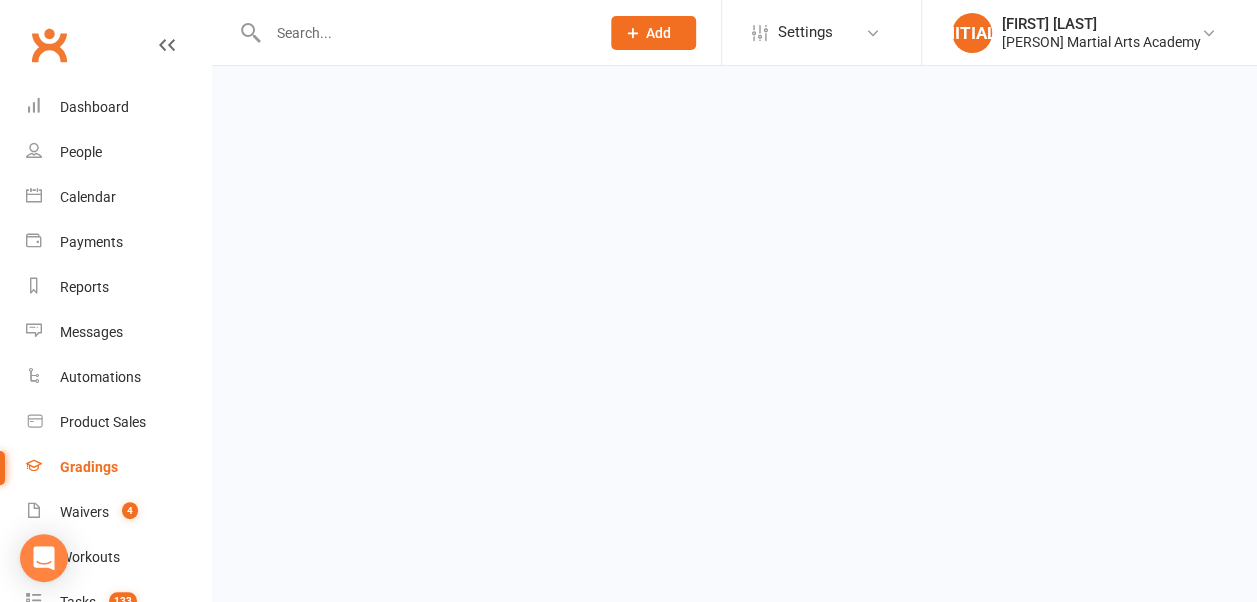 scroll, scrollTop: 0, scrollLeft: 0, axis: both 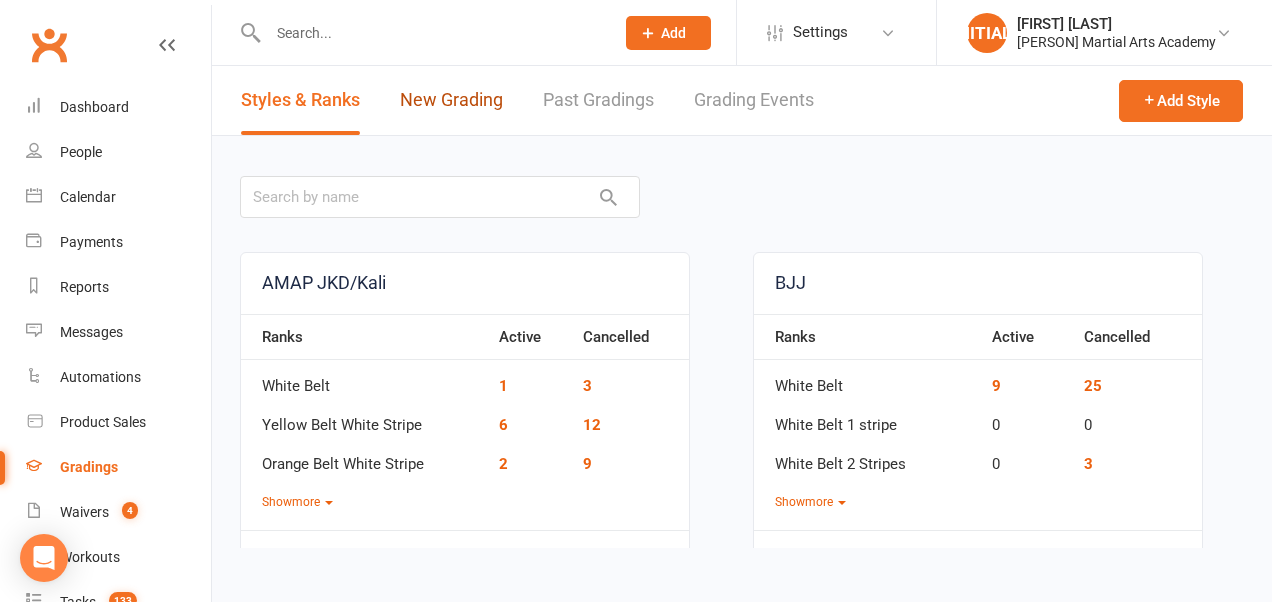 click on "New Grading" at bounding box center (451, 100) 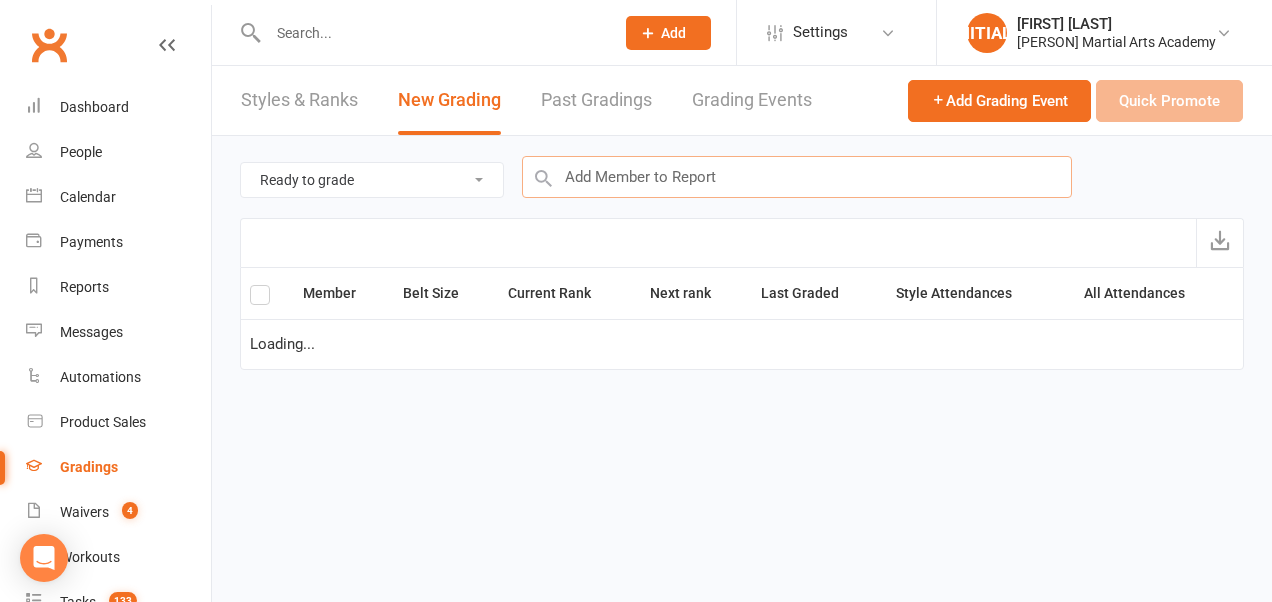 click at bounding box center (797, 177) 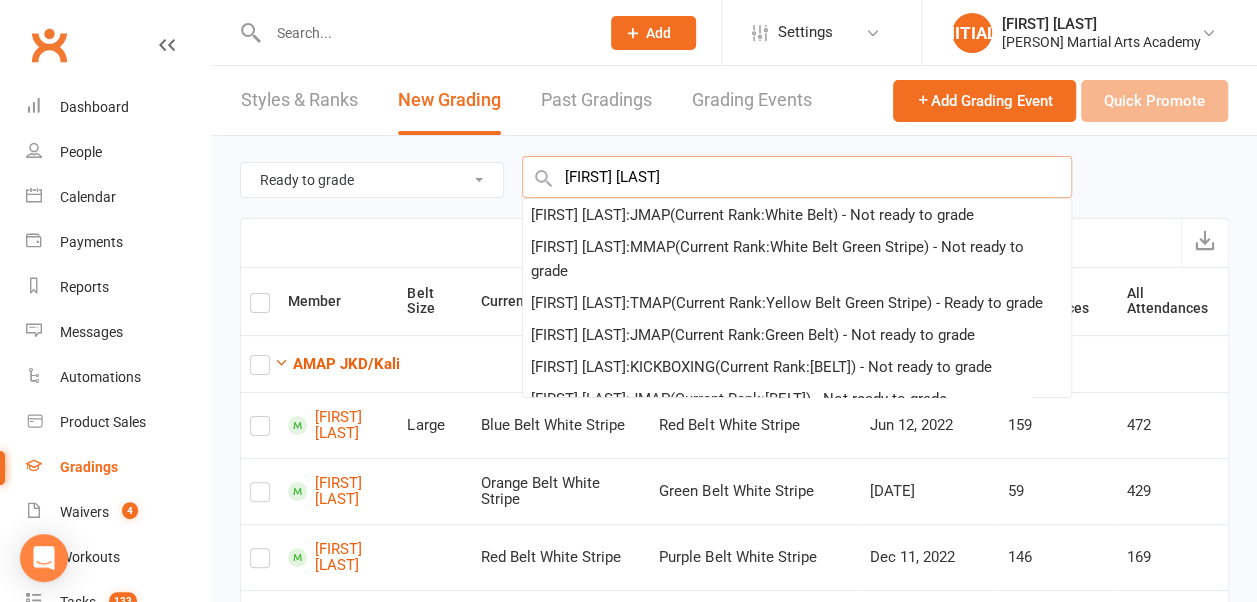 type on "[FIRST] [LAST]" 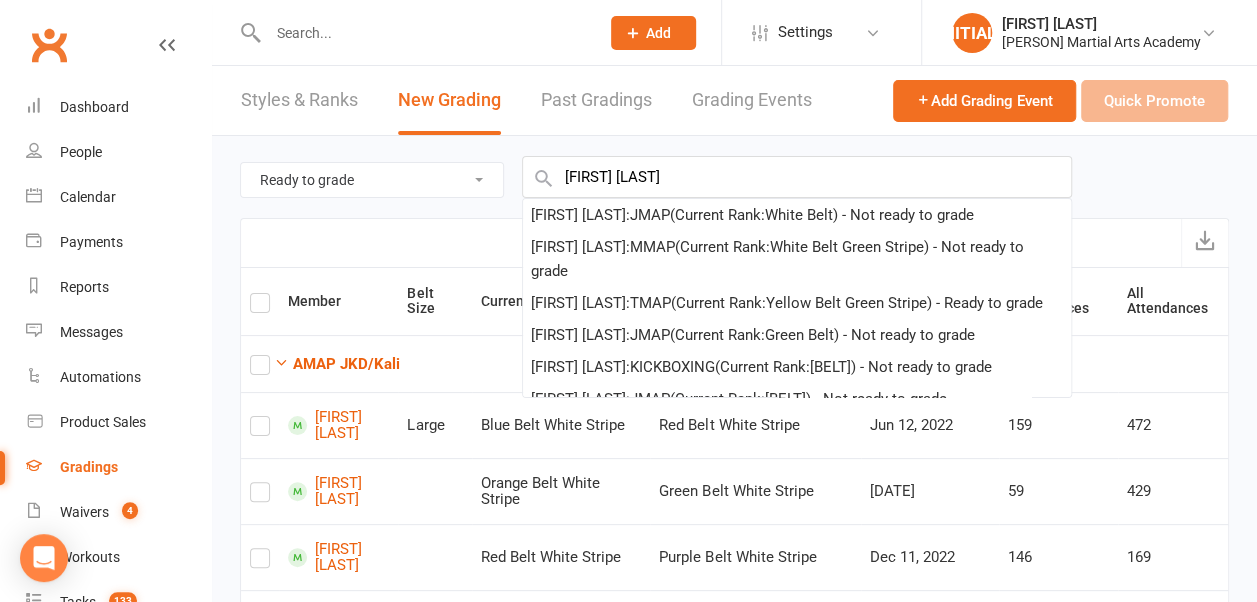 click on "[FIRST] [LAST] : JMAP (Current Rank: White Belt ) - Not ready to grade" at bounding box center (752, 215) 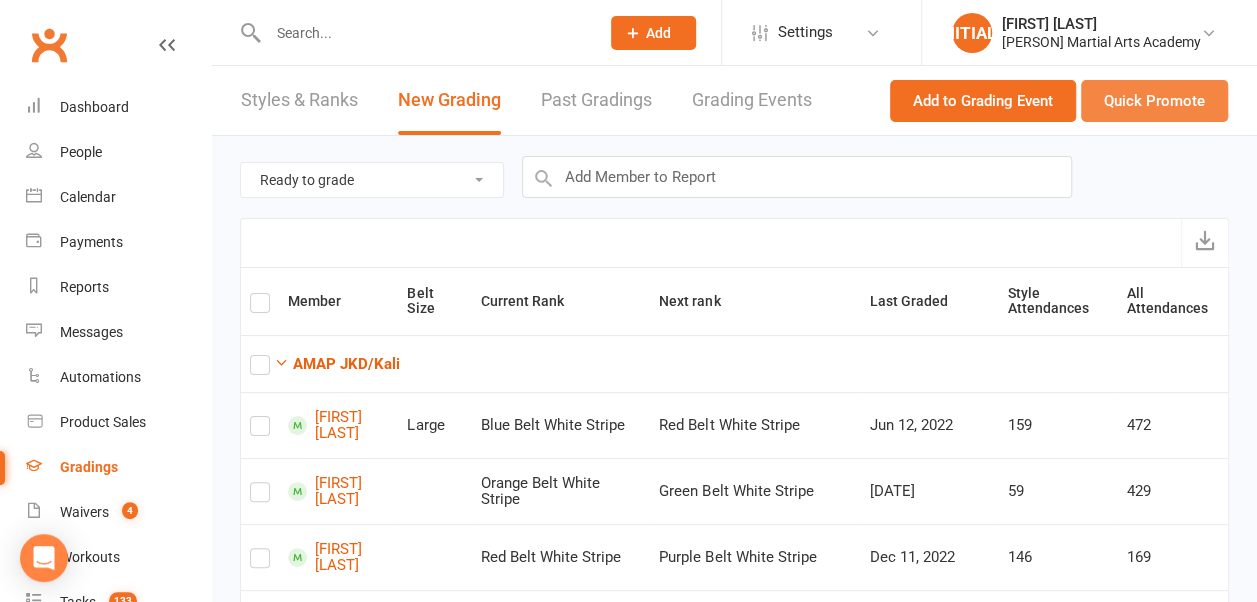 click on "Quick Promote" at bounding box center (1154, 101) 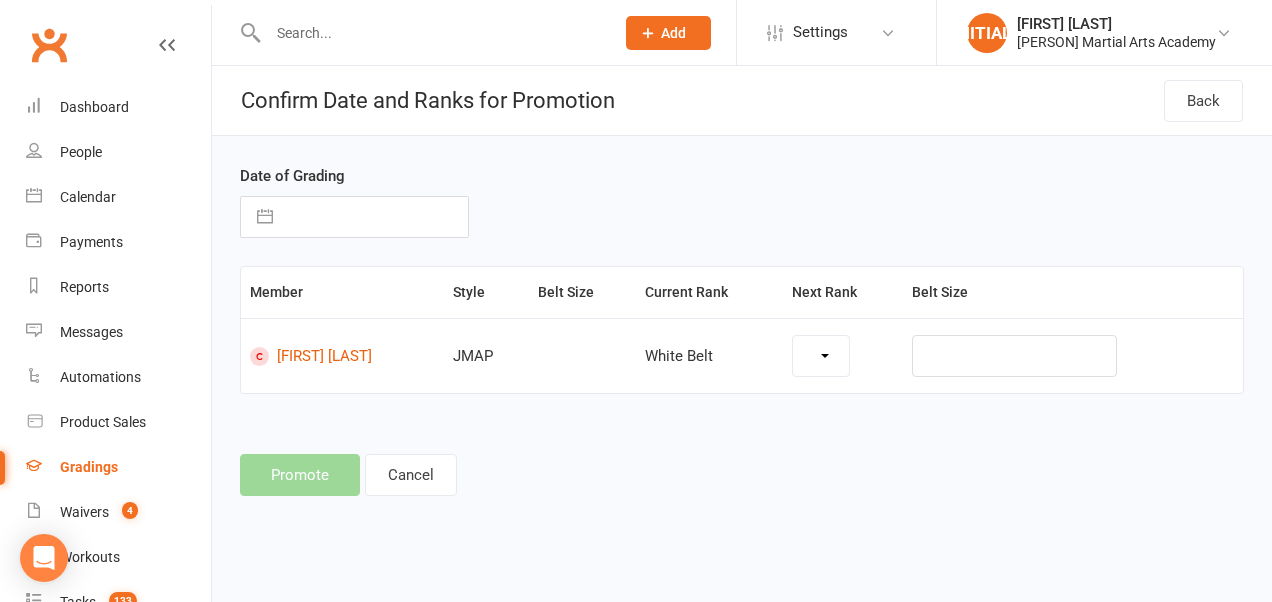 select on "18170" 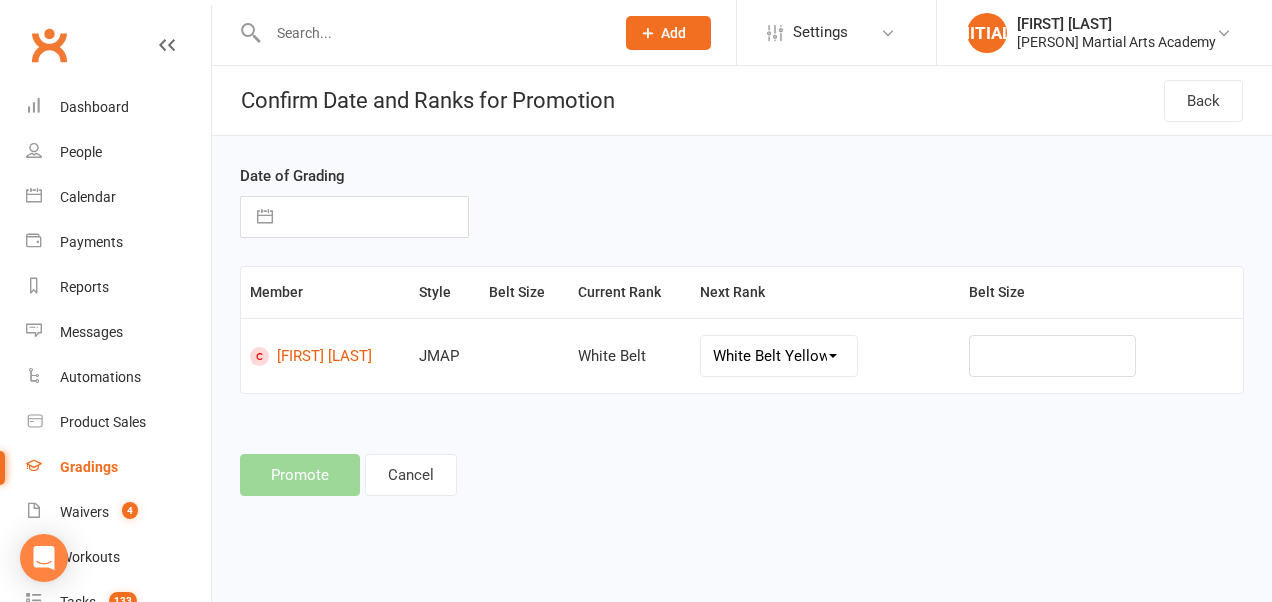 click at bounding box center (265, 217) 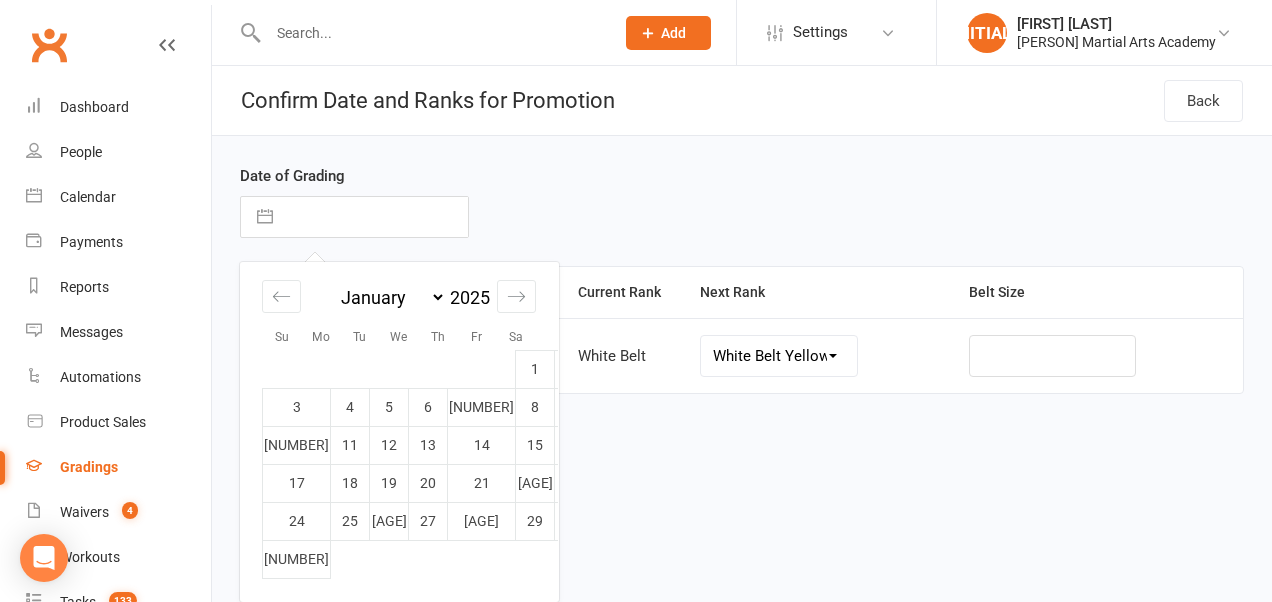 click 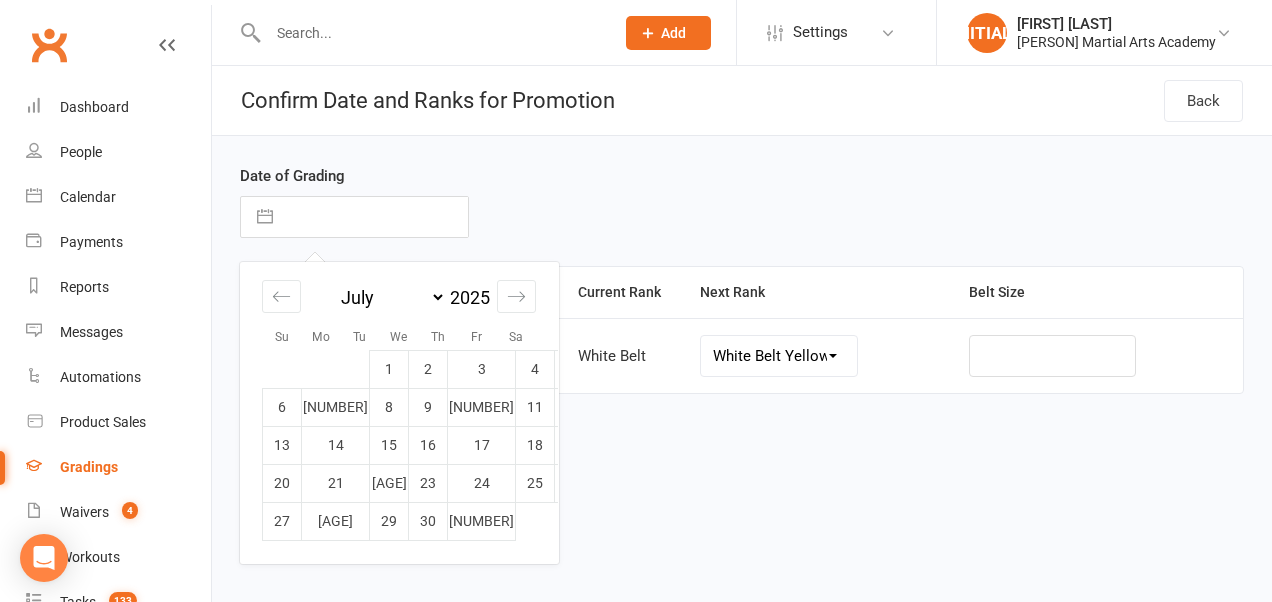 click on "[NUMBER]" at bounding box center (482, 521) 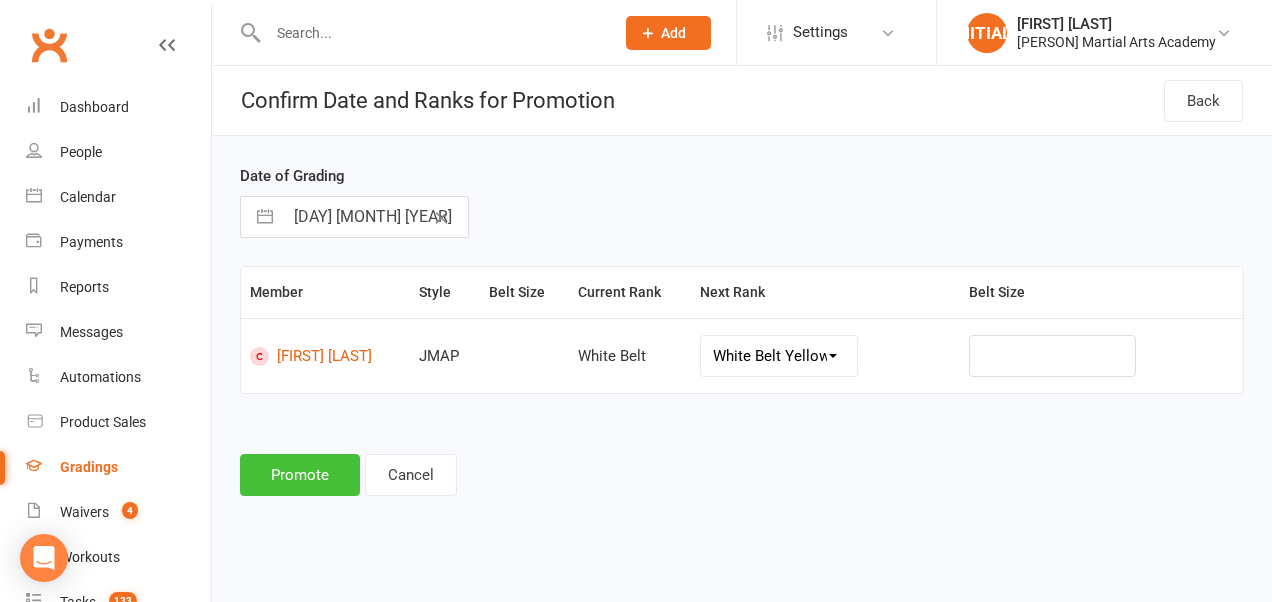 click on "Promote" at bounding box center [300, 475] 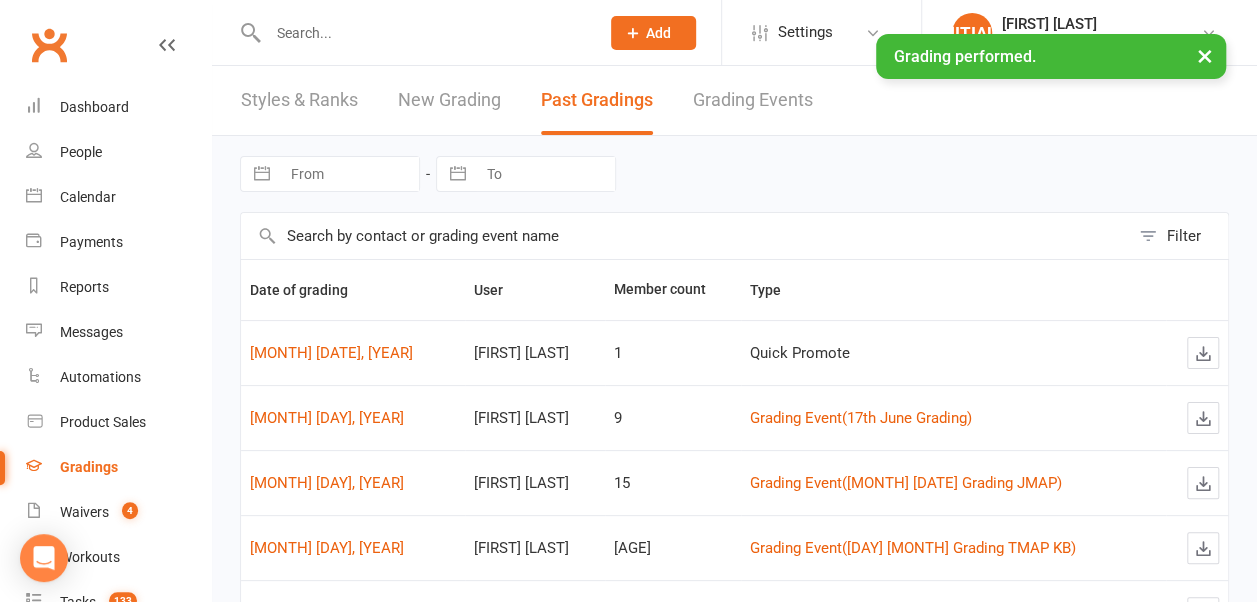 click on "× Grading performed." at bounding box center (615, 34) 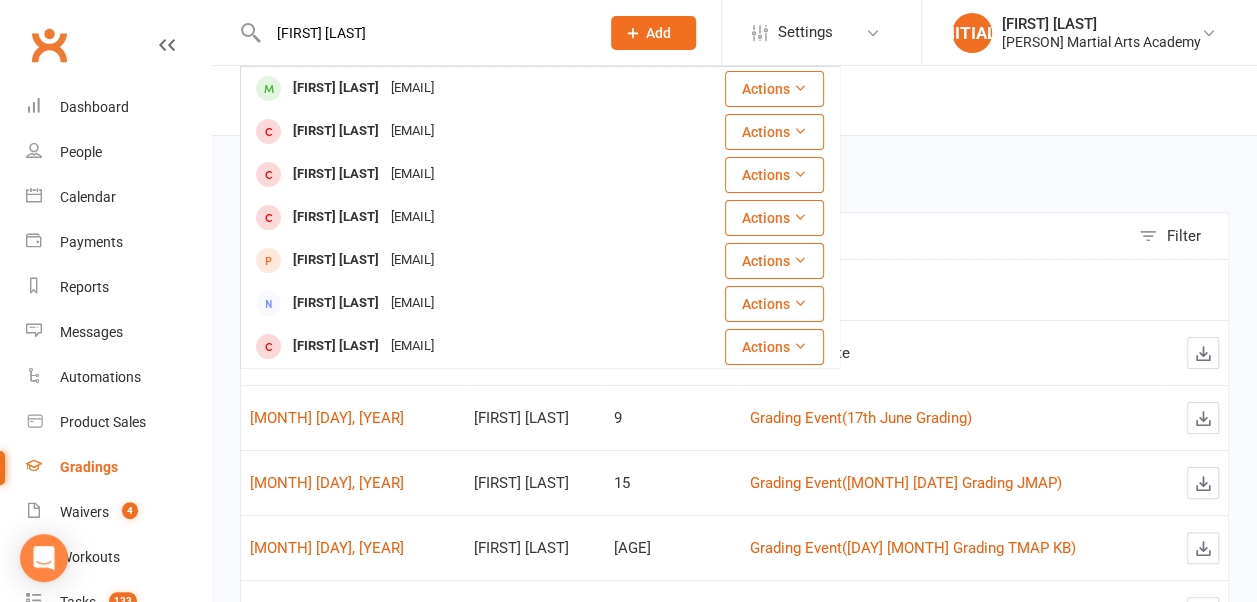 click on "[FIRST] [LAST]" at bounding box center (423, 33) 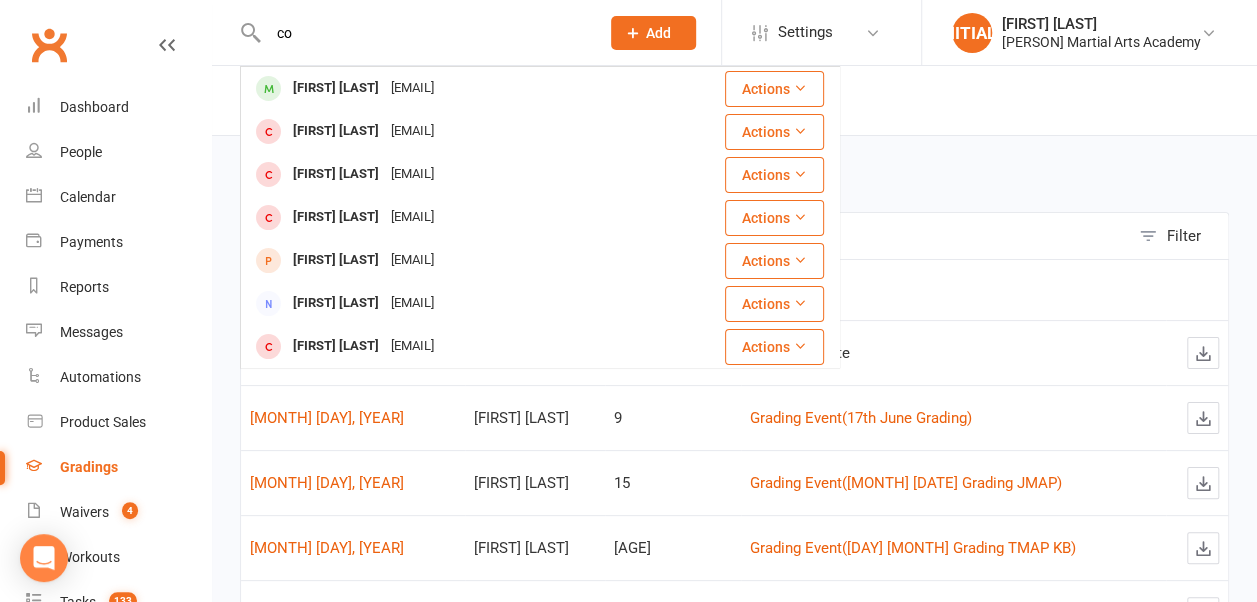 type on "c" 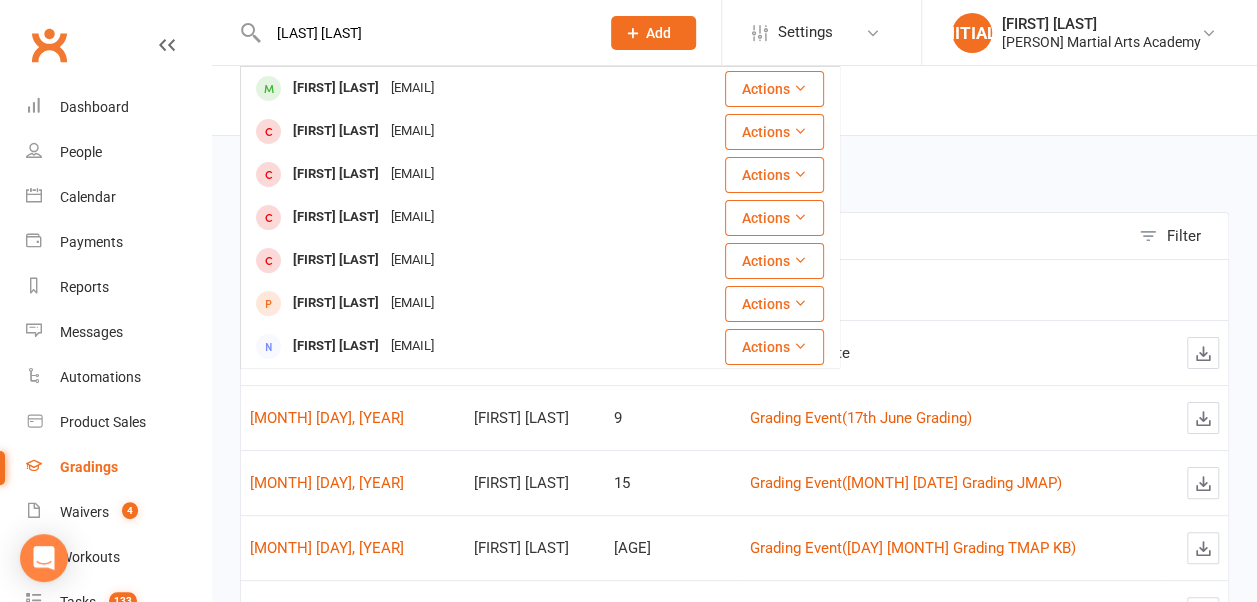 type on "[LAST] [LAST]" 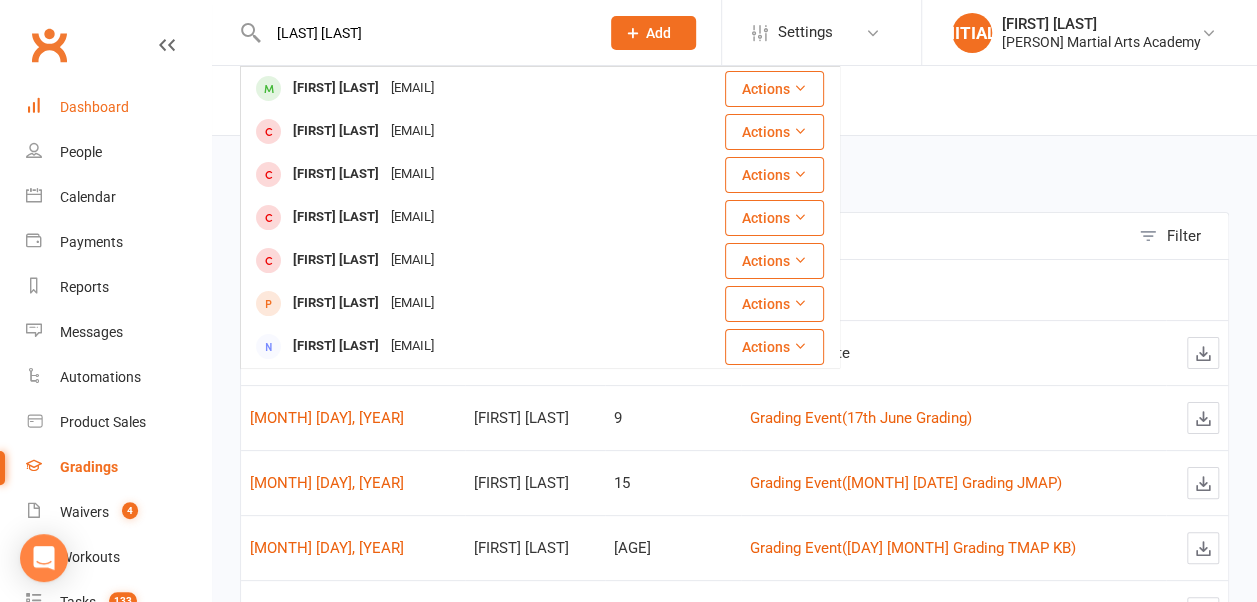 click on "Dashboard" at bounding box center (118, 107) 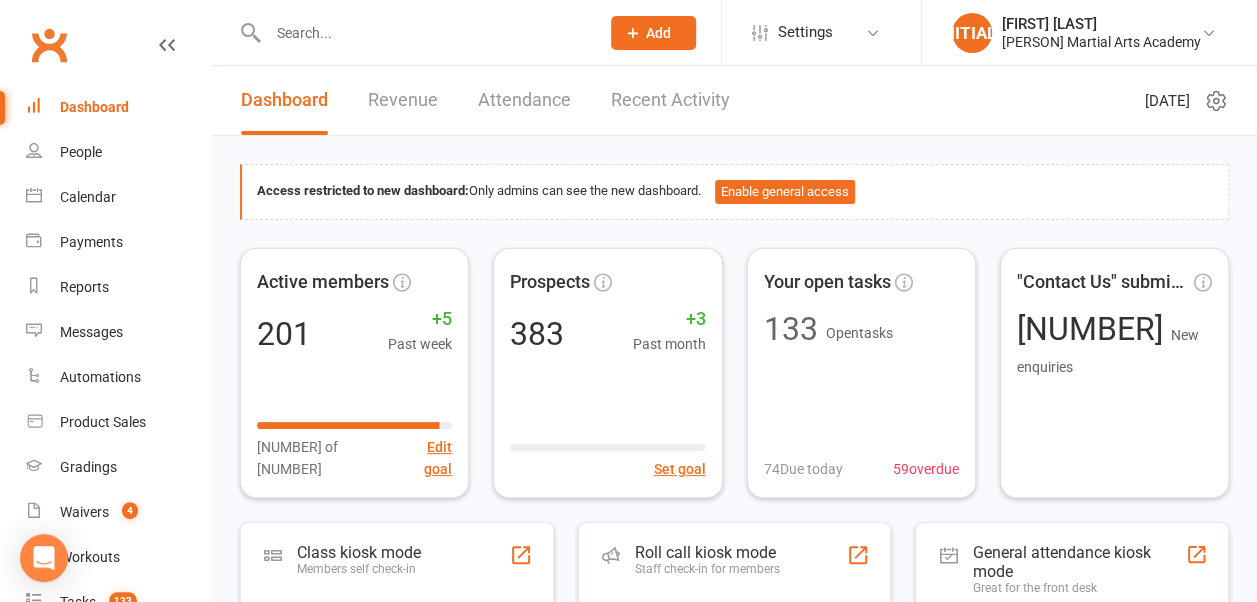 click at bounding box center (423, 33) 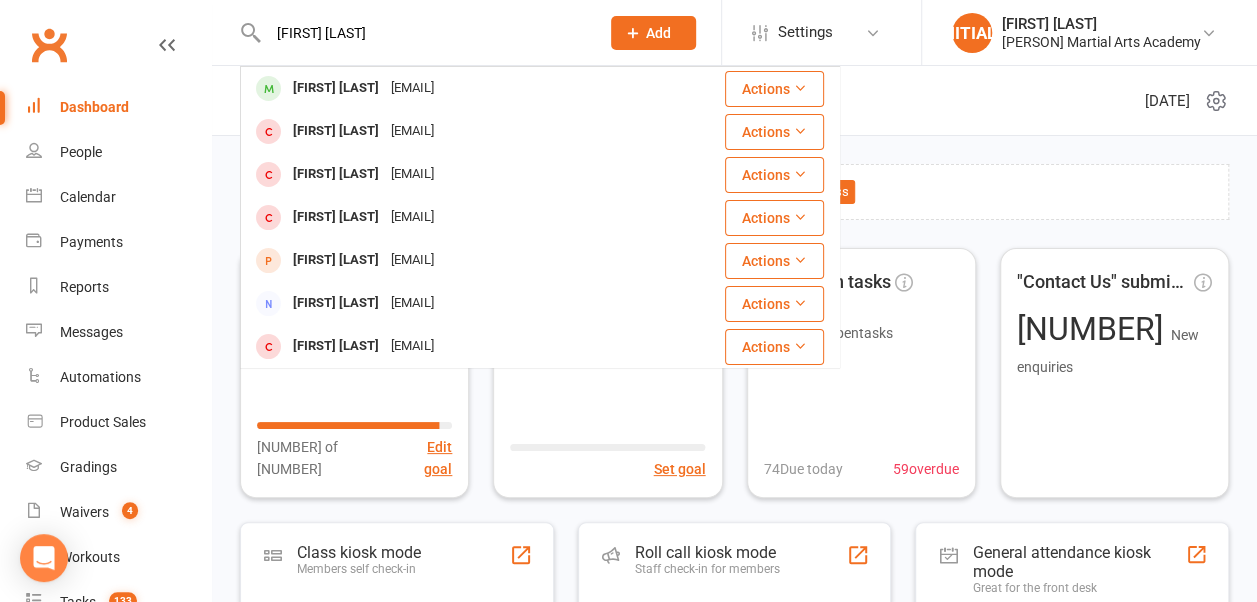 type on "[FIRST] [LAST]" 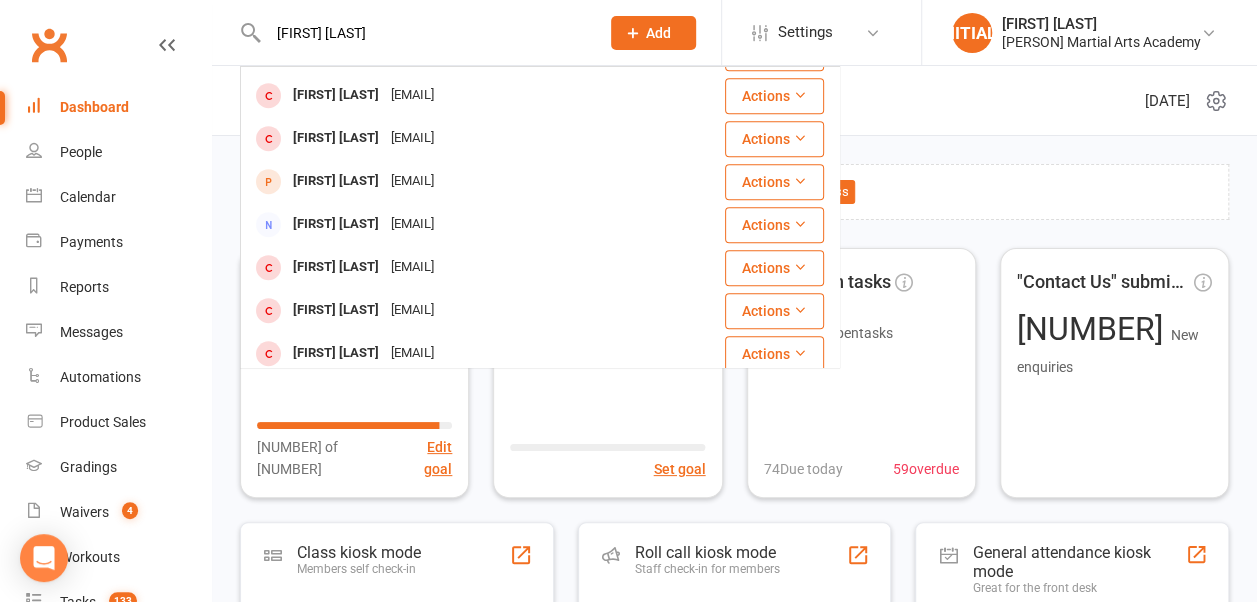 scroll, scrollTop: 559, scrollLeft: 0, axis: vertical 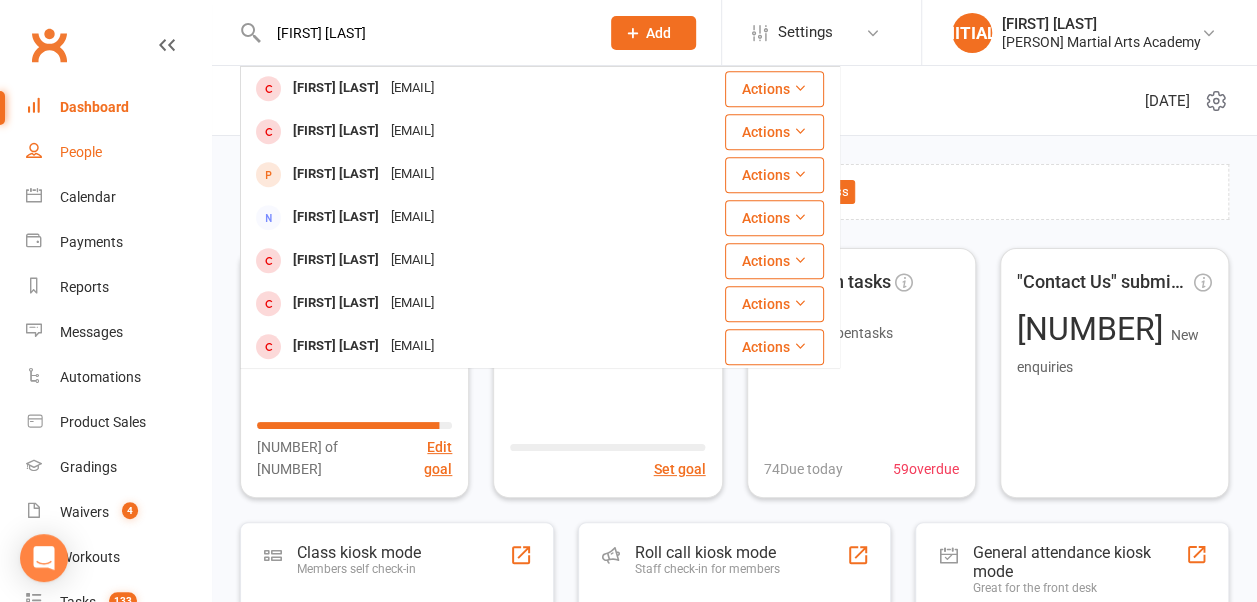 click on "People" at bounding box center [118, 152] 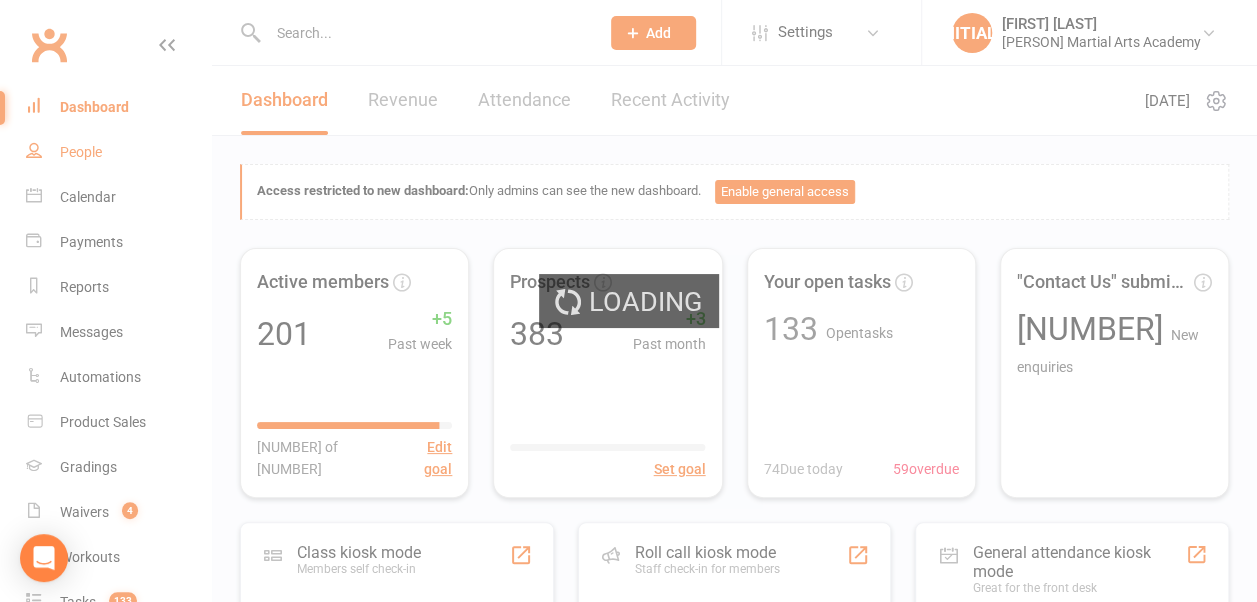 select on "100" 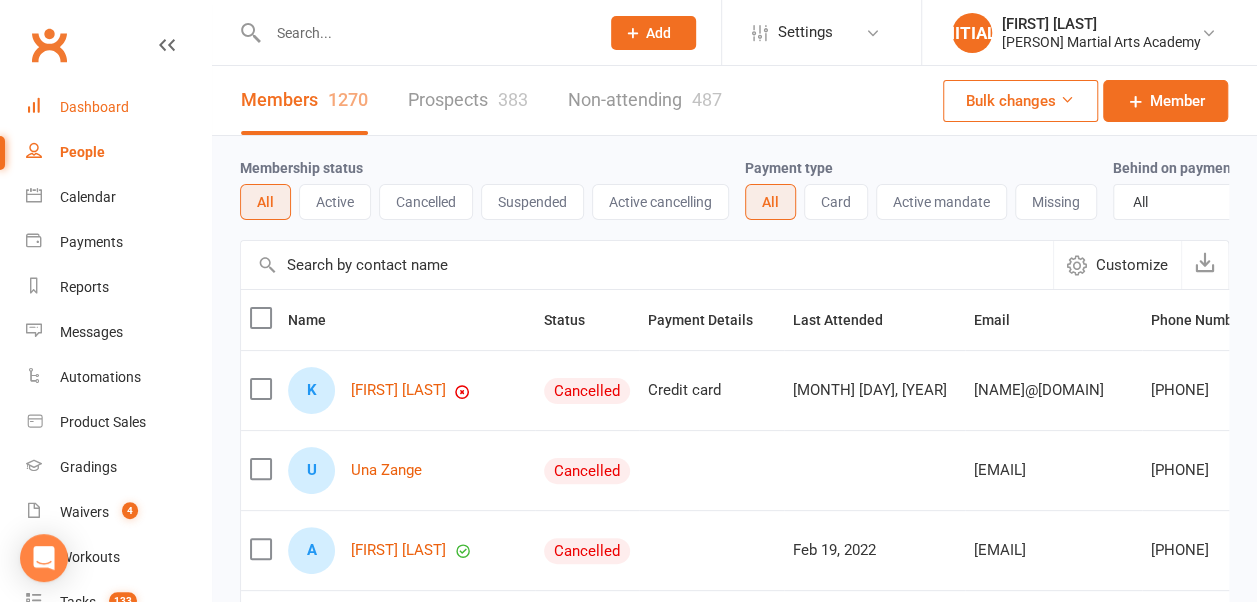 click on "Dashboard" at bounding box center [118, 107] 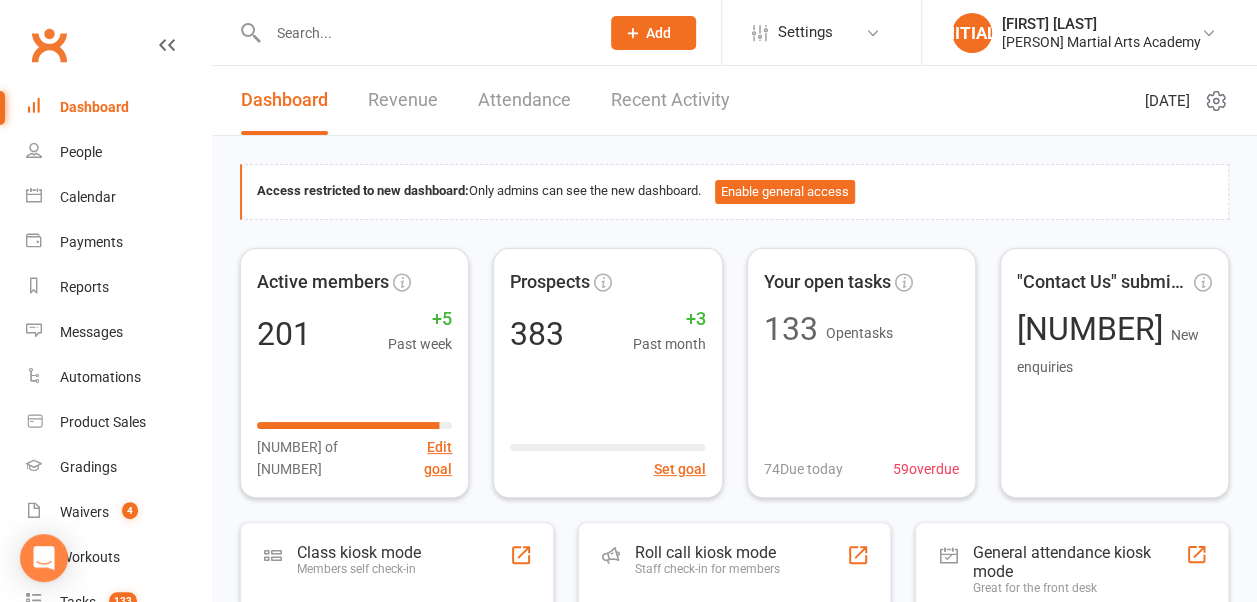 click at bounding box center [423, 33] 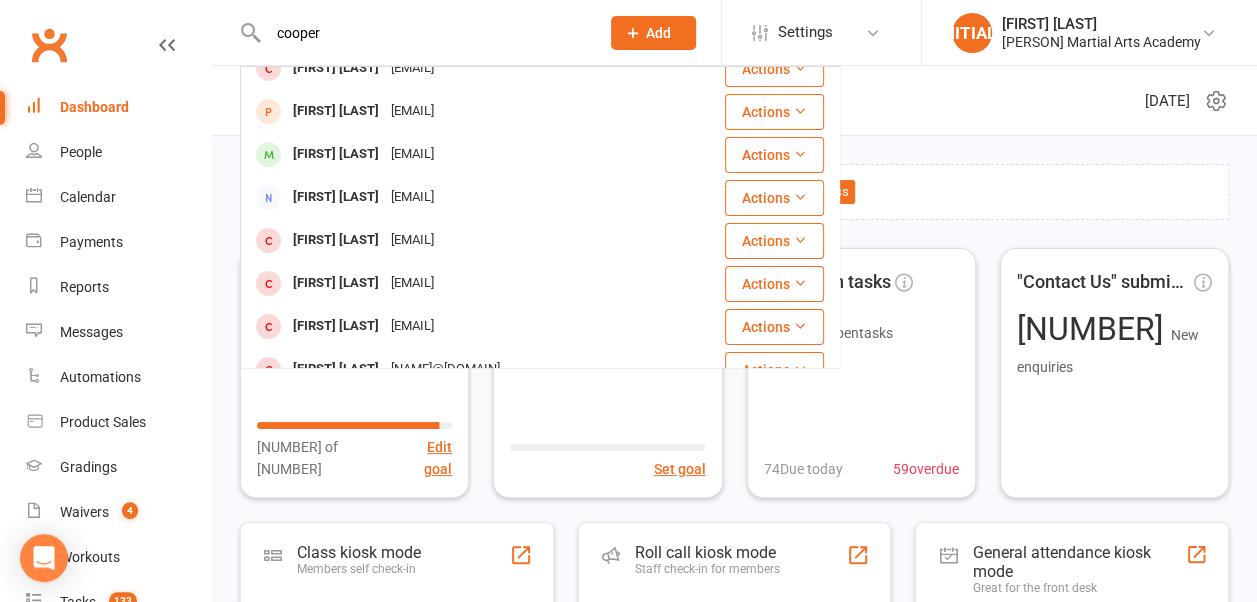 scroll, scrollTop: 142, scrollLeft: 0, axis: vertical 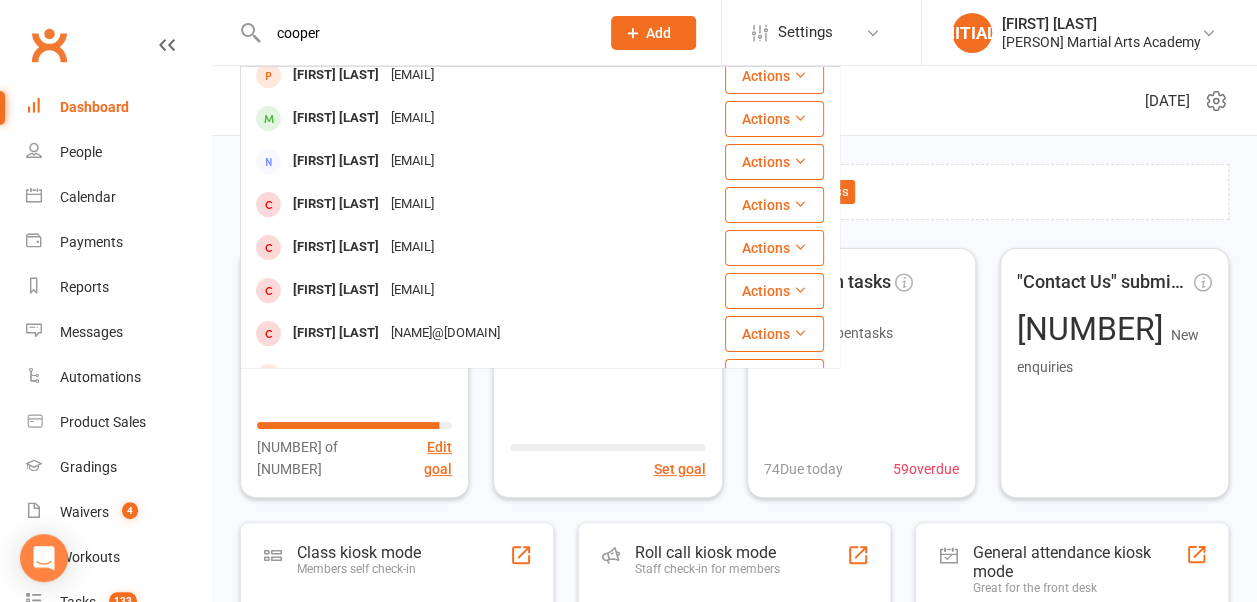 type on "cooper" 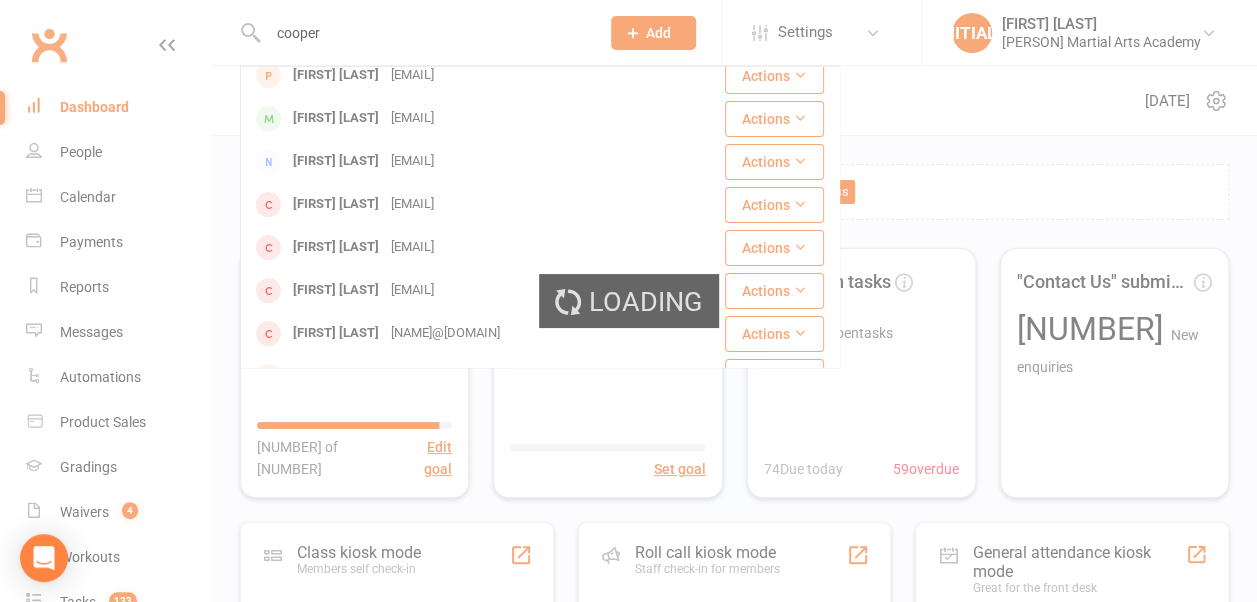 type 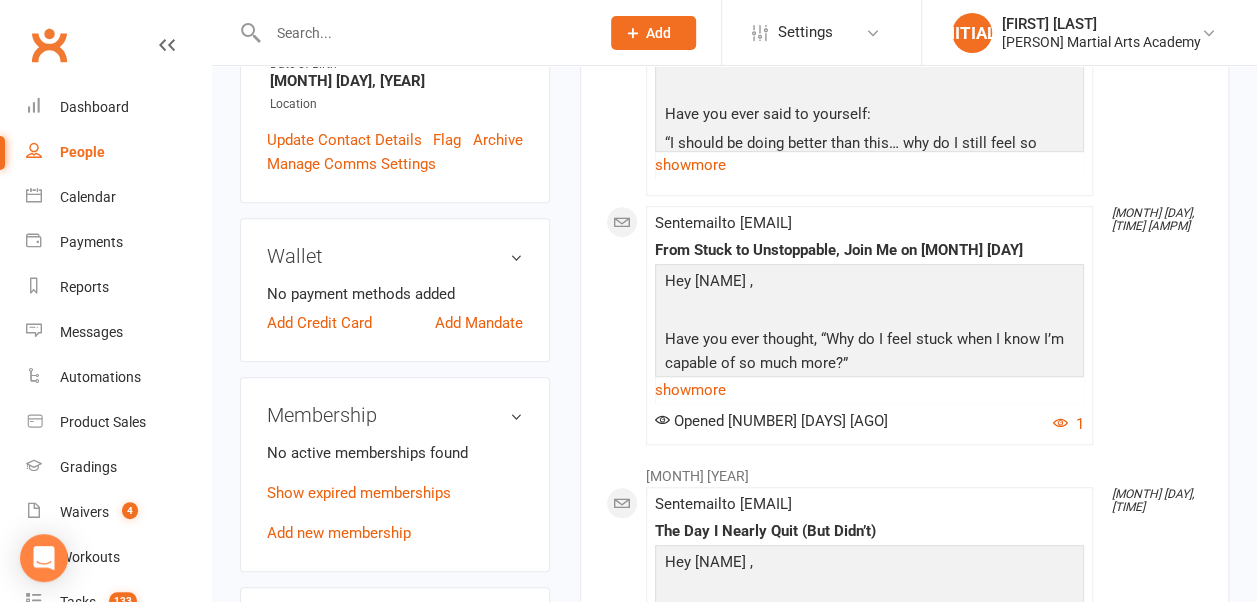 scroll, scrollTop: 699, scrollLeft: 0, axis: vertical 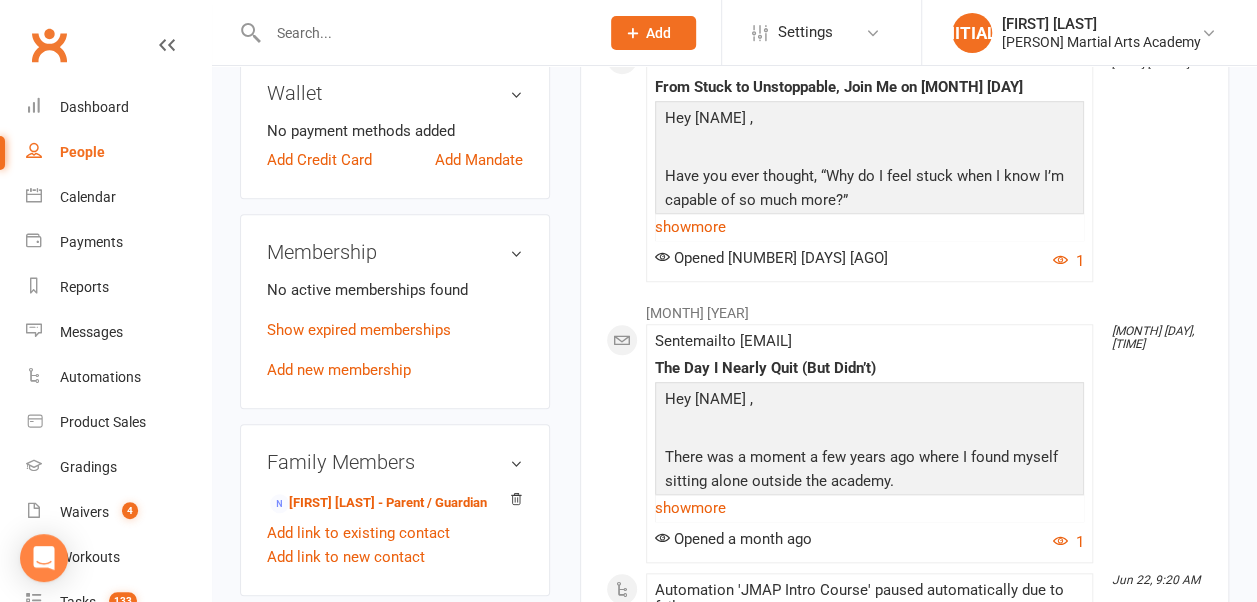click on "Add new membership" at bounding box center (339, 370) 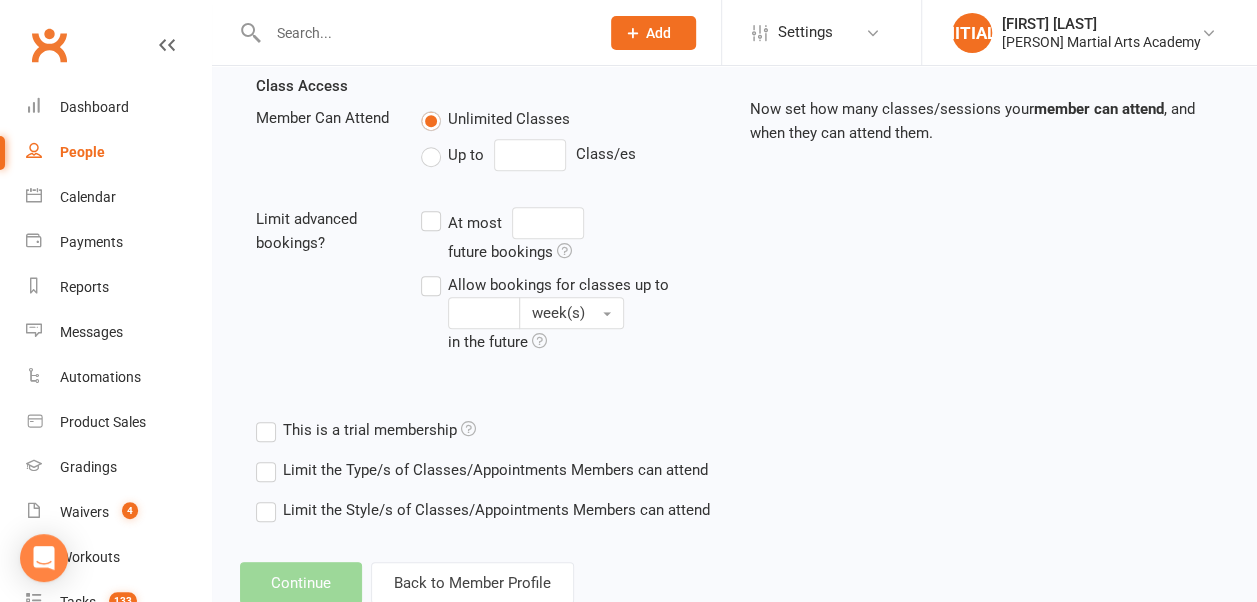 scroll, scrollTop: 0, scrollLeft: 0, axis: both 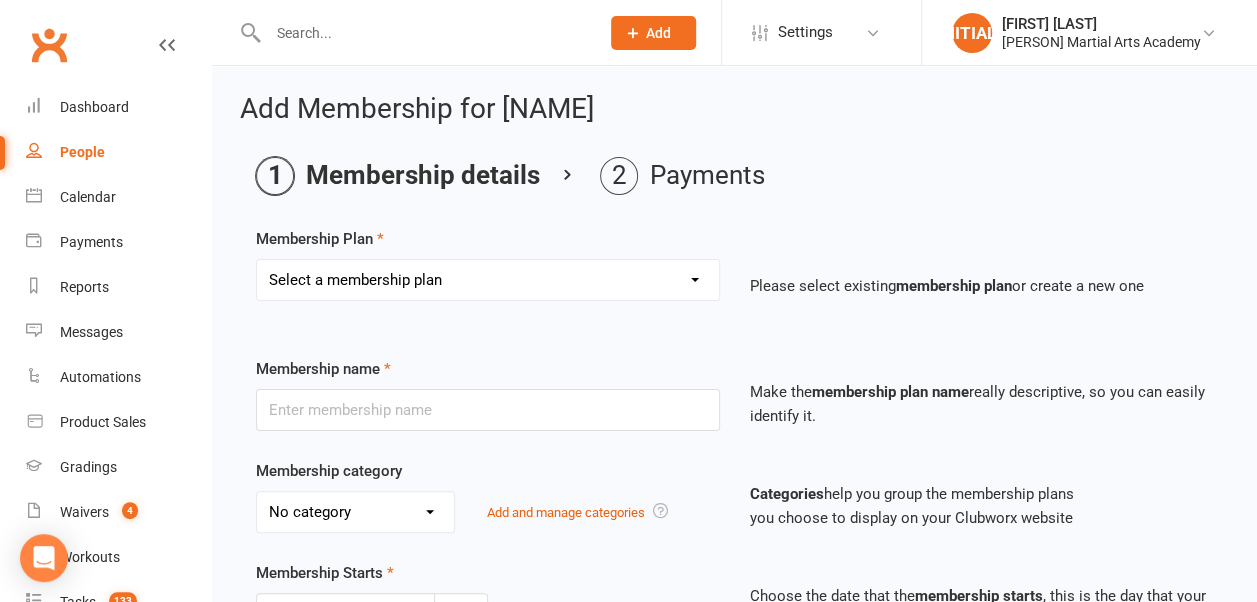 click on "Select a membership plan Create new Membership Plan AMAP 4 Week Introductory Programme TMAP 4 Week Introductory Course JMAP 4 Week Introductory Programme MMAP 4 Week Introductory Course AMAP Unlimited AMAP Unlimited Lump Sum AMAP 2 cpw MMAP 1 cpw JMAP 3 cpw JMAP 2 cpw JMAP 1 cpw TMAP Unlimited TMAP 3 cpw TMAP 2 cpw TMAP 1 cpw 10 PT Sessions Lifetime Membership 10 Class Pass JMAP  Unlimited MMAP 2 cpw" at bounding box center [488, 280] 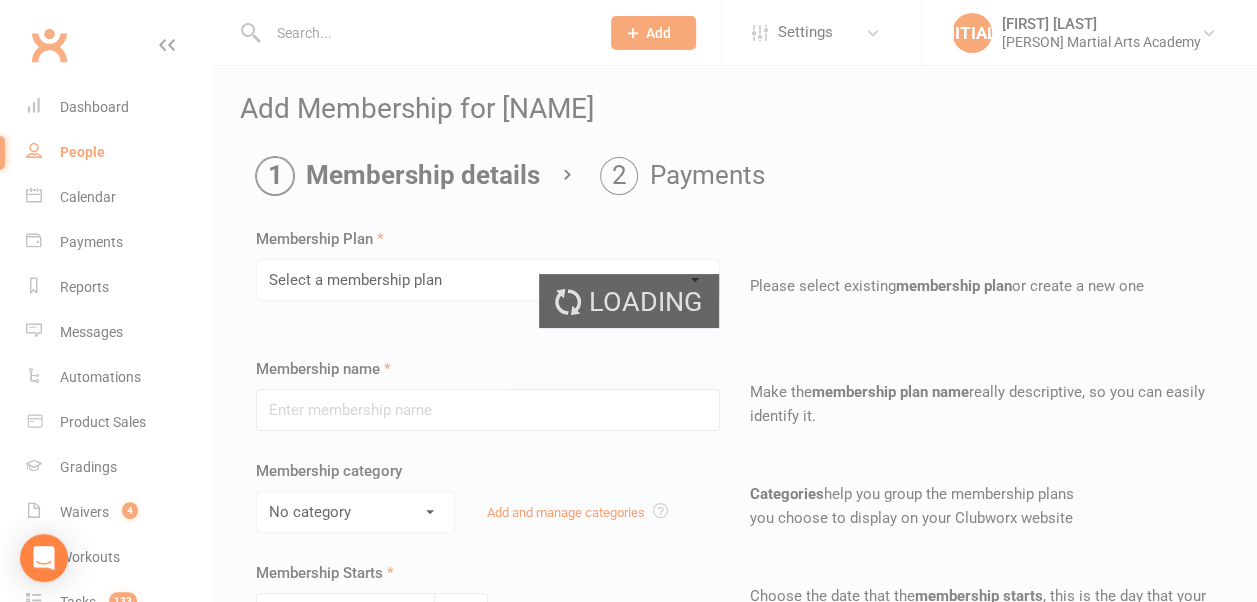 type on "JMAP 2 cpw" 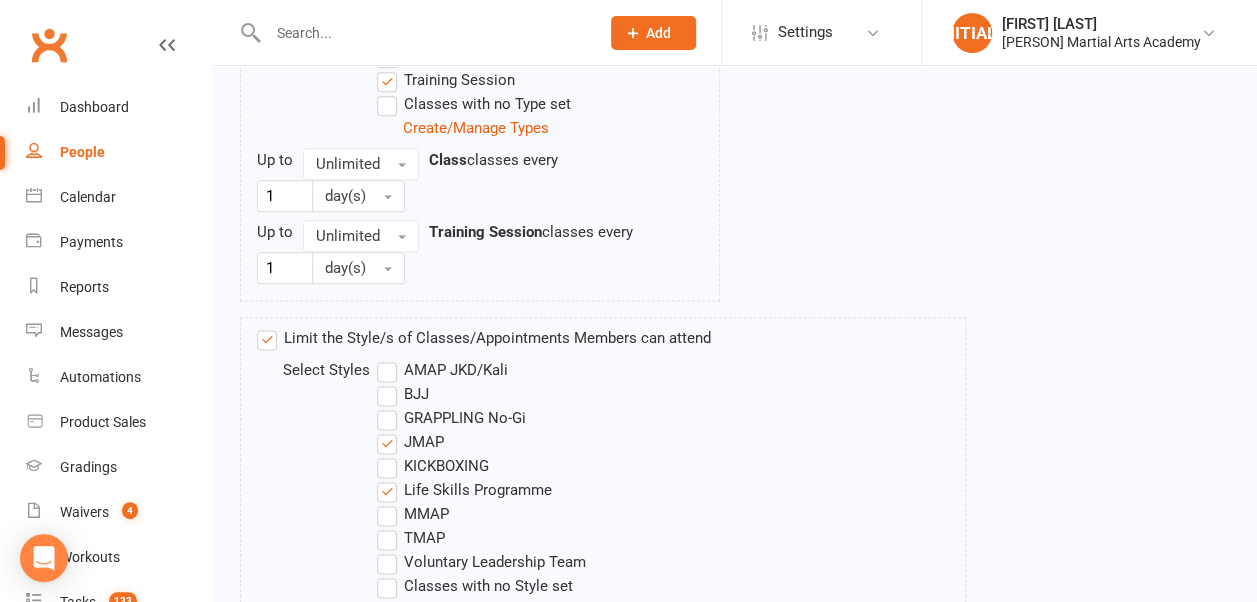 scroll, scrollTop: 1316, scrollLeft: 0, axis: vertical 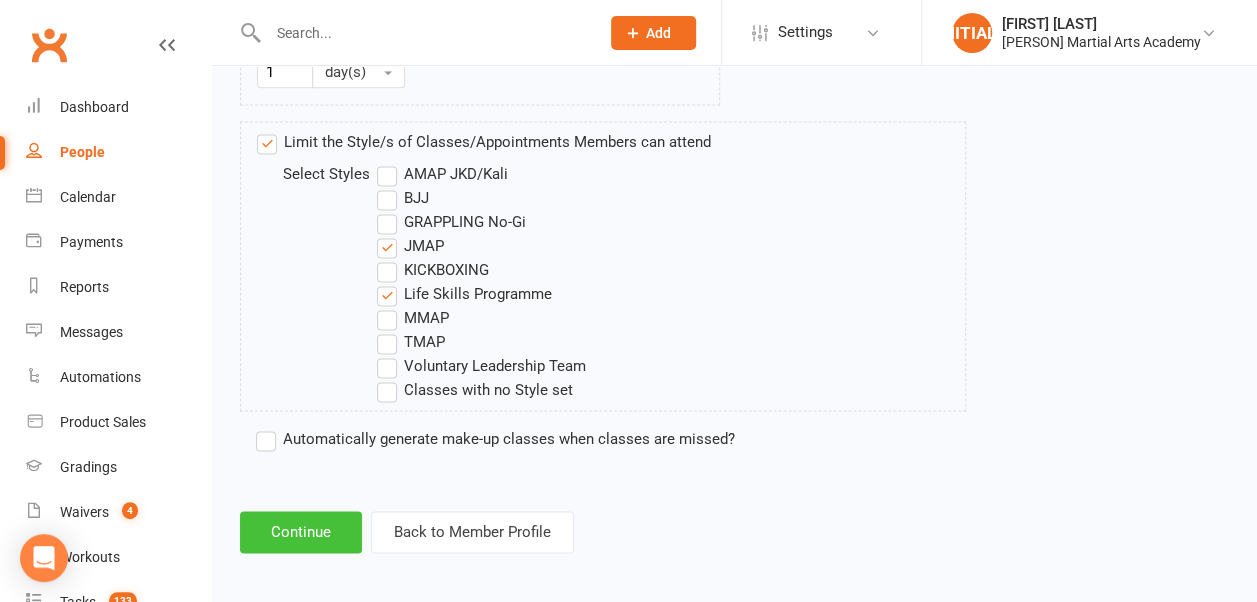 click on "Continue" at bounding box center [301, 532] 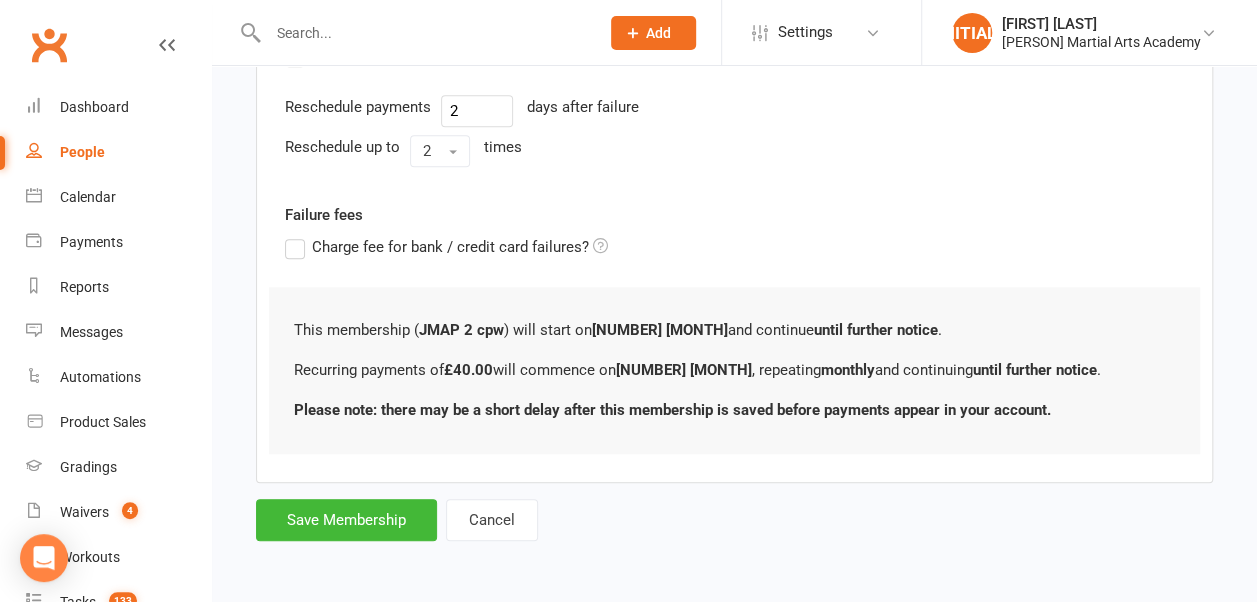 scroll, scrollTop: 0, scrollLeft: 0, axis: both 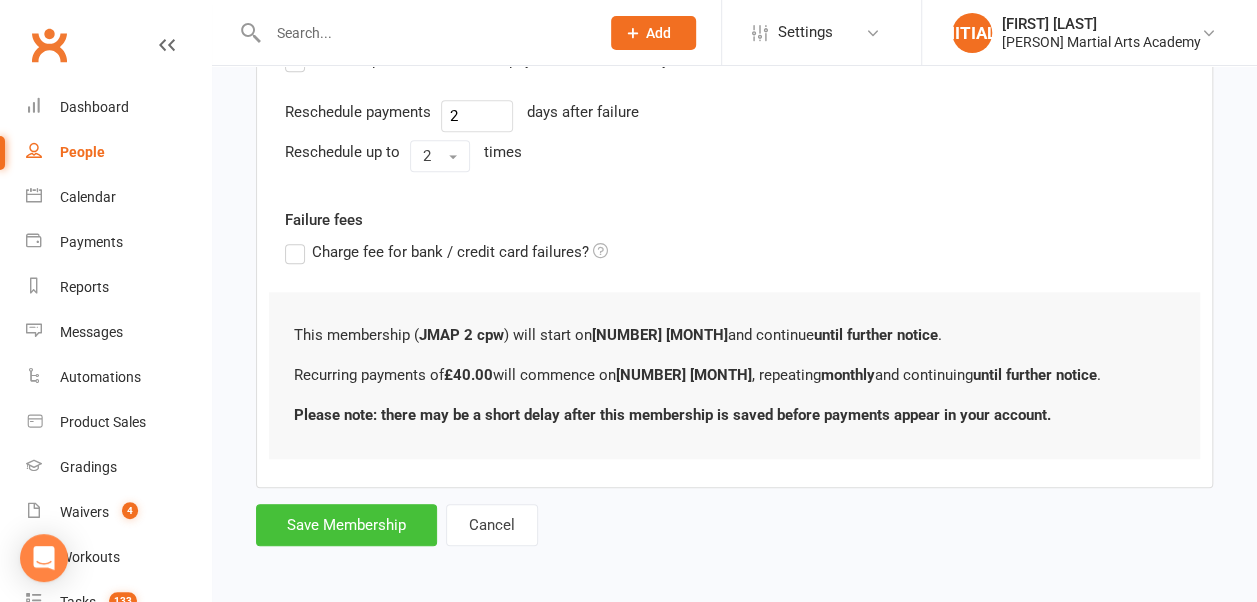 click on "Save Membership" at bounding box center (346, 525) 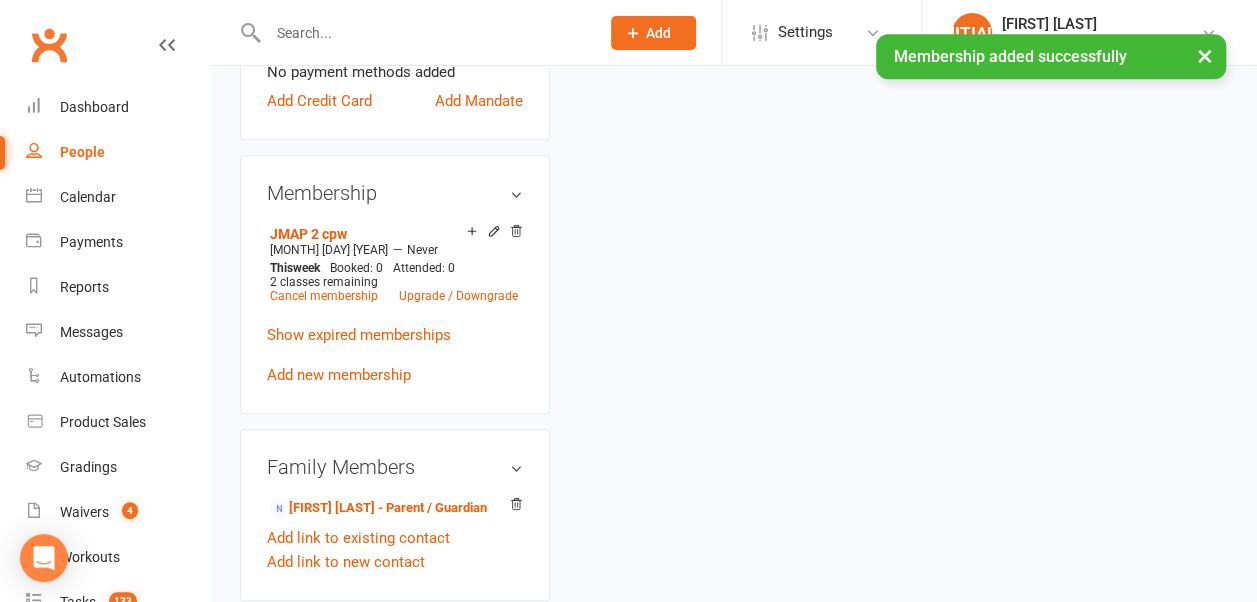 scroll, scrollTop: 0, scrollLeft: 0, axis: both 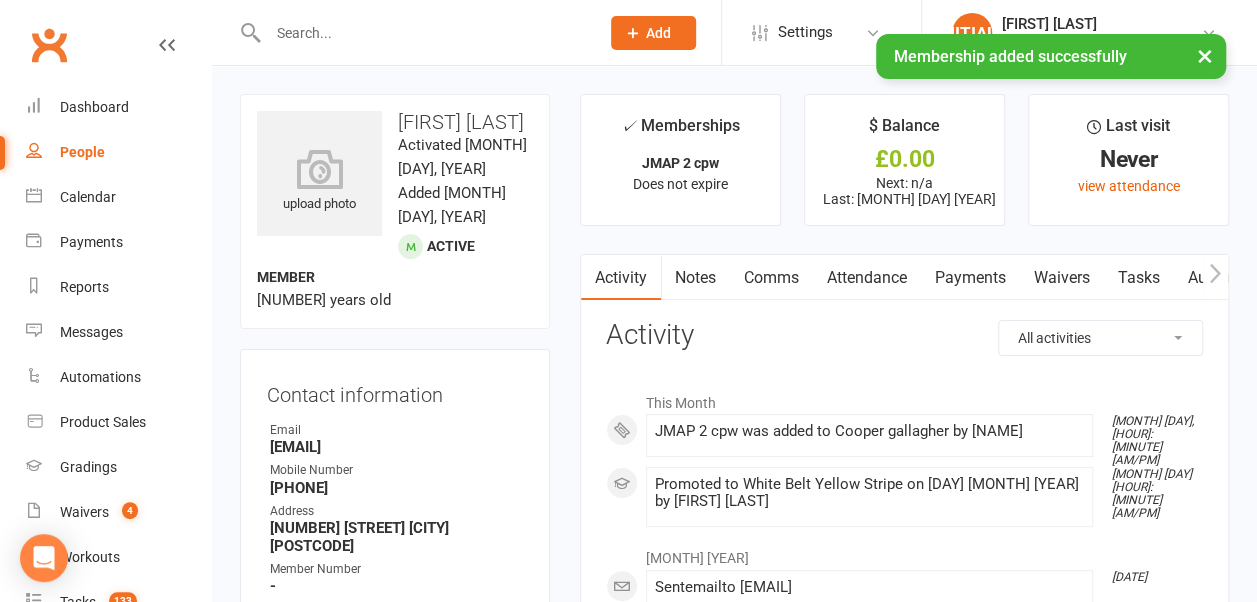 click on "Comms" at bounding box center [771, 278] 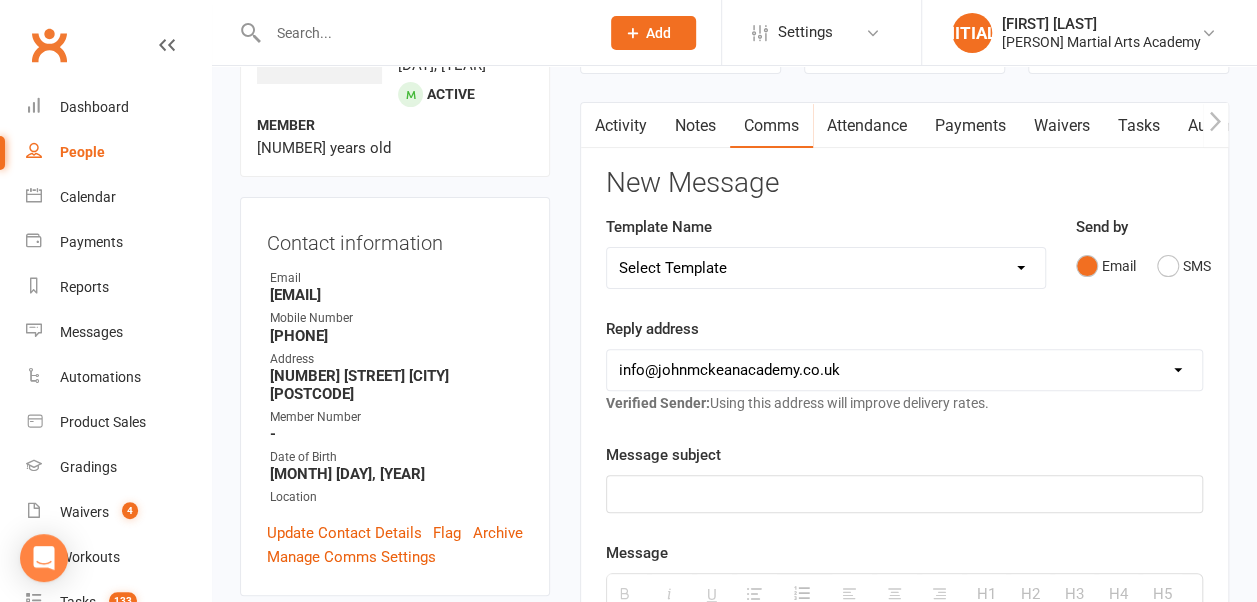 scroll, scrollTop: 158, scrollLeft: 0, axis: vertical 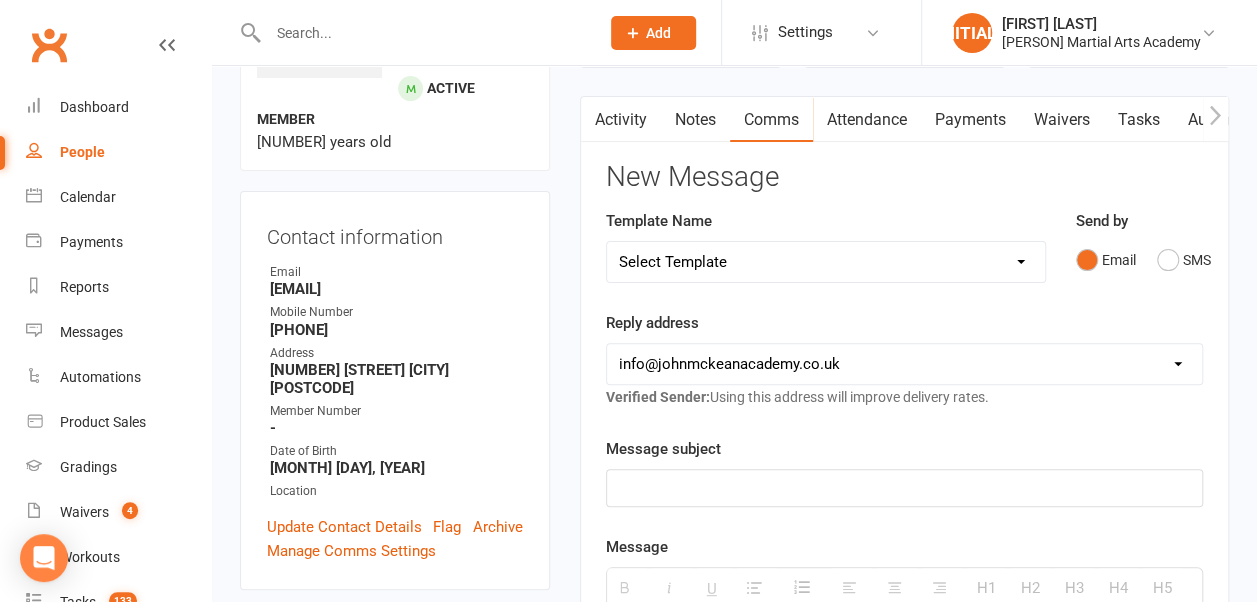 click on "Select Template [Email] 4 wk reen step 2 goal [Email] MS Introduction 4 week reen (1st email) [Email] MS Step 1 Vision [Email] MS Step 3 Beliefs [Email] MS step 4 Affirmations [Email] MS Step 5 emotions [Email] Week 1 Review [Email] Welcome 4 Week Reenergise [Email] AMAP 4 week Course (1of4) [Email] Kickboxing 4 Week Course [1 of 4 emails] [Email] Kickboxing 4 Week Course [2 of 4 emails] [Email] Kickboxing 4 Week Course [3 of 4 emails] [Email] 1st Week on kb amap  course [Email] 4 MFP expiry not graded [SMS] 4 week course upgrade [Email] Black friday jma online library [Email] [Member] Adult course completed (1 of 3) [Email] Overdue fee (5 days) (1 of 3 emails) [Email] Overdue Membership juniors [Email] September Grading [Email] Summer camp [Email] Timetable update [Email] VLP info on what it is [Email] Volunteer Leadership Programme [Email] JMAP Membership Added (1 of 3 Emails) [Email] Junior Martial Arts 4MFP Lump [Email] Junior Martial Arts 4MFP lump (1 of 6) [Email] Responsibility LSP Worksheets" at bounding box center (826, 262) 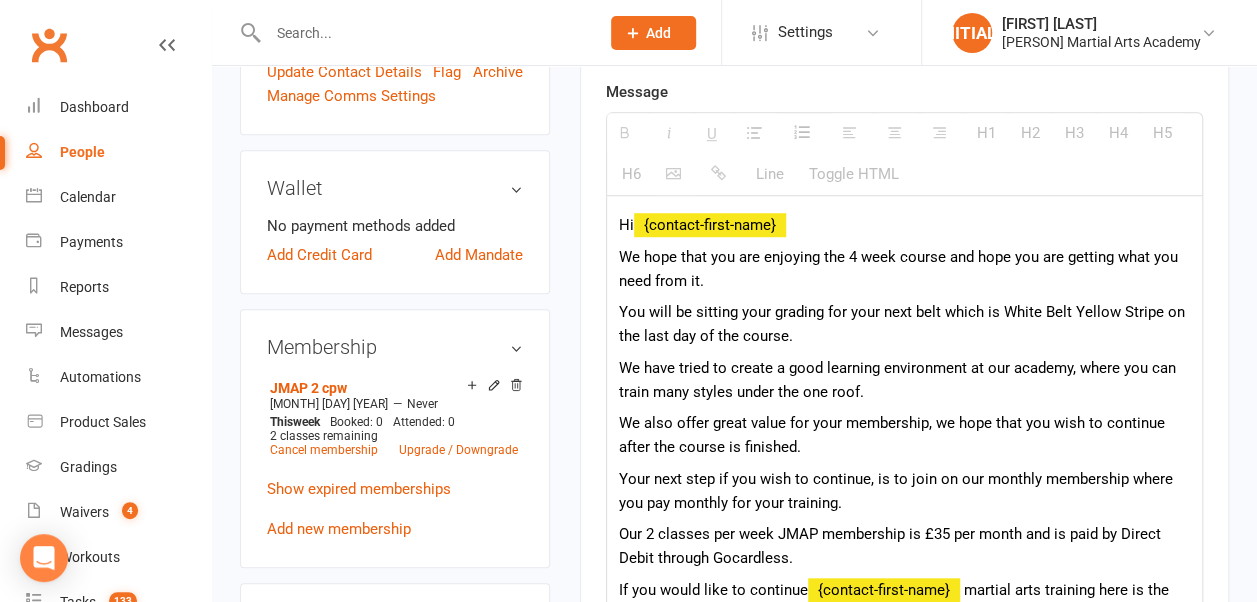 scroll, scrollTop: 646, scrollLeft: 0, axis: vertical 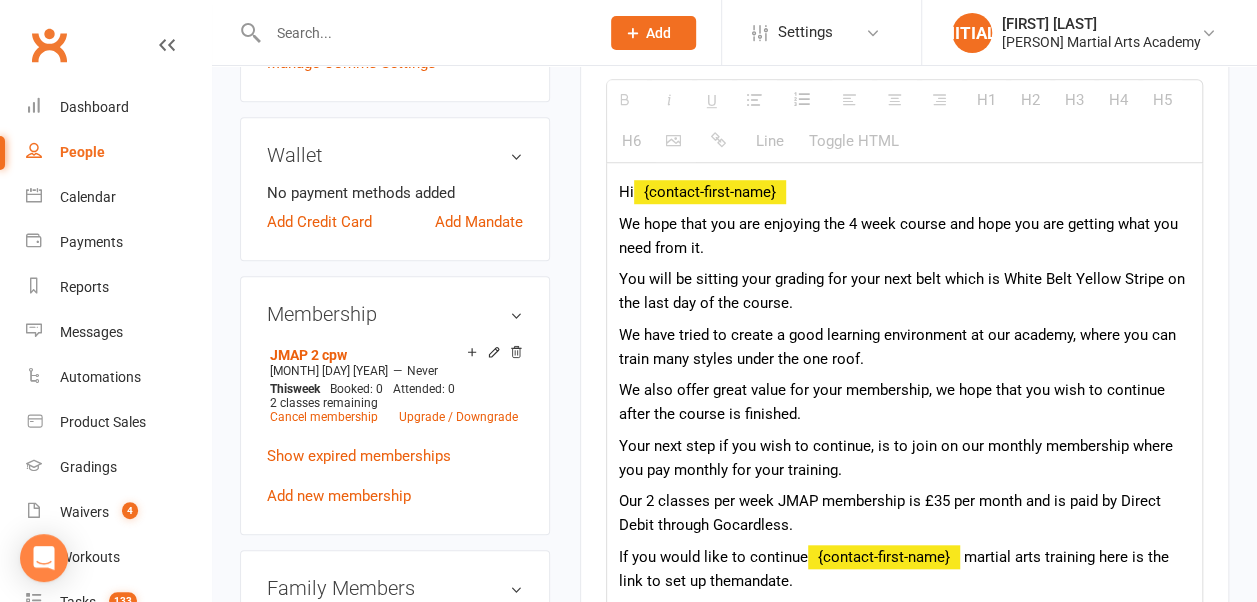 click on "Our 2 classes per week JMAP membership is £35 per month and is paid by Direct Debit through Gocardless." at bounding box center (904, 513) 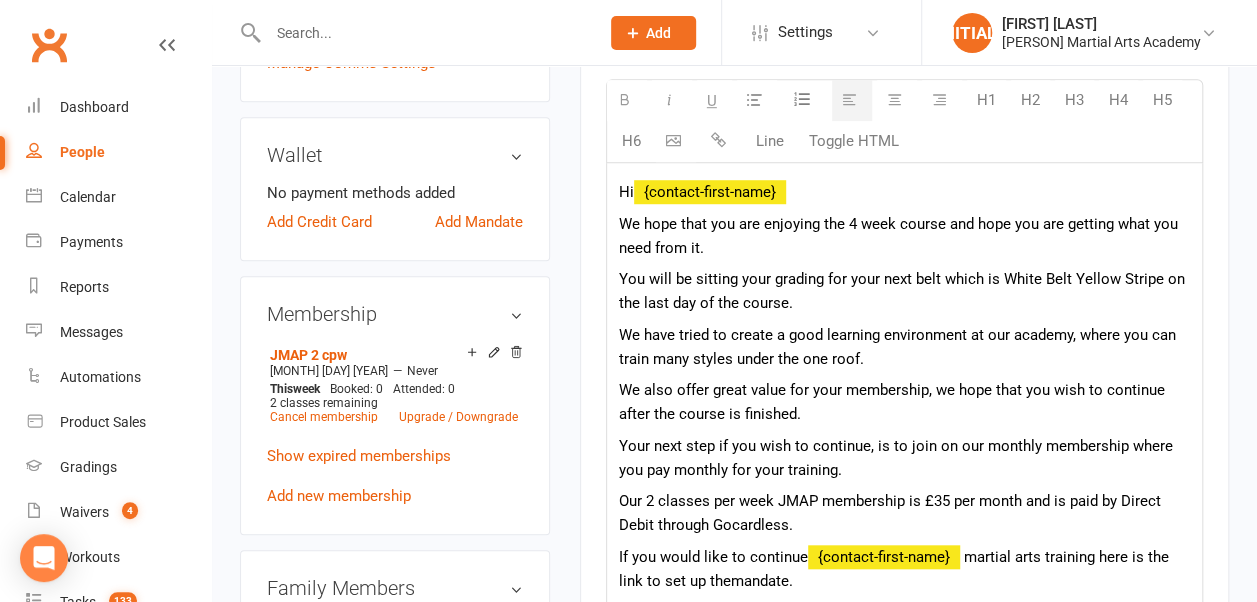 type 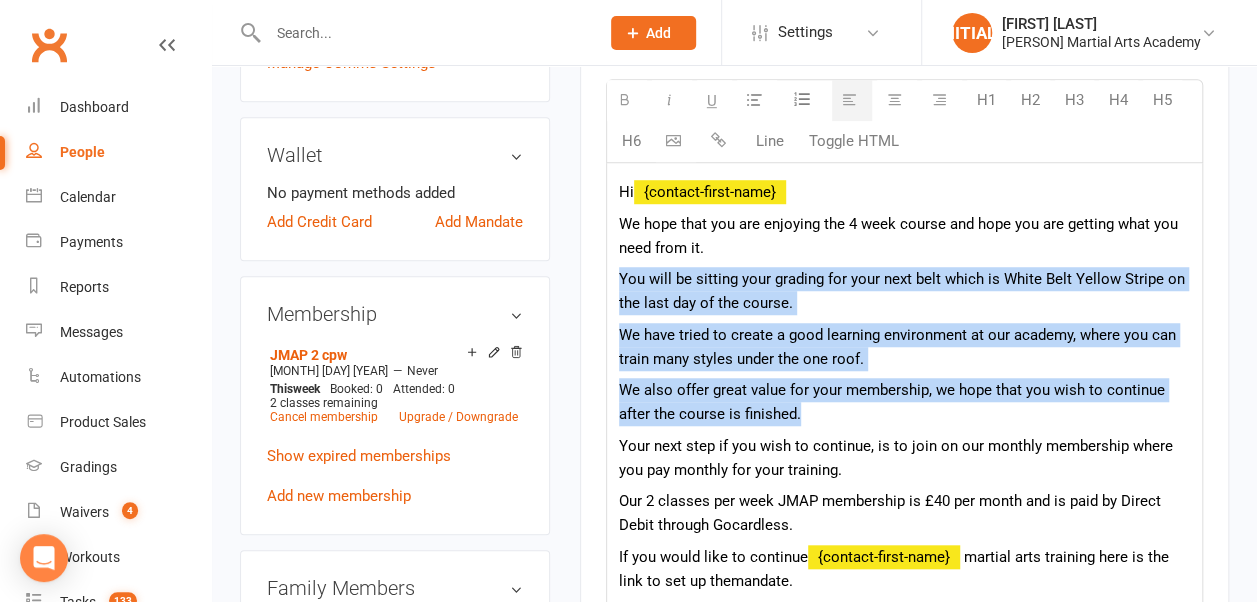 drag, startPoint x: 851, startPoint y: 406, endPoint x: 617, endPoint y: 279, distance: 266.24237 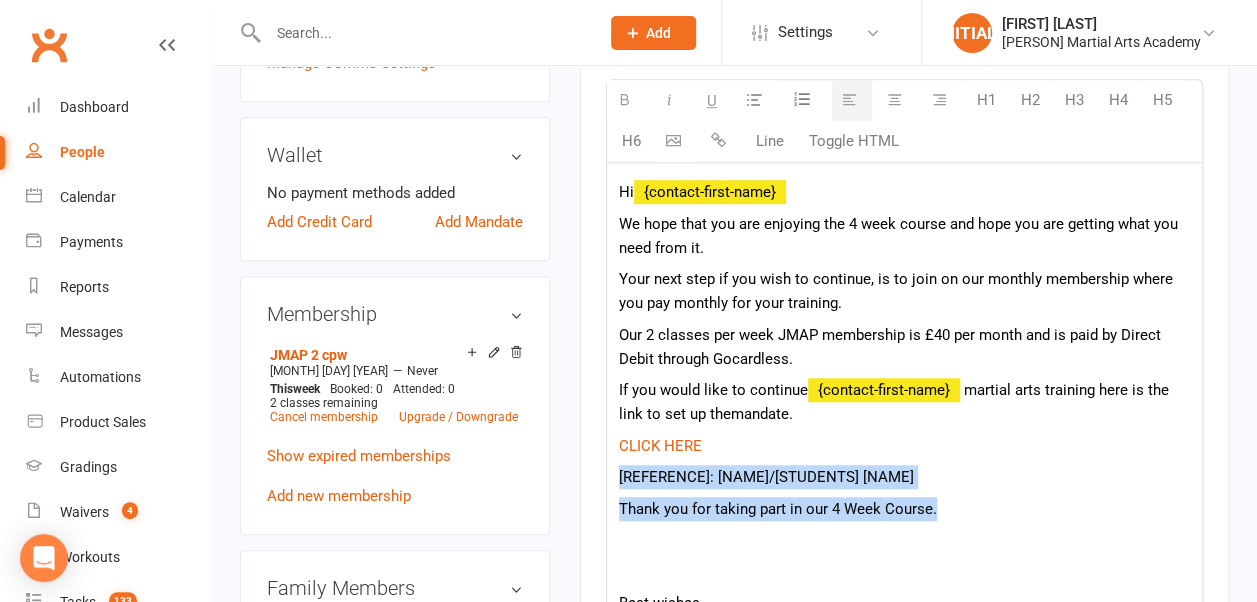 drag, startPoint x: 979, startPoint y: 502, endPoint x: 620, endPoint y: 478, distance: 359.80133 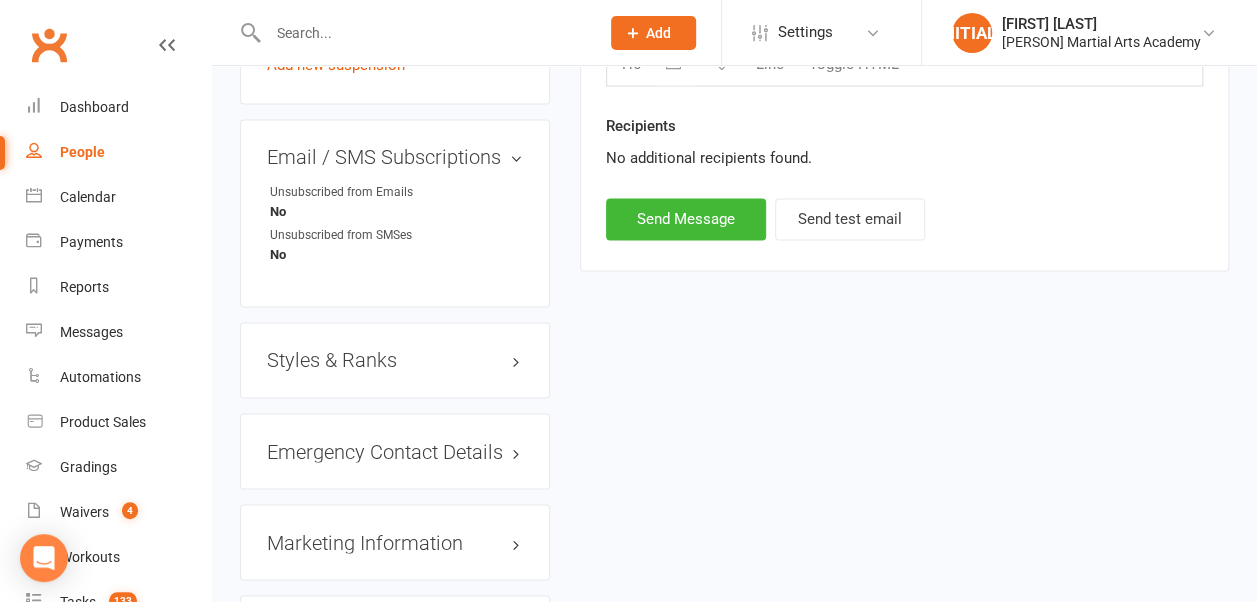scroll, scrollTop: 1417, scrollLeft: 0, axis: vertical 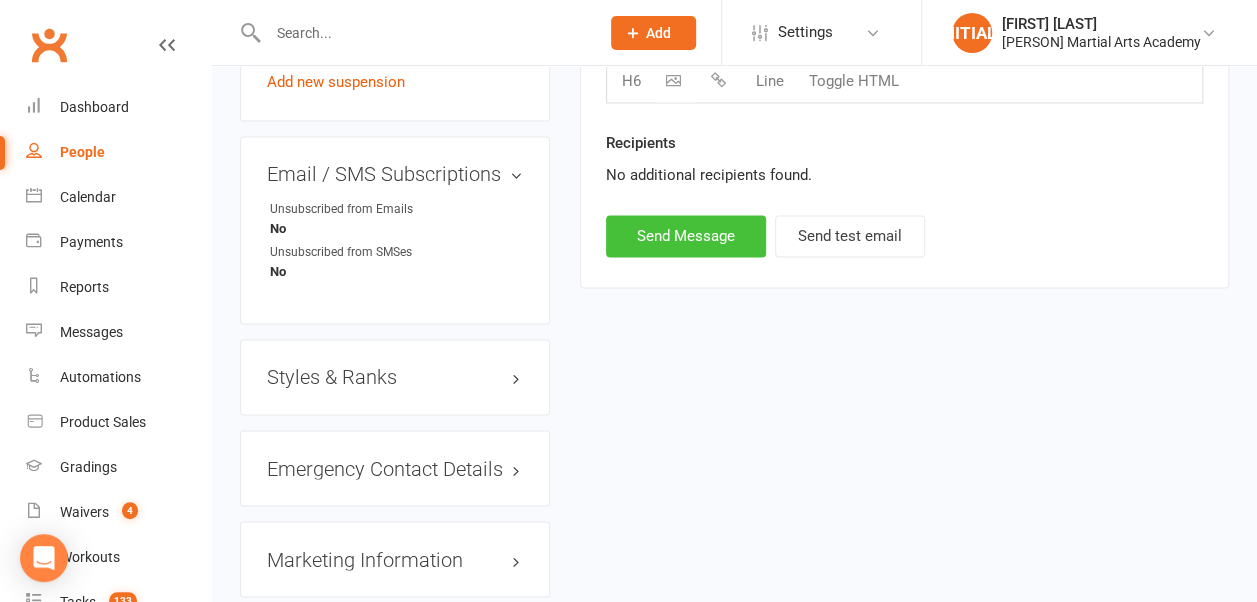 click on "Send Message" at bounding box center (686, 236) 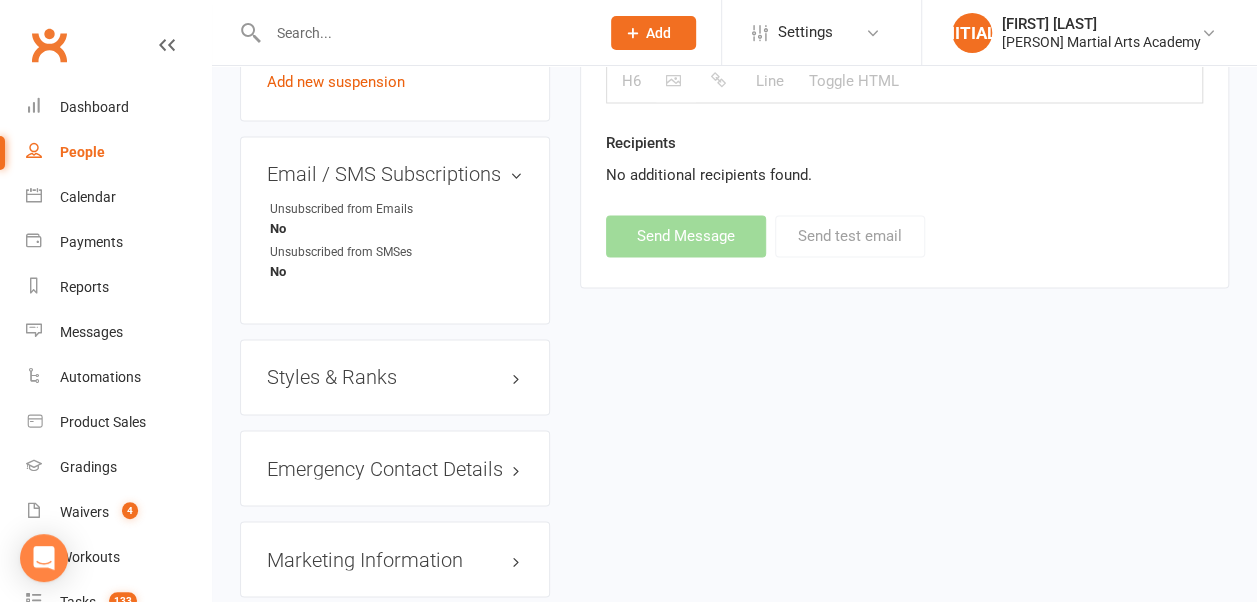 select 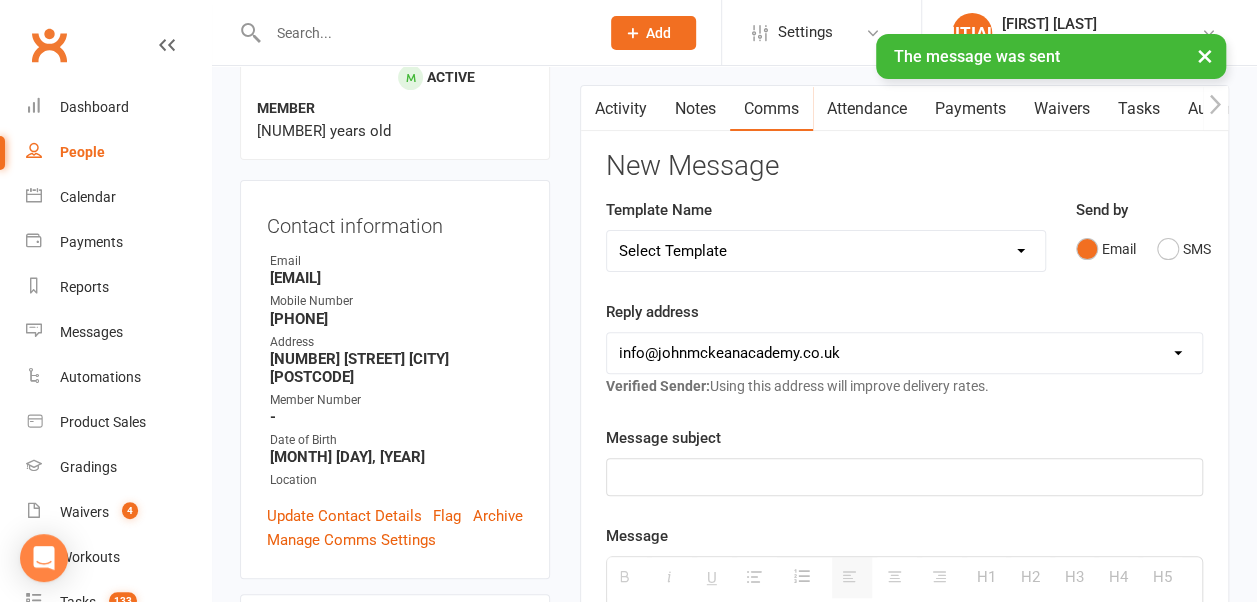 scroll, scrollTop: 116, scrollLeft: 0, axis: vertical 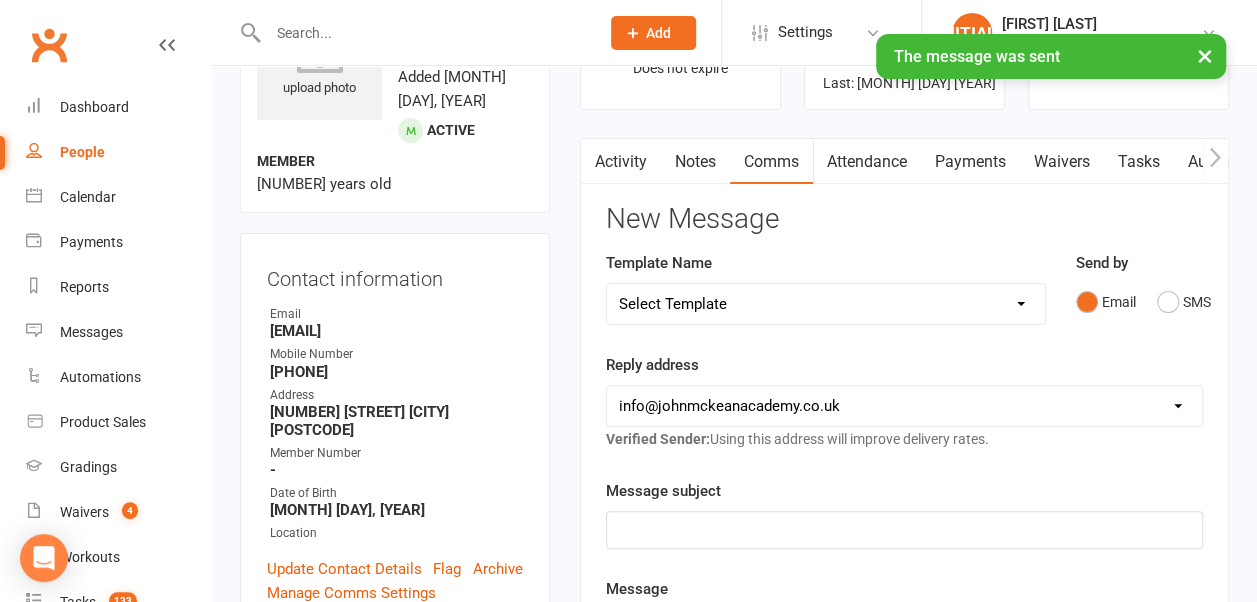 click on "Payments" at bounding box center [970, 162] 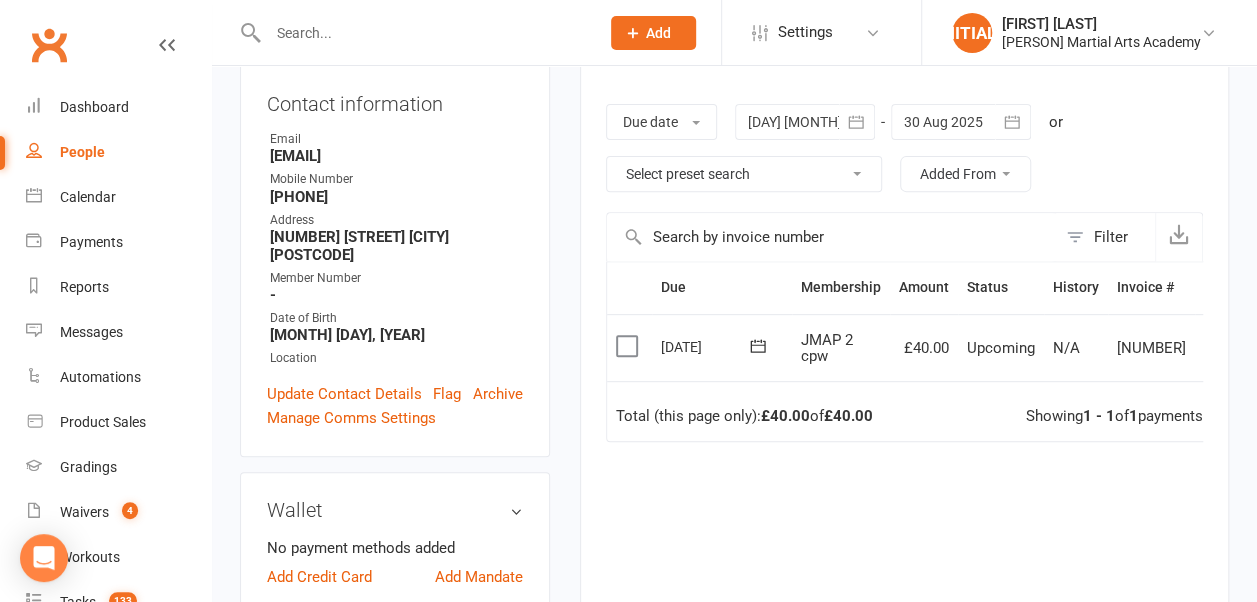 scroll, scrollTop: 305, scrollLeft: 0, axis: vertical 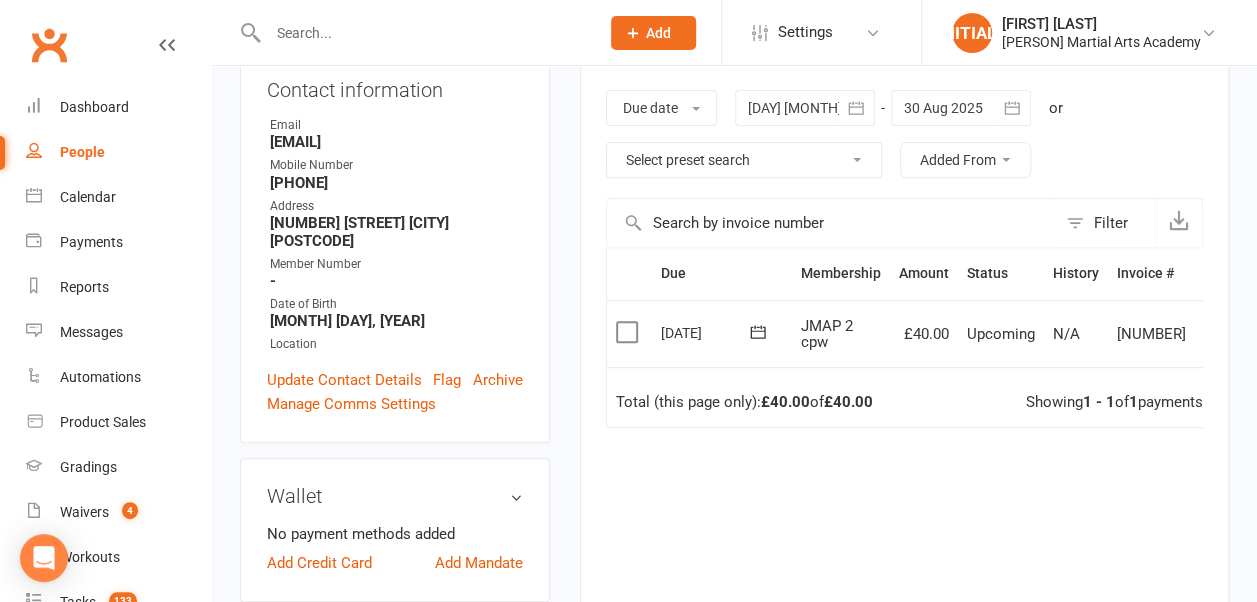 click at bounding box center (1216, 334) 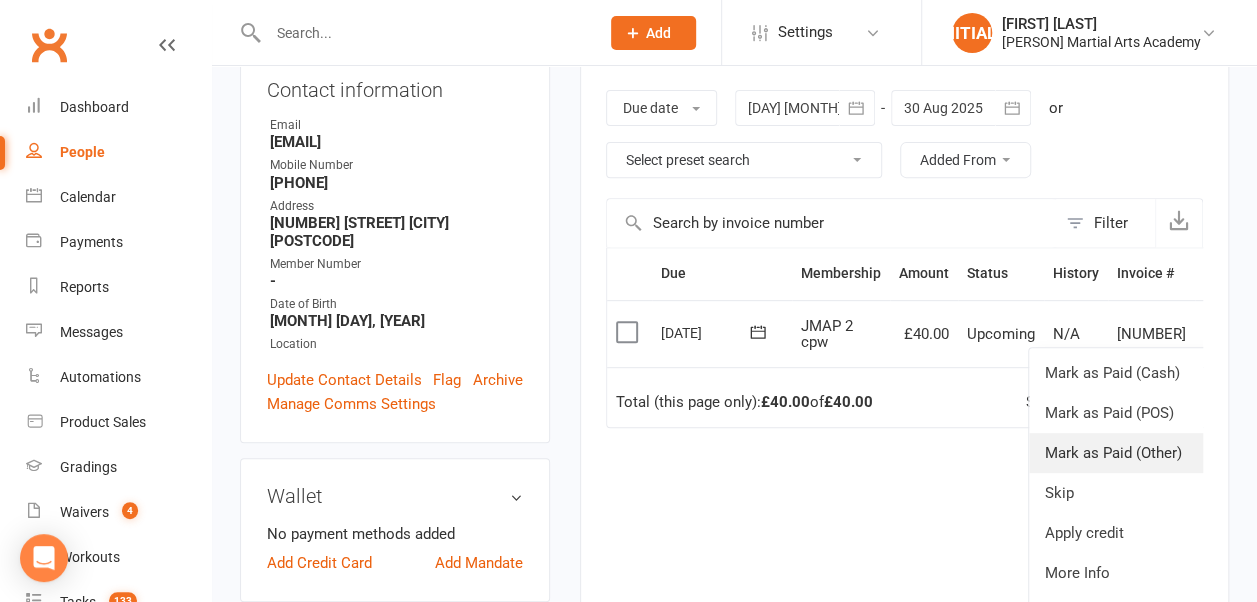 click on "Mark as Paid (Other)" at bounding box center [1128, 453] 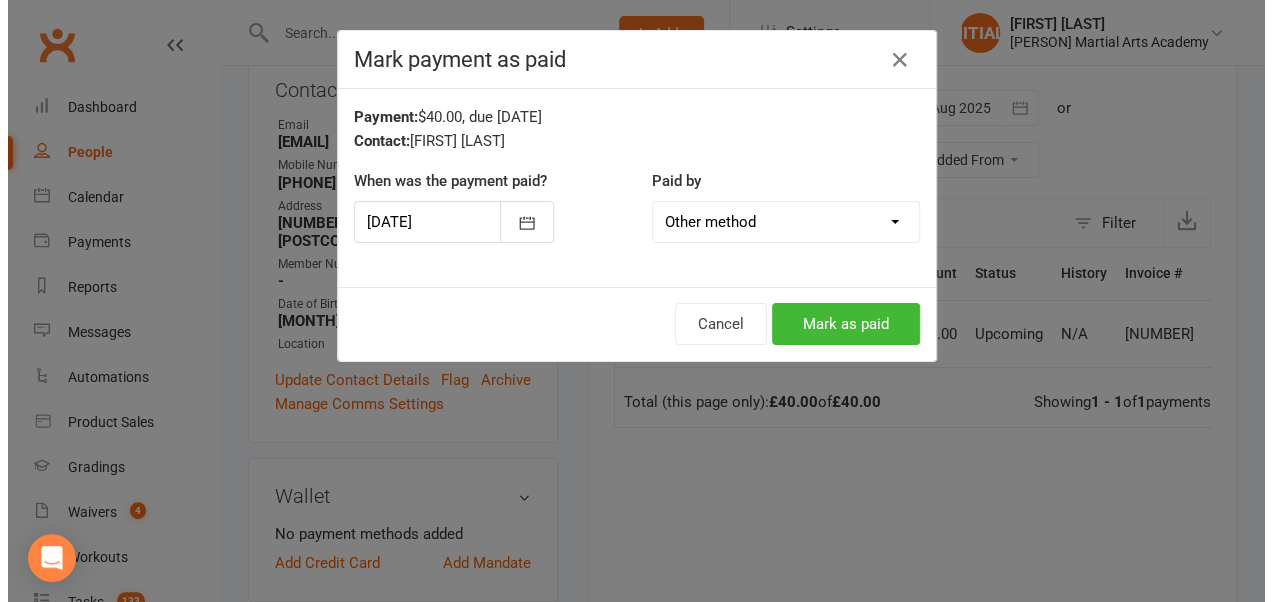 scroll, scrollTop: 281, scrollLeft: 0, axis: vertical 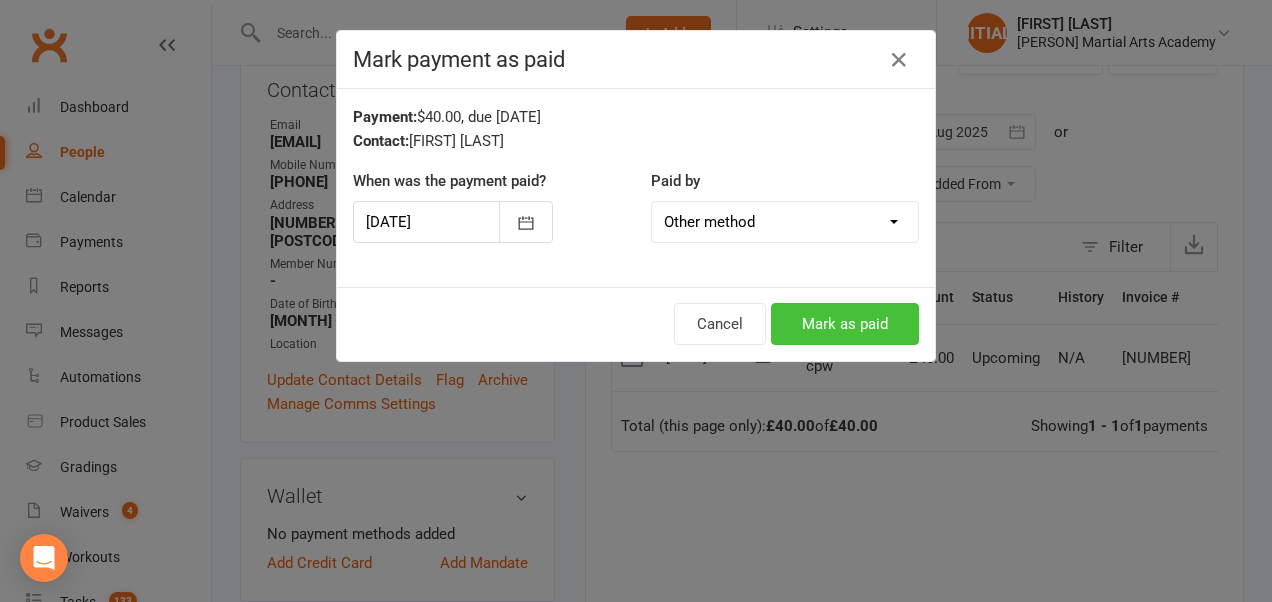 click on "Mark as paid" at bounding box center [845, 324] 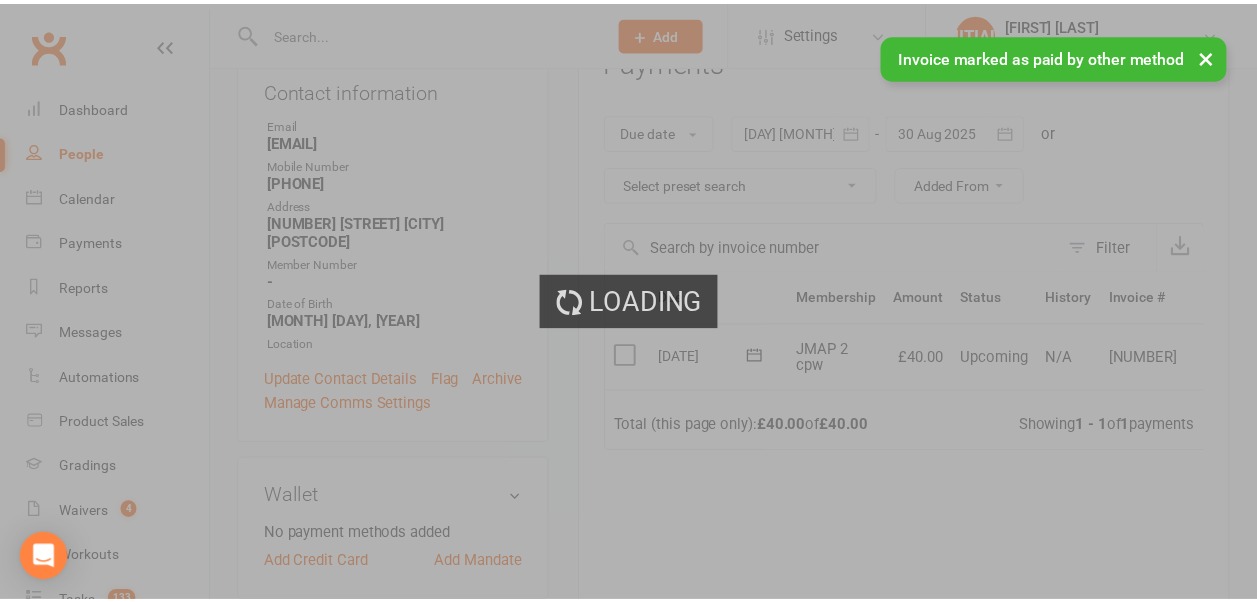scroll, scrollTop: 305, scrollLeft: 0, axis: vertical 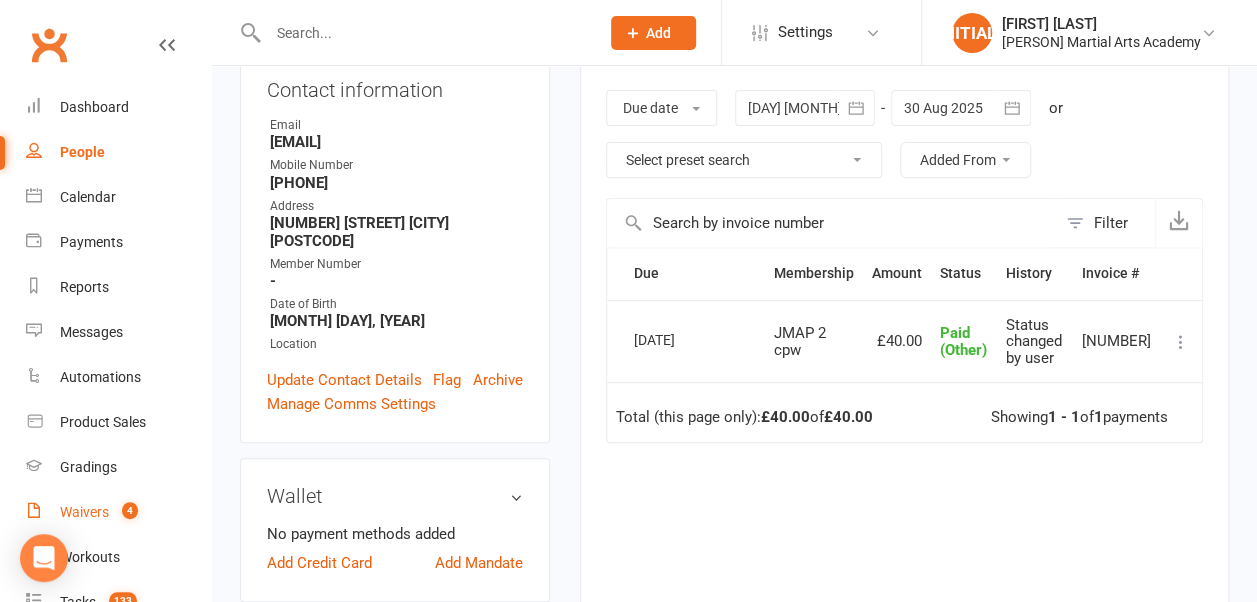 click on "Waivers" at bounding box center [84, 512] 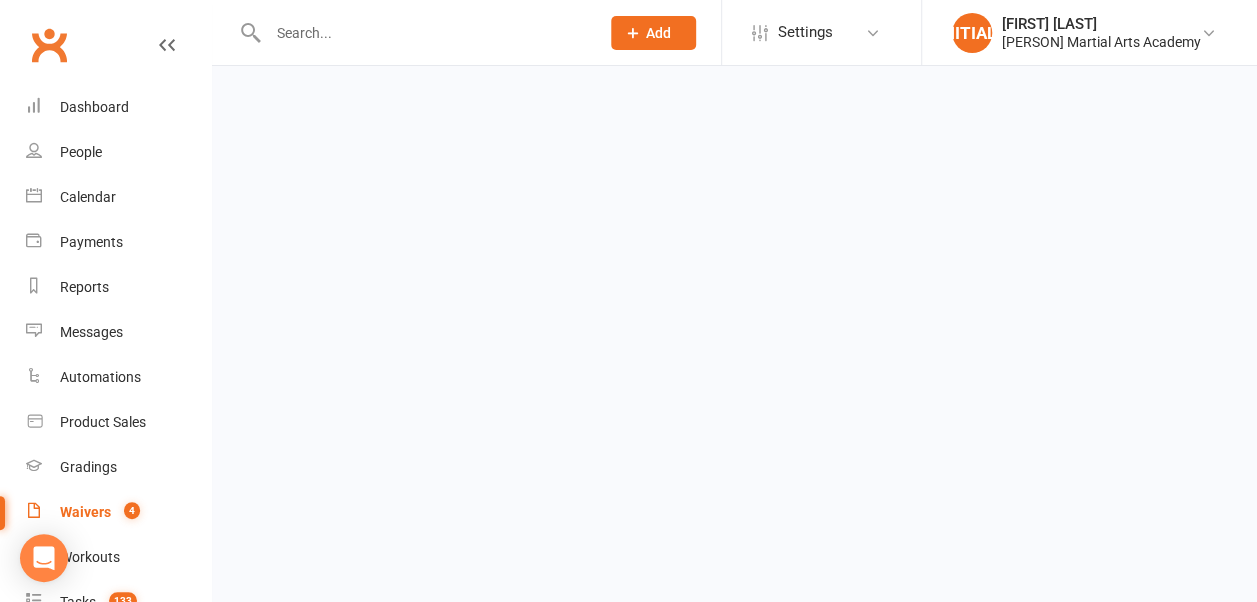 scroll, scrollTop: 0, scrollLeft: 0, axis: both 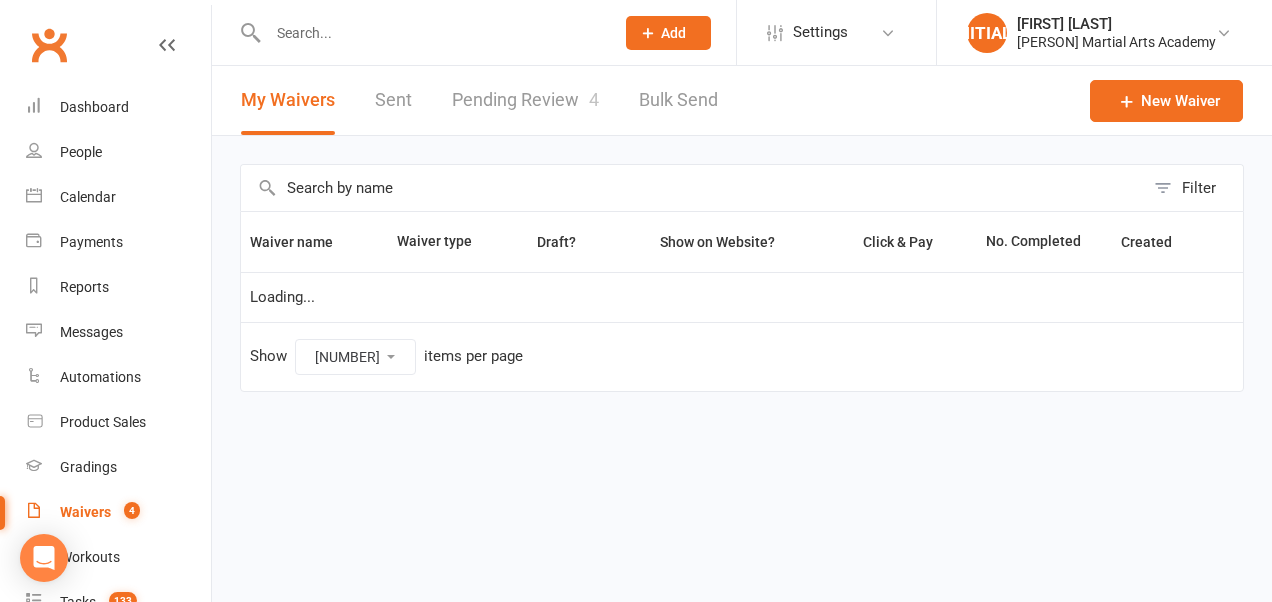 select on "50" 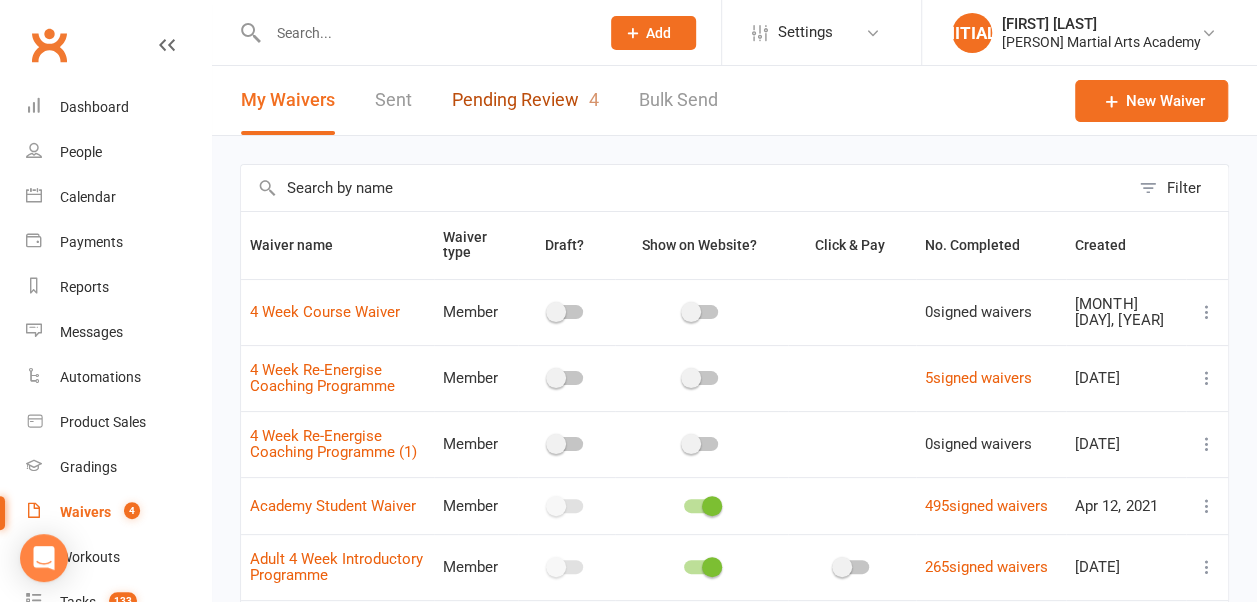 click on "Pending Review 4" at bounding box center [525, 100] 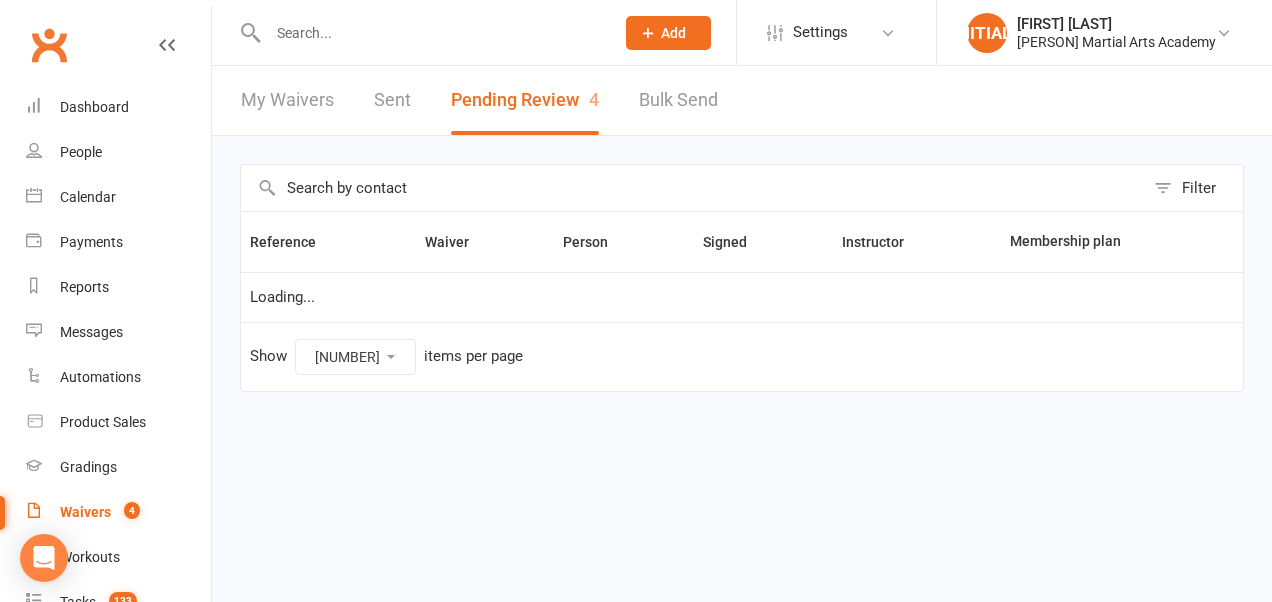 select on "100" 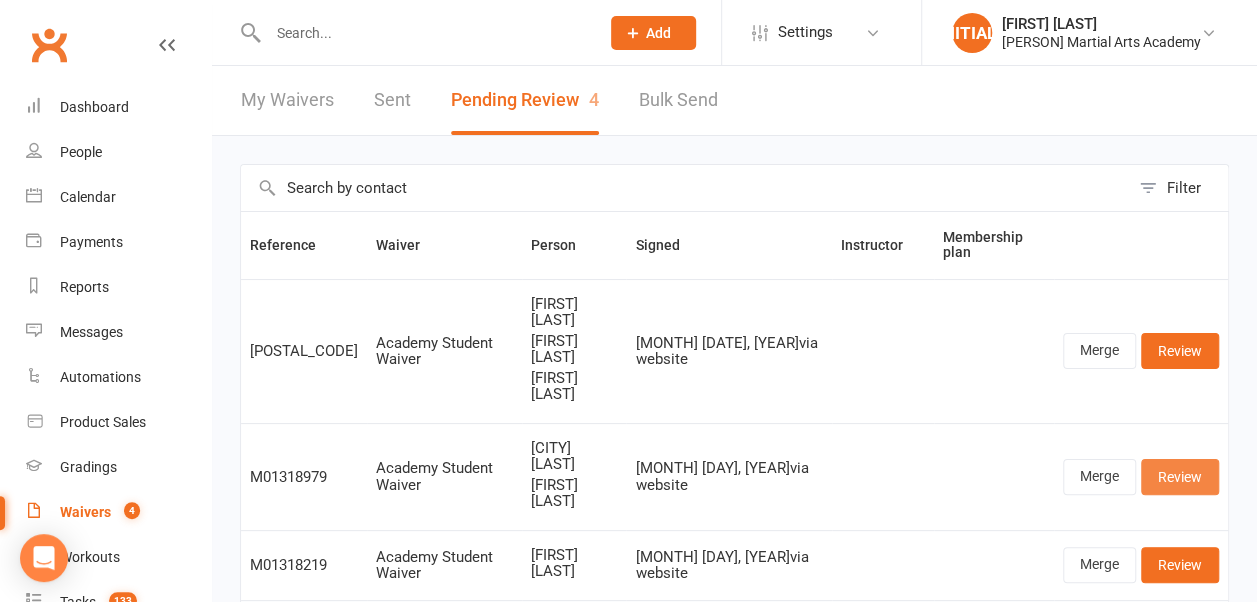 click on "Review" at bounding box center [1180, 477] 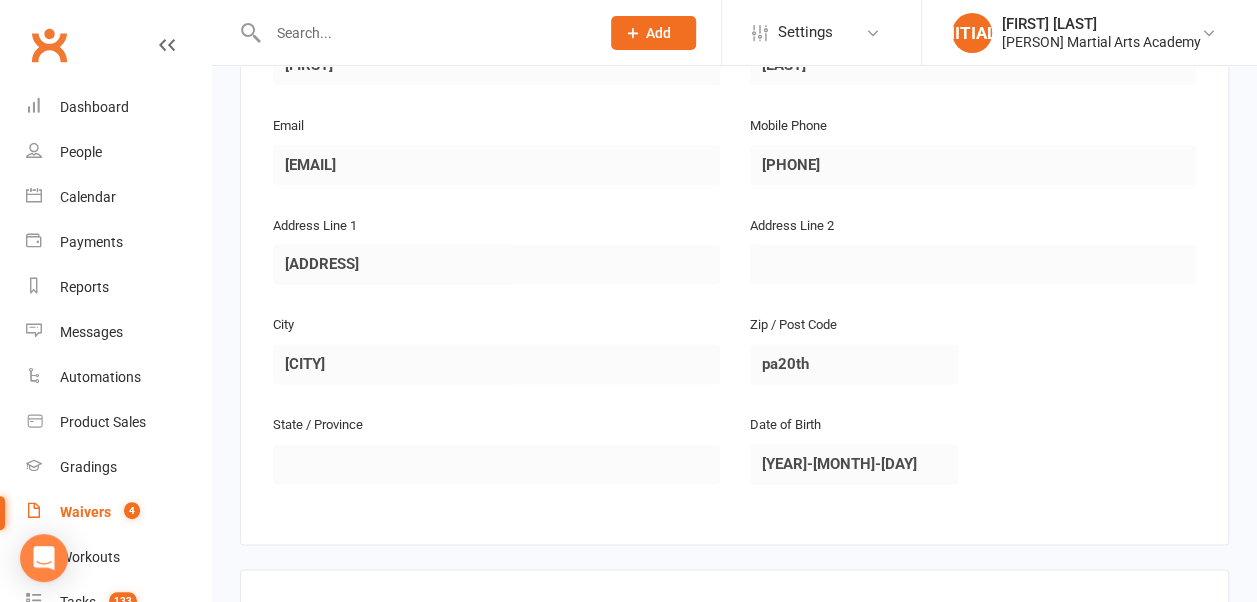 scroll, scrollTop: 2550, scrollLeft: 0, axis: vertical 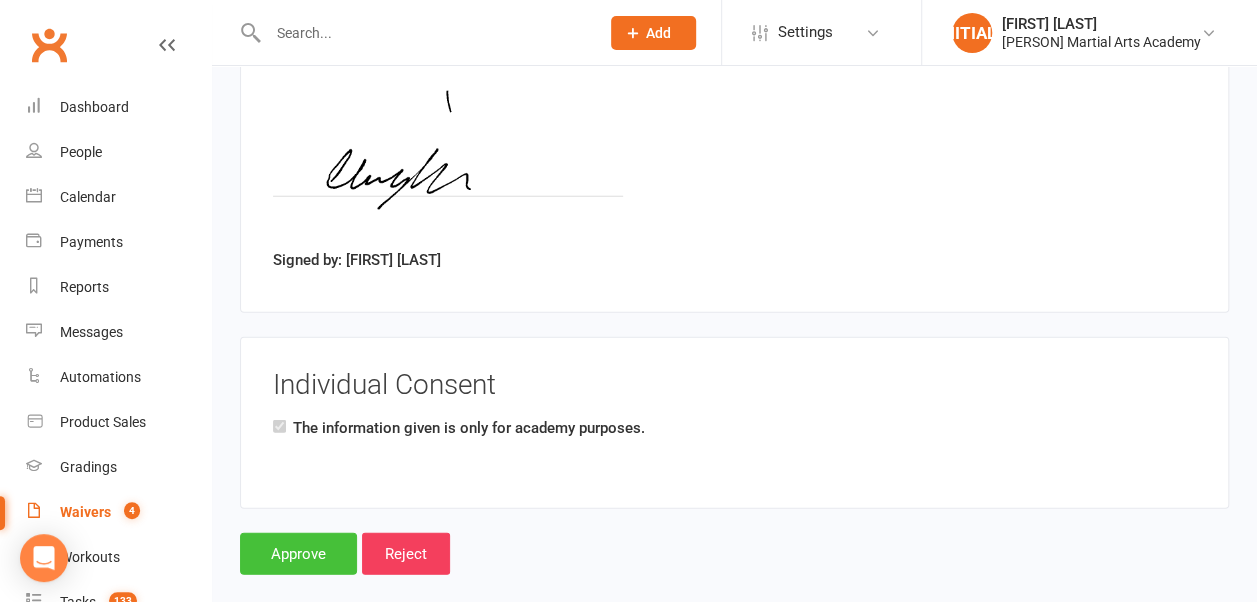 click on "Approve" at bounding box center (298, 554) 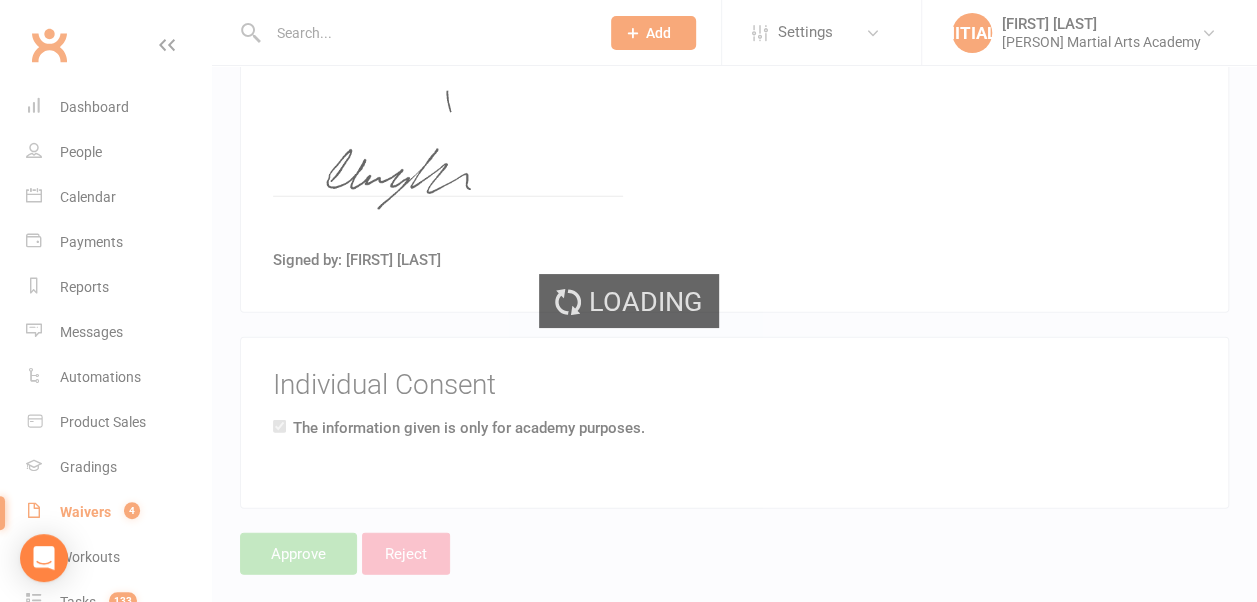 scroll, scrollTop: 0, scrollLeft: 0, axis: both 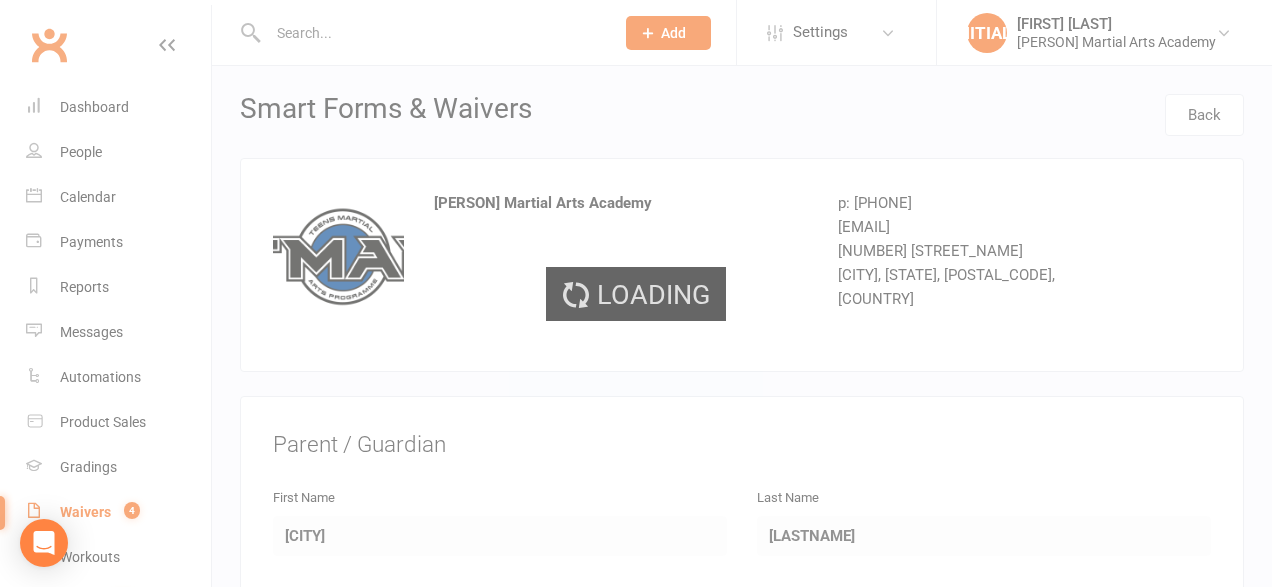 select on "100" 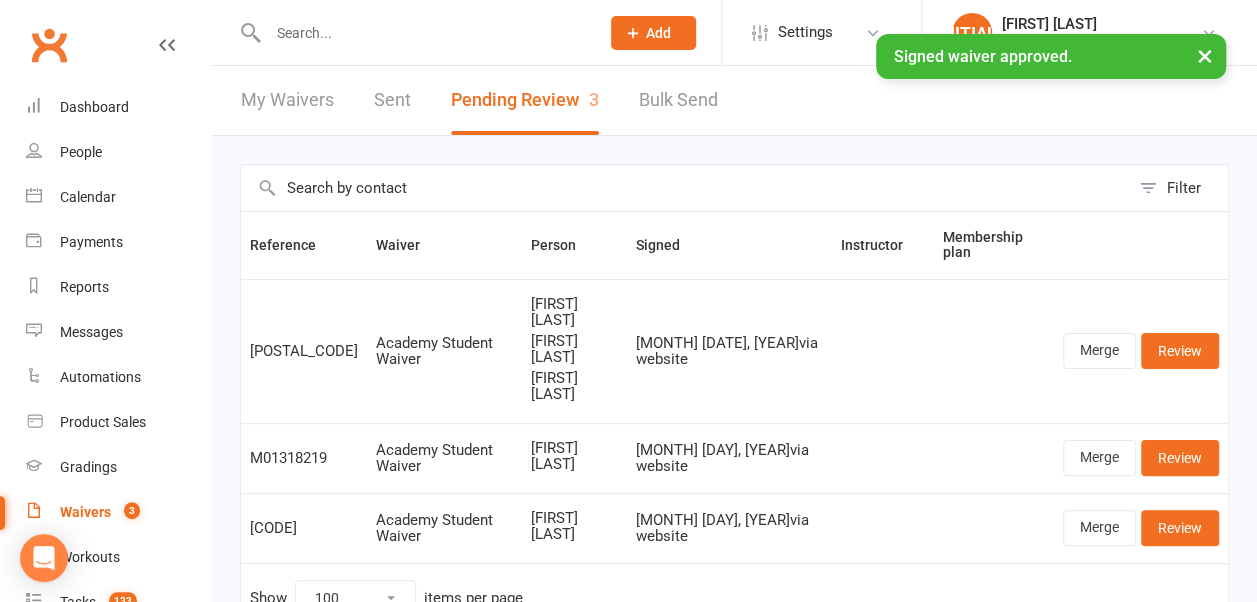 click on "× Signed waiver approved." at bounding box center (615, 34) 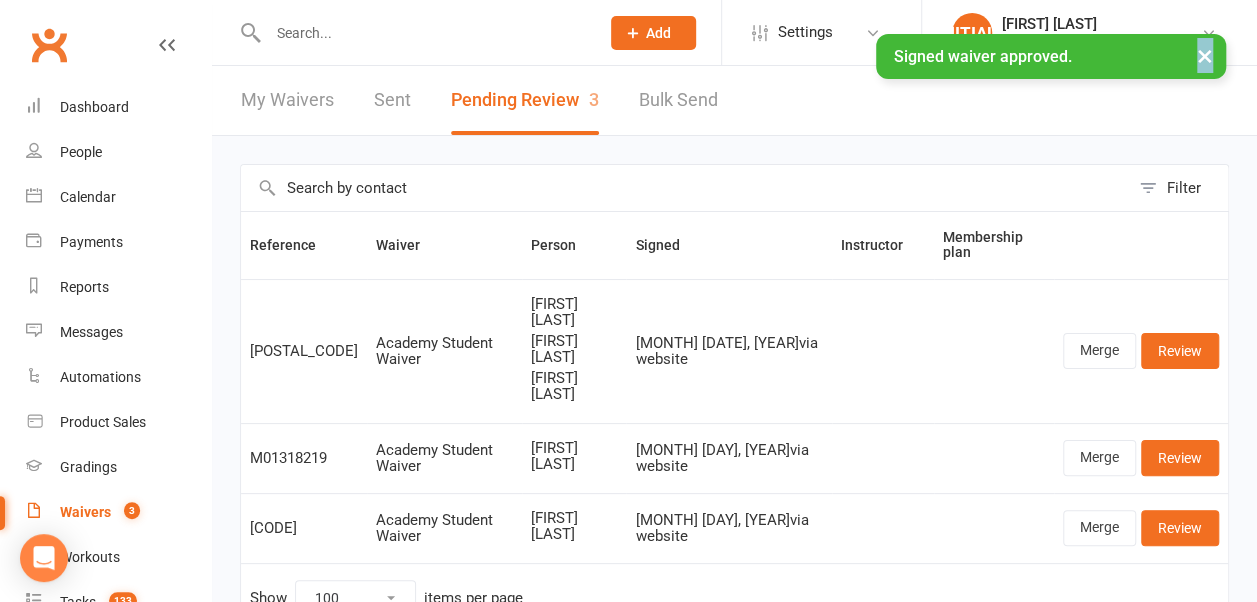 click on "× Signed waiver approved." at bounding box center (615, 34) 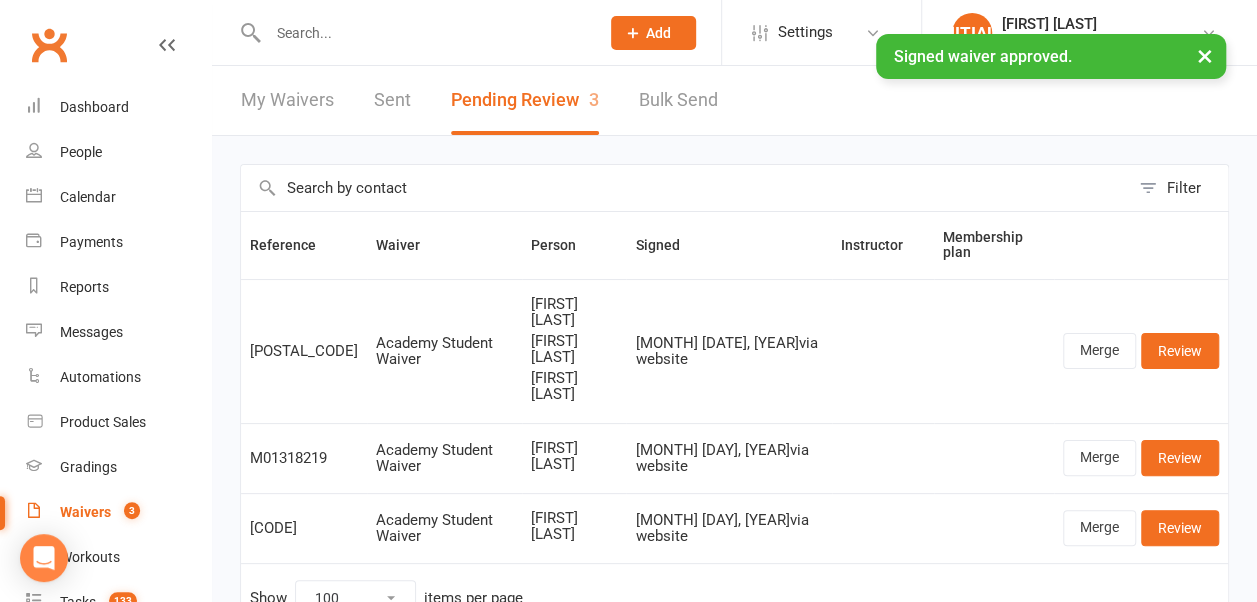 click at bounding box center [423, 33] 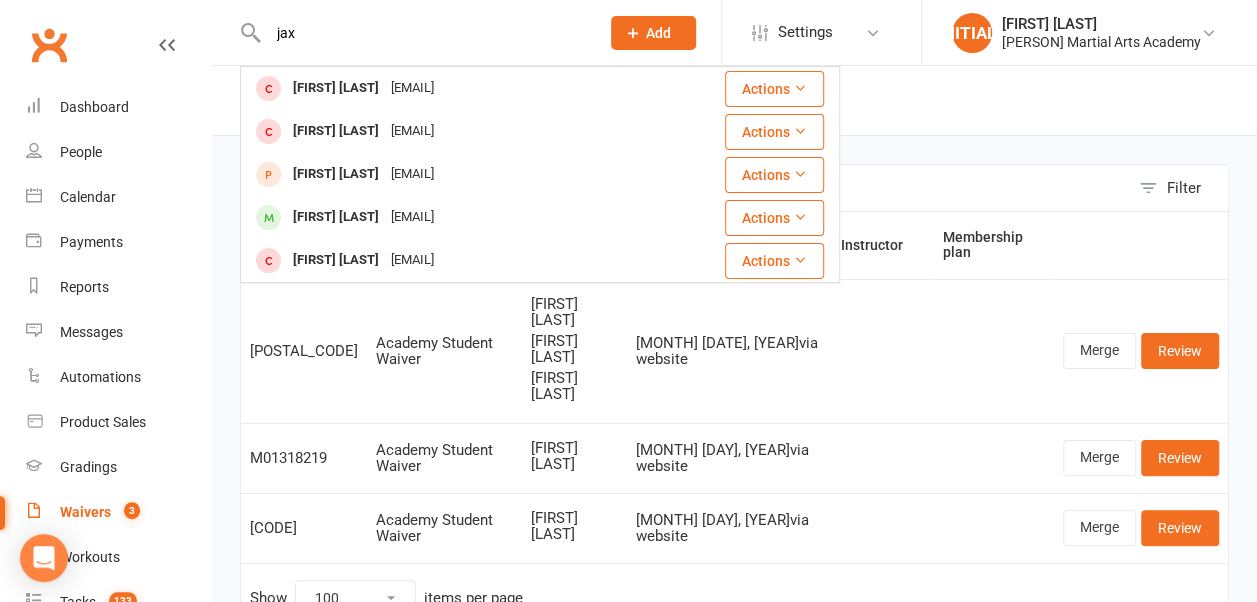 type on "jax" 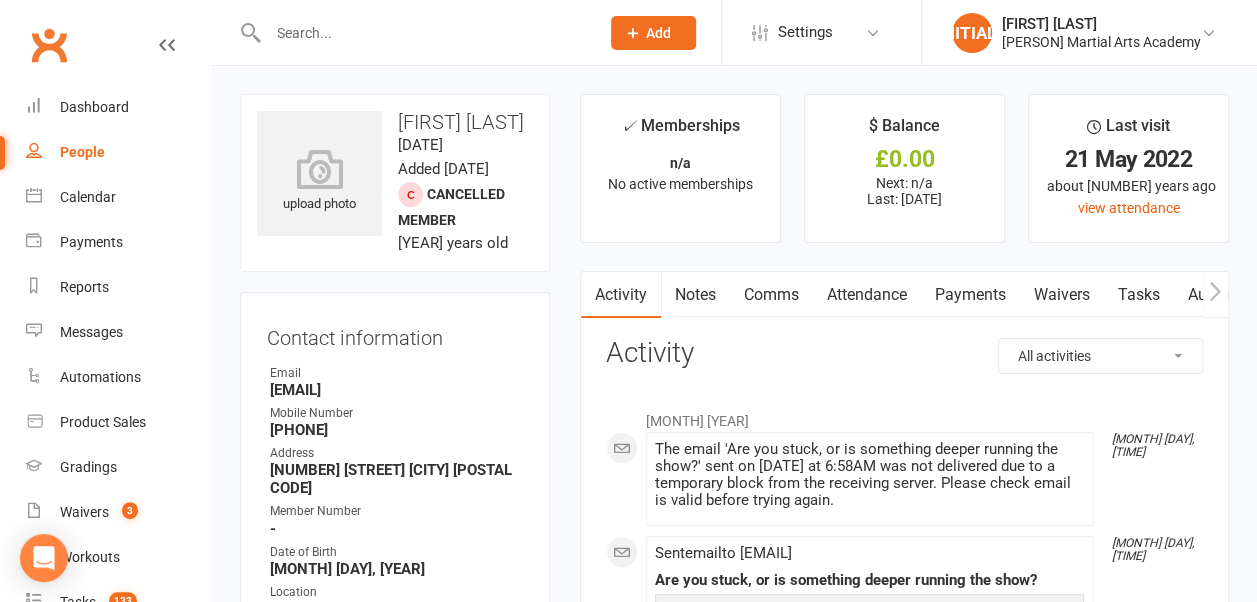 click at bounding box center [423, 33] 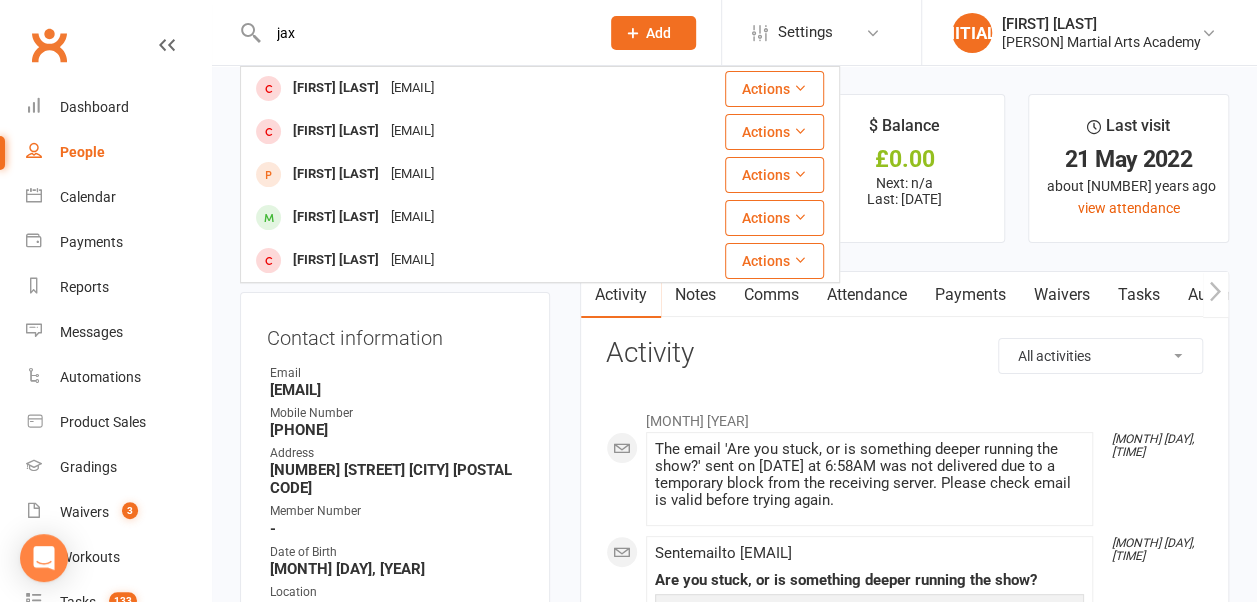 type on "jax" 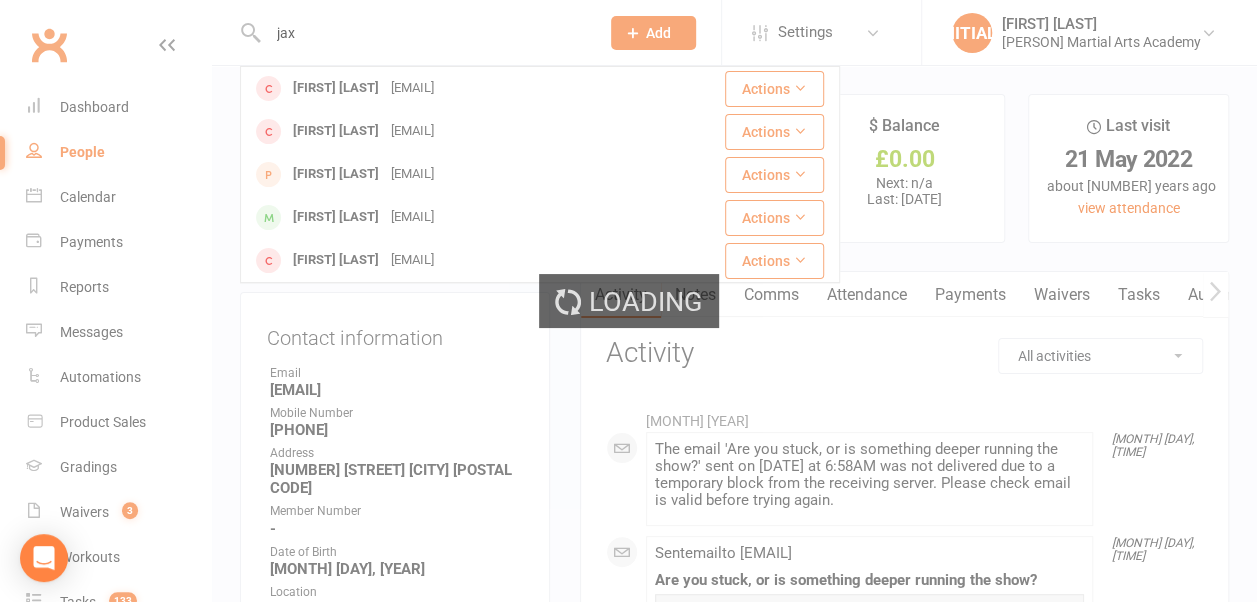 type 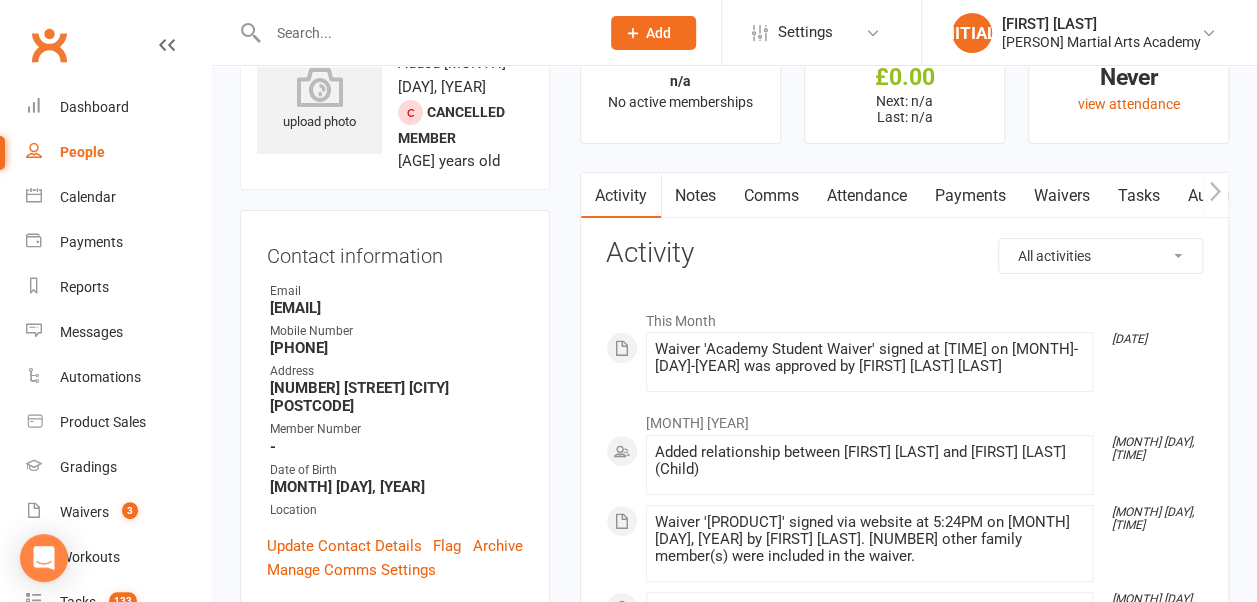 scroll, scrollTop: 0, scrollLeft: 0, axis: both 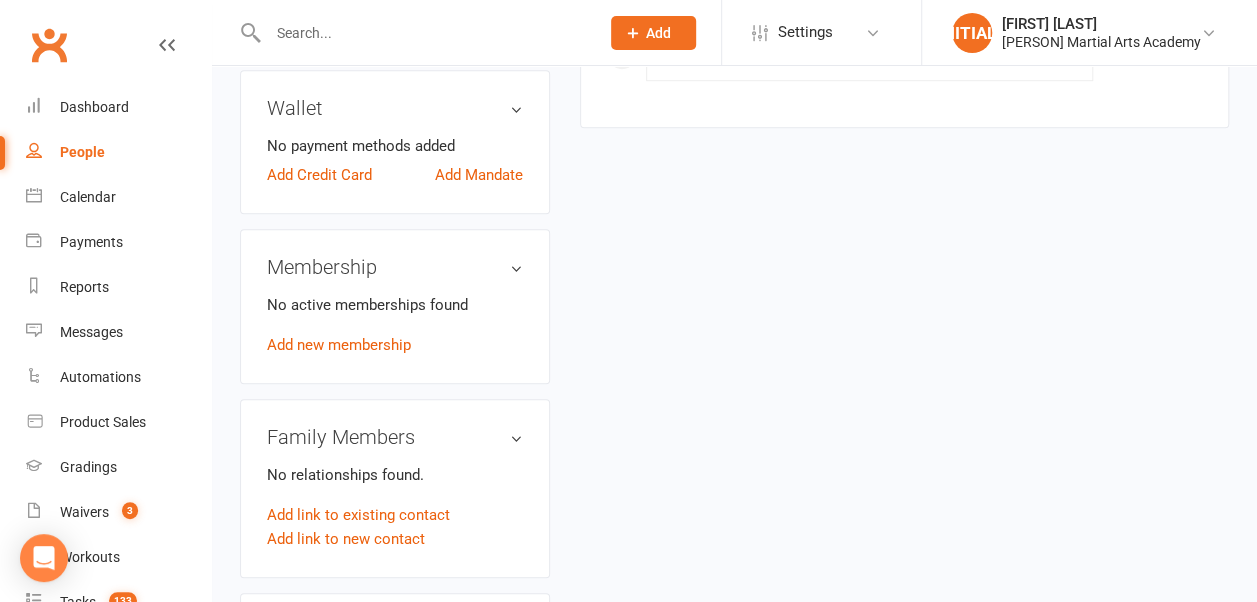 click on "Add new membership" at bounding box center (339, 345) 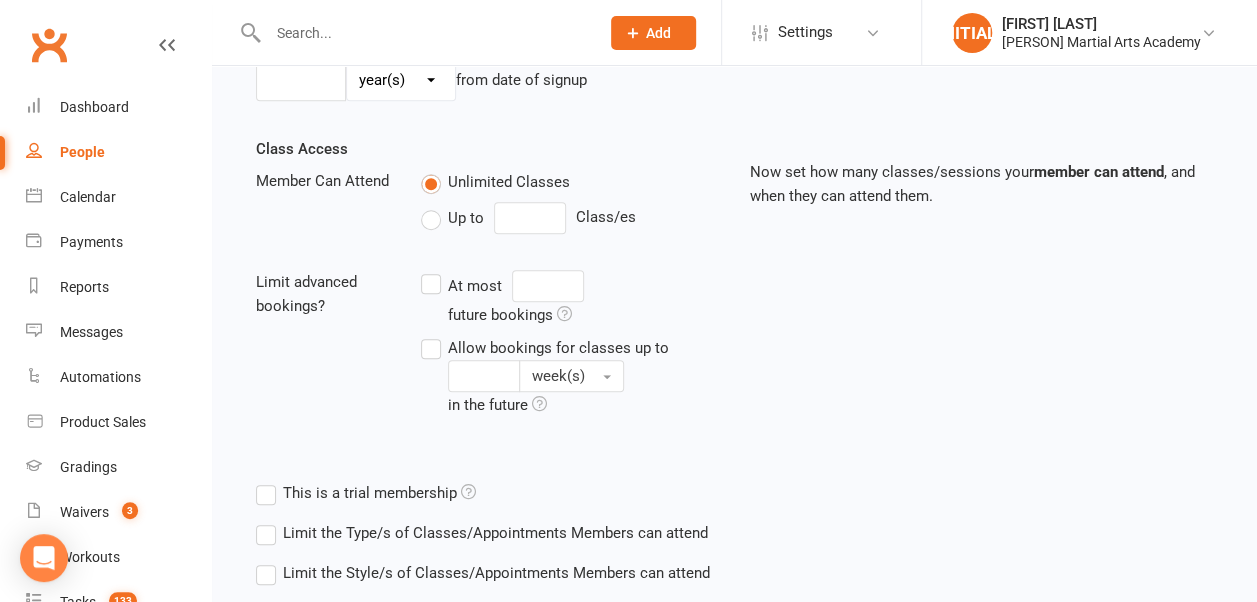 scroll, scrollTop: 0, scrollLeft: 0, axis: both 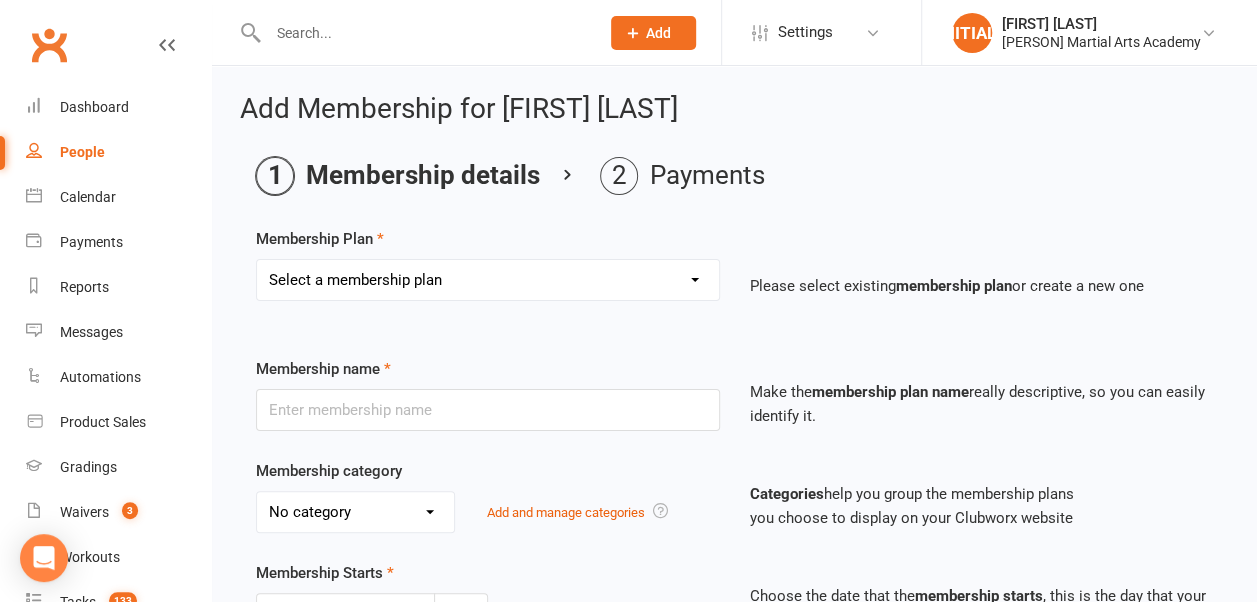 click on "Select a membership plan Create new Membership Plan AMAP 4 Week Introductory Programme TMAP 4 Week Introductory Course JMAP 4 Week Introductory Programme MMAP 4 Week Introductory Course AMAP Unlimited AMAP Unlimited Lump Sum AMAP 2 cpw MMAP 1 cpw JMAP 3 cpw JMAP 2 cpw JMAP 1 cpw TMAP Unlimited TMAP 3 cpw TMAP 2 cpw TMAP 1 cpw 10 PT Sessions Lifetime Membership 10 Class Pass JMAP  Unlimited MMAP 2 cpw" at bounding box center [488, 280] 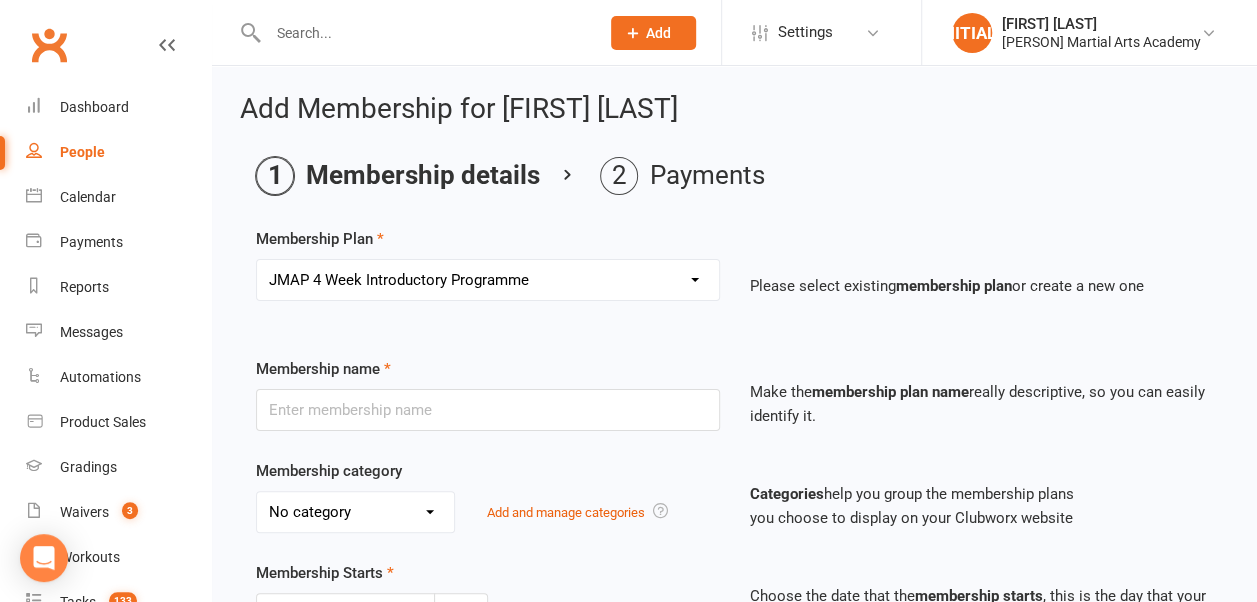 click on "Select a membership plan Create new Membership Plan AMAP 4 Week Introductory Programme TMAP 4 Week Introductory Course JMAP 4 Week Introductory Programme MMAP 4 Week Introductory Course AMAP Unlimited AMAP Unlimited Lump Sum AMAP 2 cpw MMAP 1 cpw JMAP 3 cpw JMAP 2 cpw JMAP 1 cpw TMAP Unlimited TMAP 3 cpw TMAP 2 cpw TMAP 1 cpw 10 PT Sessions Lifetime Membership 10 Class Pass JMAP  Unlimited MMAP 2 cpw" at bounding box center [488, 280] 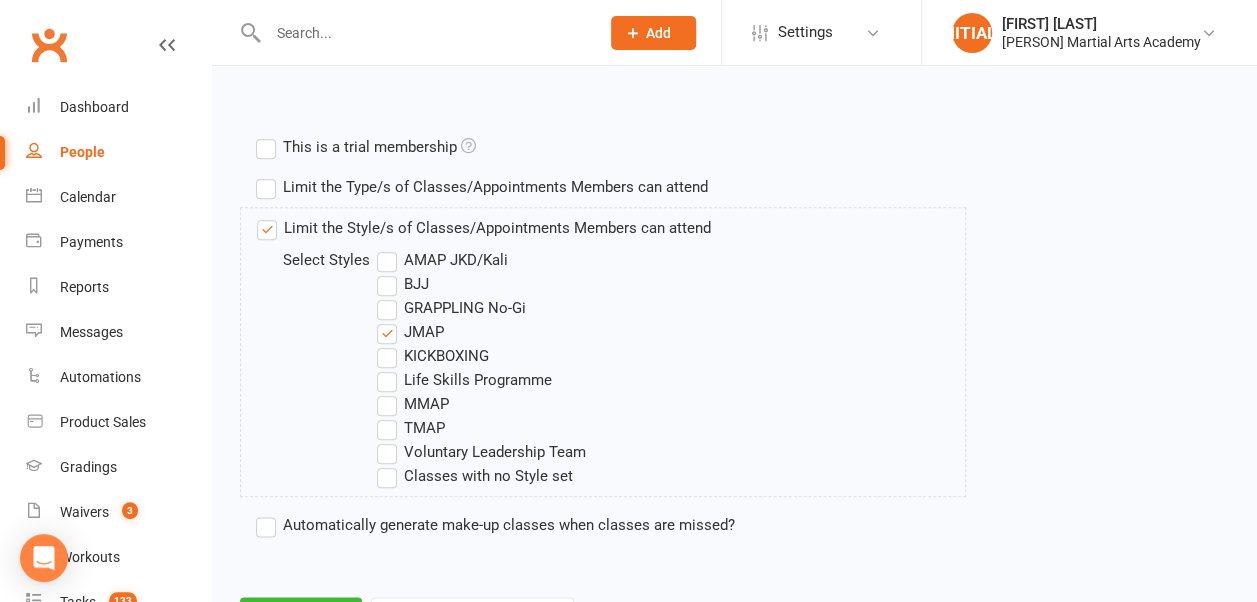 scroll, scrollTop: 996, scrollLeft: 0, axis: vertical 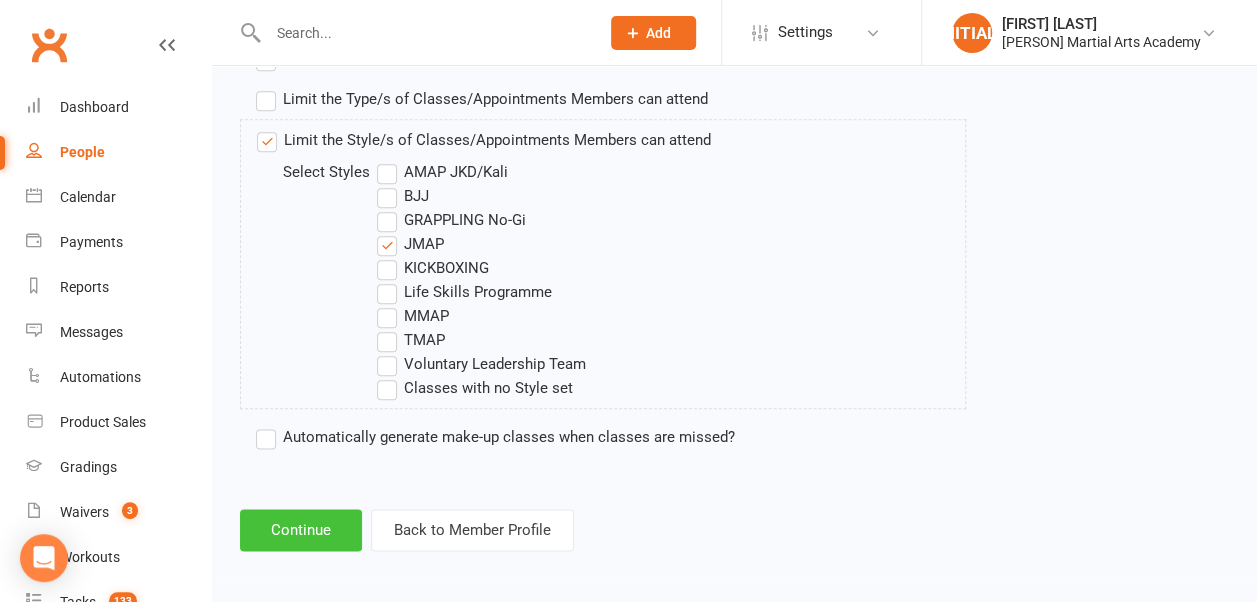click on "Continue" at bounding box center [301, 530] 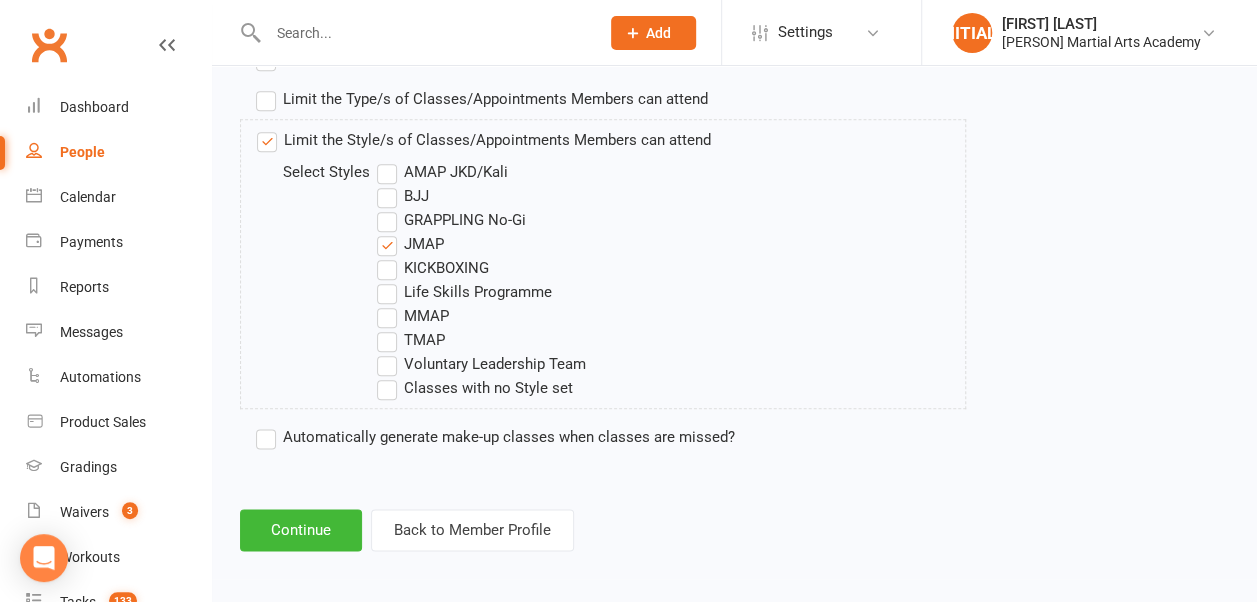 scroll, scrollTop: 0, scrollLeft: 0, axis: both 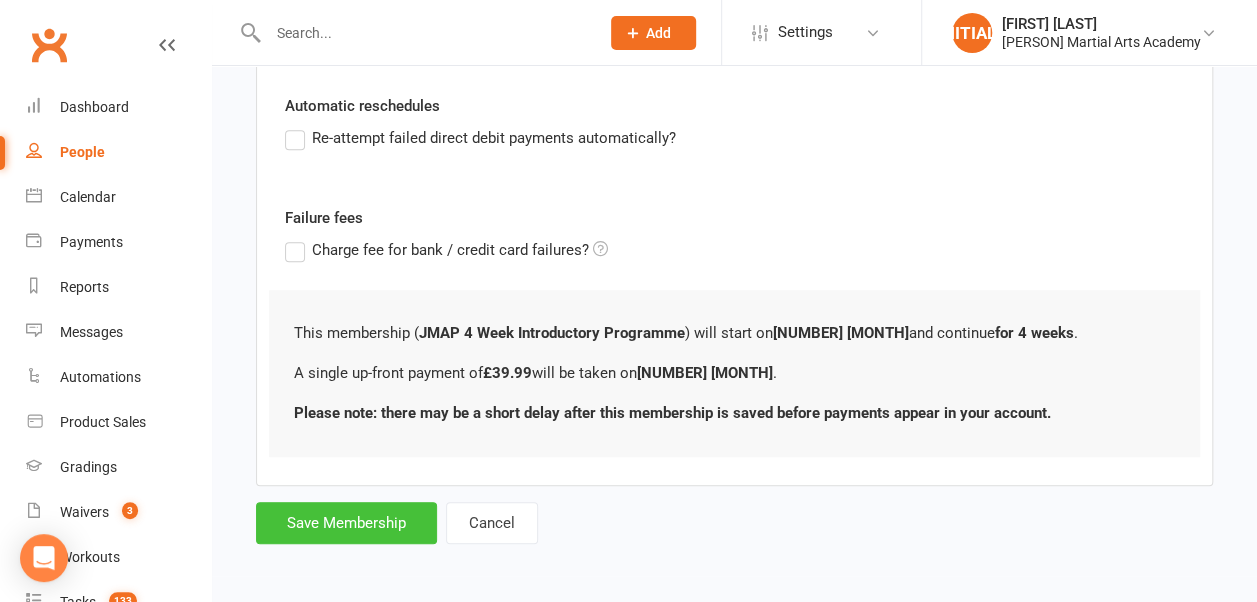 click on "Save Membership" at bounding box center [346, 523] 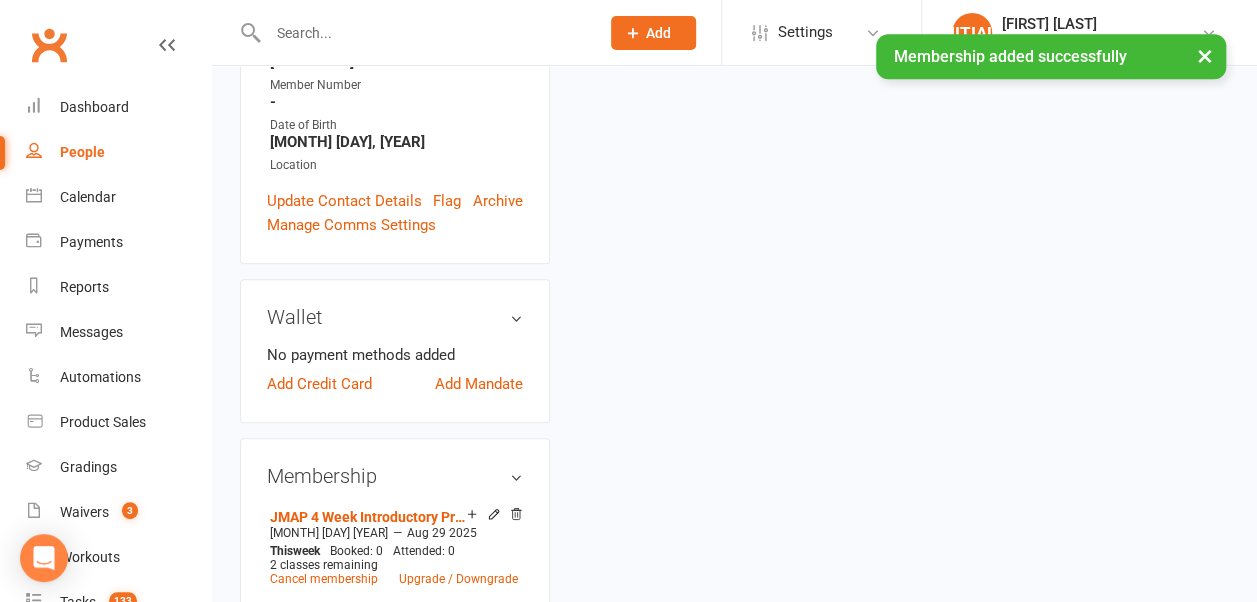 scroll, scrollTop: 0, scrollLeft: 0, axis: both 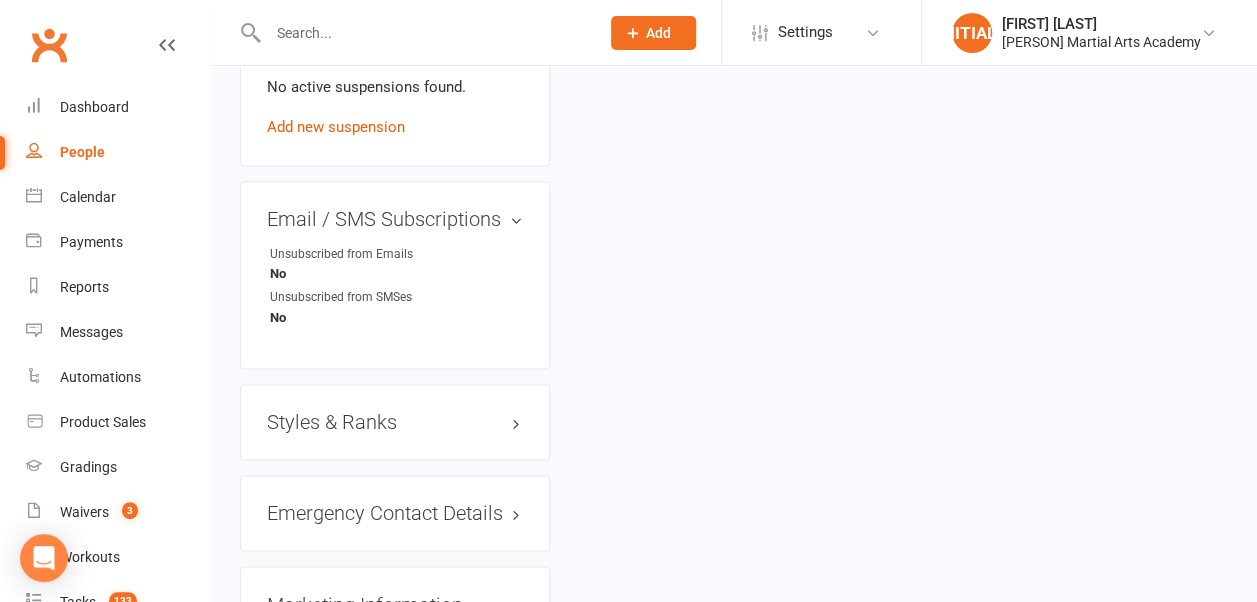 click on "Styles & Ranks" at bounding box center (395, 422) 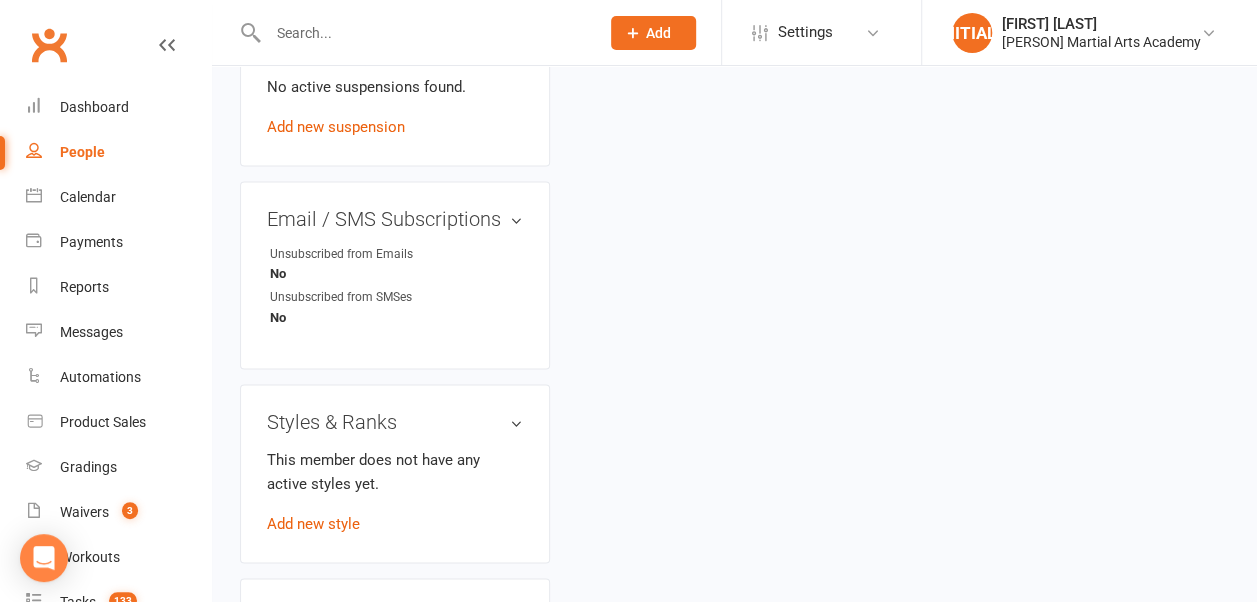 click on "Add new style" at bounding box center [313, 524] 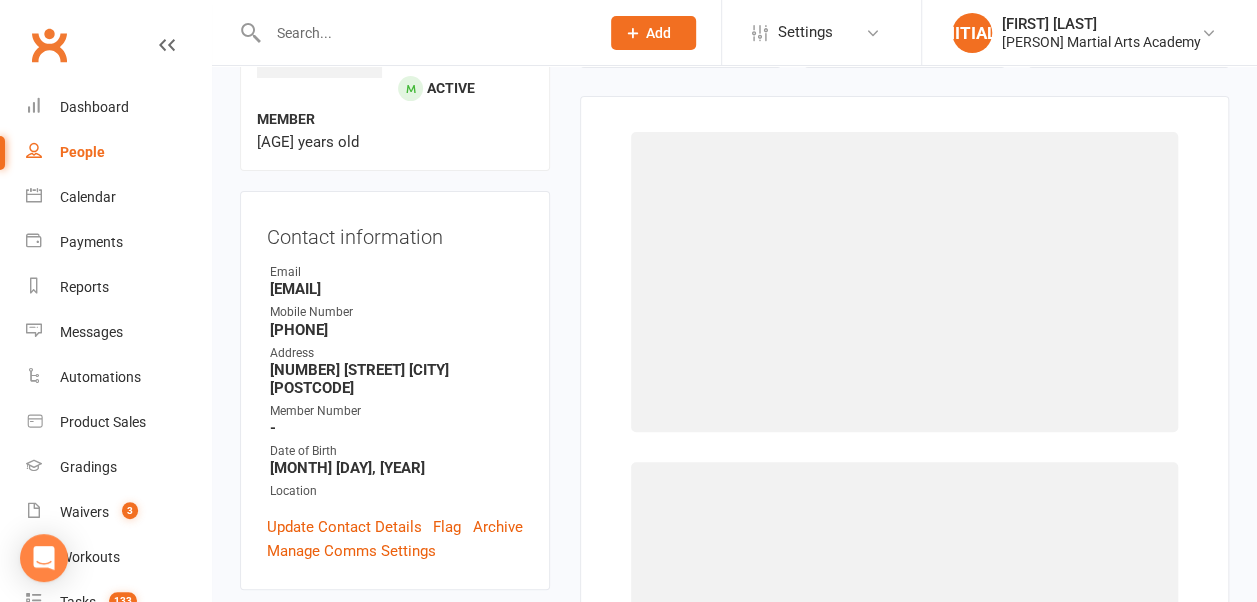 scroll, scrollTop: 152, scrollLeft: 0, axis: vertical 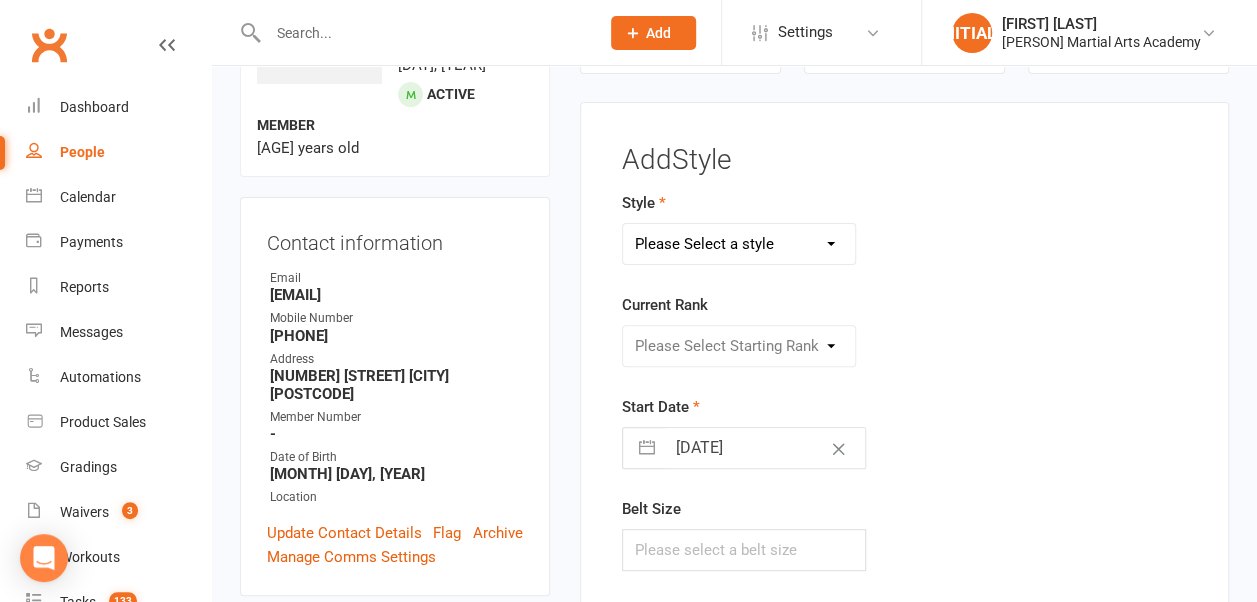 click on "Please Select a style AMAP JKD/Kali BJJ GRAPPLING No-Gi JMAP KICKBOXING Life Skills Programme MMAP TMAP Voluntary Leadership Team" at bounding box center [739, 244] 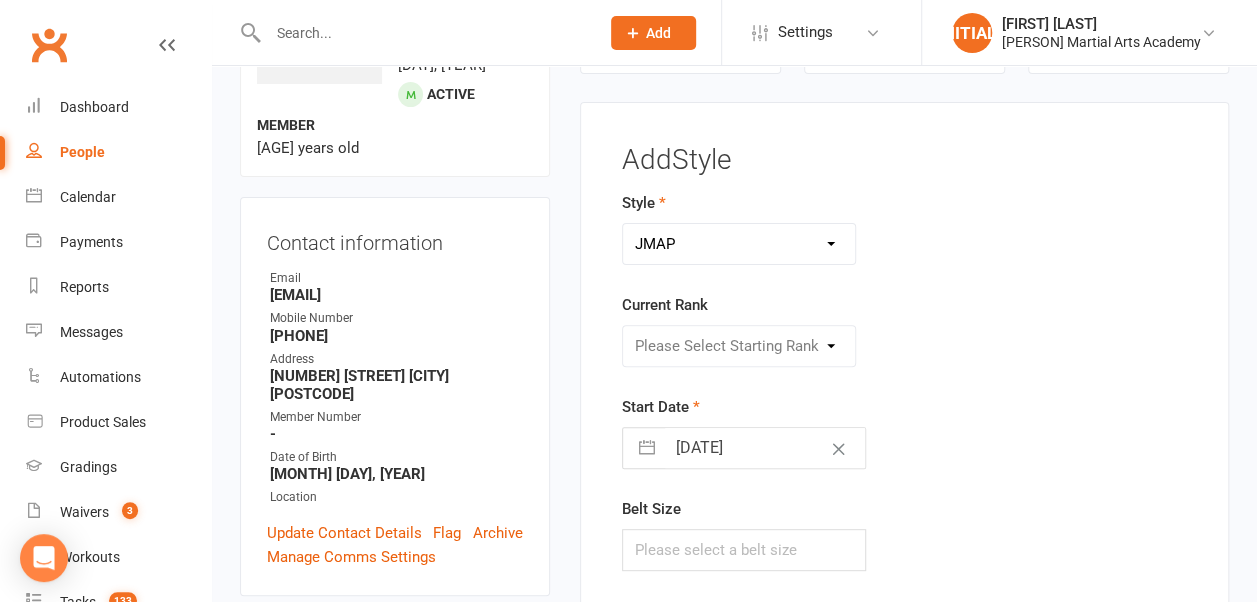 click on "Please Select a style AMAP JKD/Kali BJJ GRAPPLING No-Gi JMAP KICKBOXING Life Skills Programme MMAP TMAP Voluntary Leadership Team" at bounding box center [739, 244] 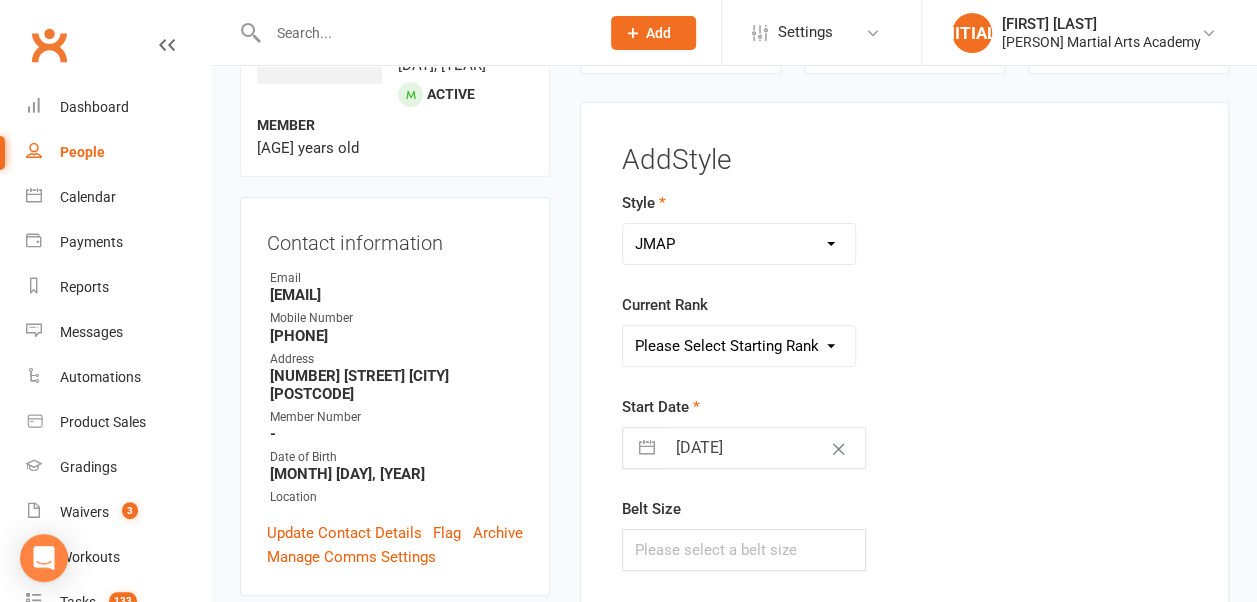 click on "Please Select Starting Rank White Belt White Belt Yellow Stripe Yellow Belt Yellow Belt Green Stripe Green Belt Green Belt Blue Stripe Blue Belt Blue Belt Red Stripe Red Belt Red Belt Black Stripe Black Belt Black Belt 1st Dan Green Belt 1st Tip YBGS 1st Tip YBGS 2nd Tip Yellow Belt 1st Tip Yellow Belt 2nd Tip WBYS 2nd Tip WBYS 1st Tip" at bounding box center [739, 346] 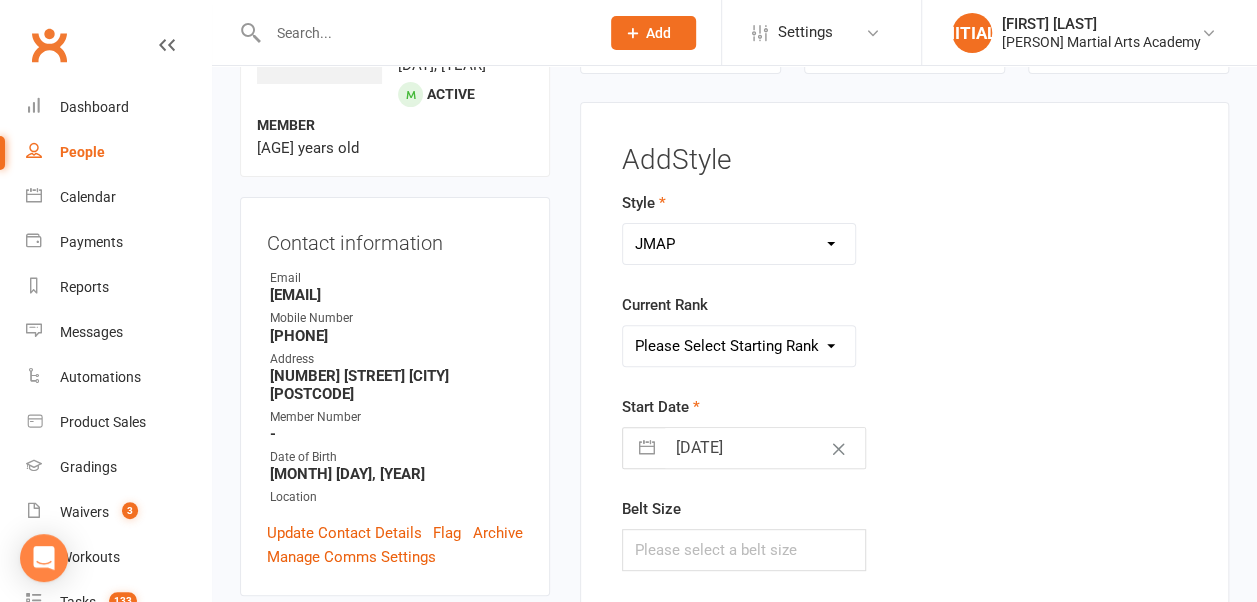 select on "18169" 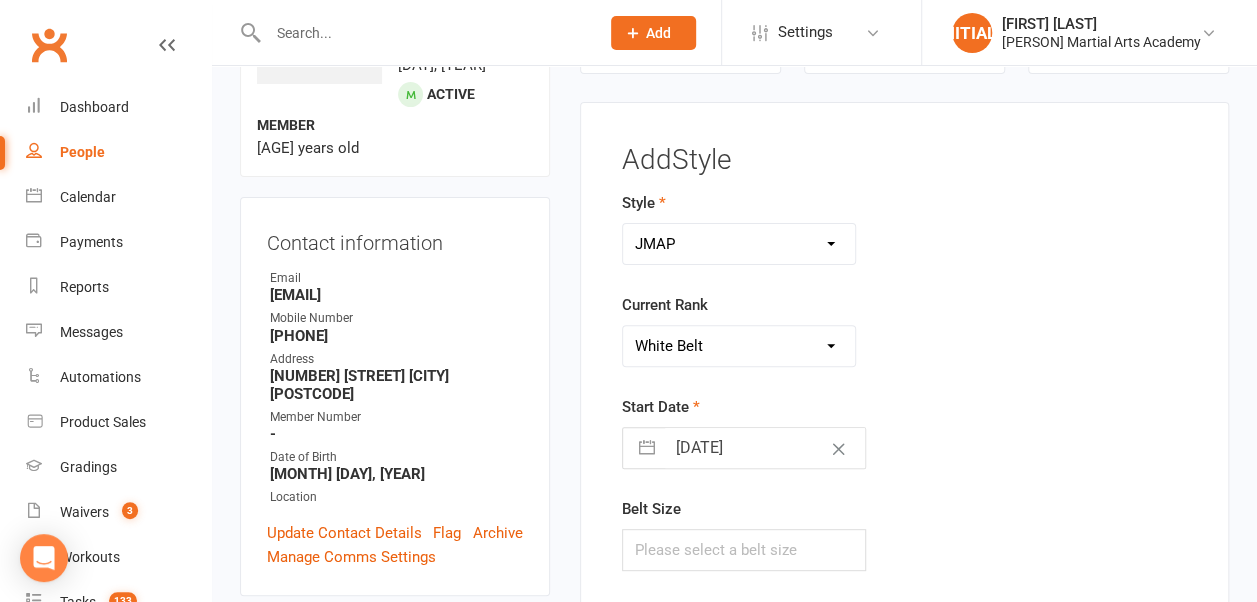 click on "Please Select Starting Rank White Belt White Belt Yellow Stripe Yellow Belt Yellow Belt Green Stripe Green Belt Green Belt Blue Stripe Blue Belt Blue Belt Red Stripe Red Belt Red Belt Black Stripe Black Belt Black Belt 1st Dan Green Belt 1st Tip YBGS 1st Tip YBGS 2nd Tip Yellow Belt 1st Tip Yellow Belt 2nd Tip WBYS 2nd Tip WBYS 1st Tip" at bounding box center (739, 346) 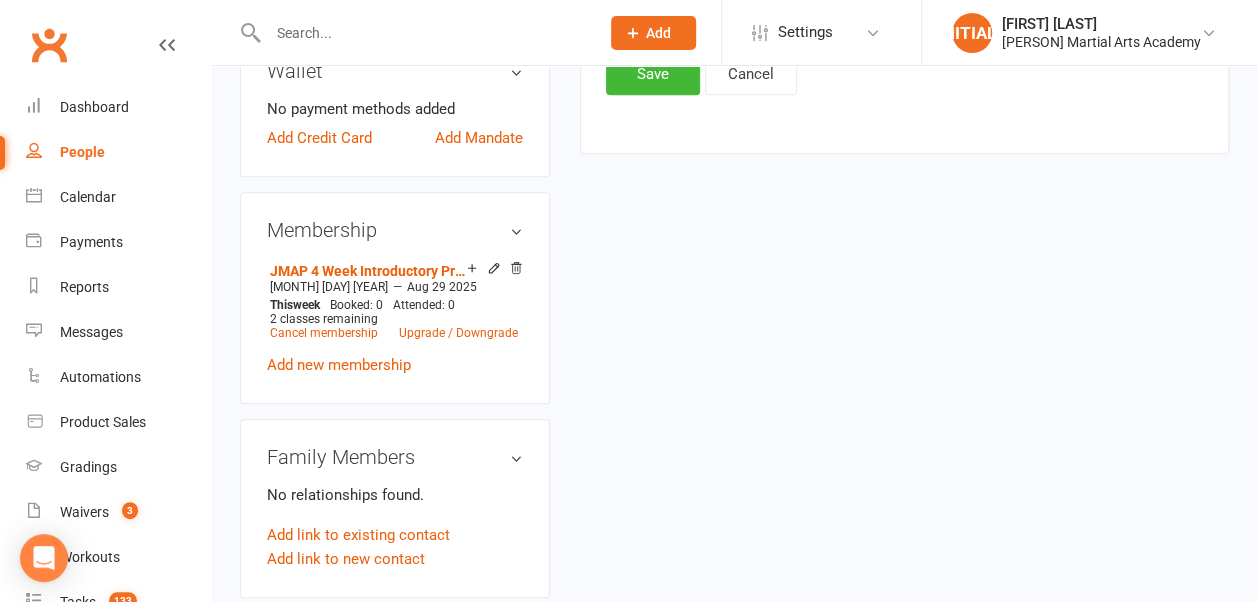 scroll, scrollTop: 592, scrollLeft: 0, axis: vertical 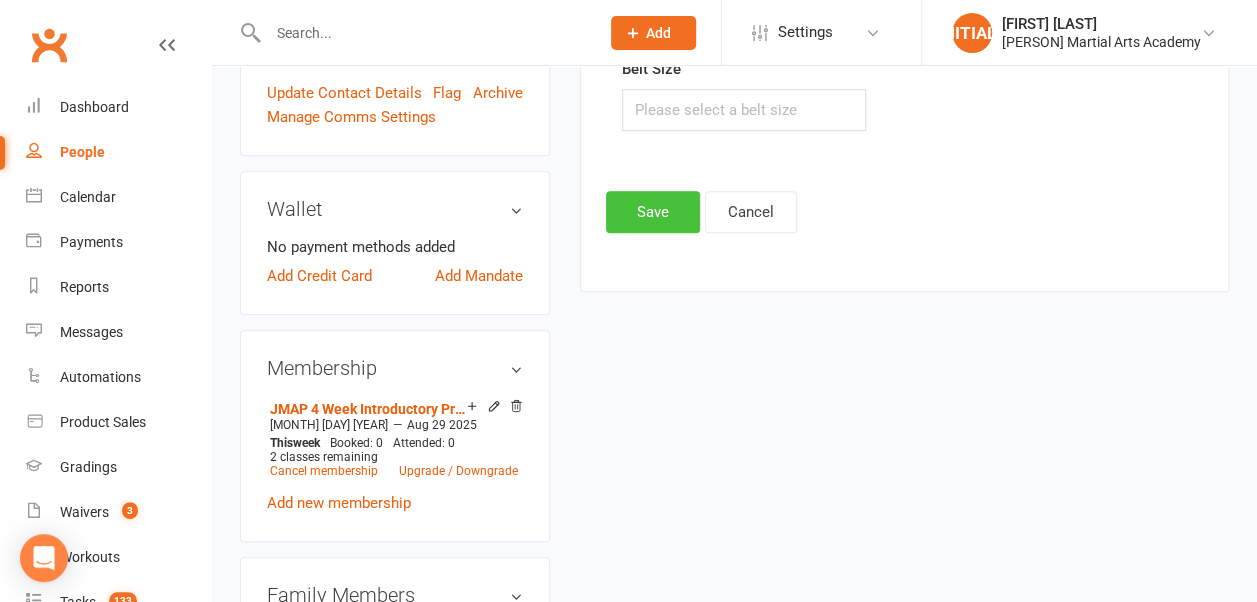 click on "Save" at bounding box center [653, 212] 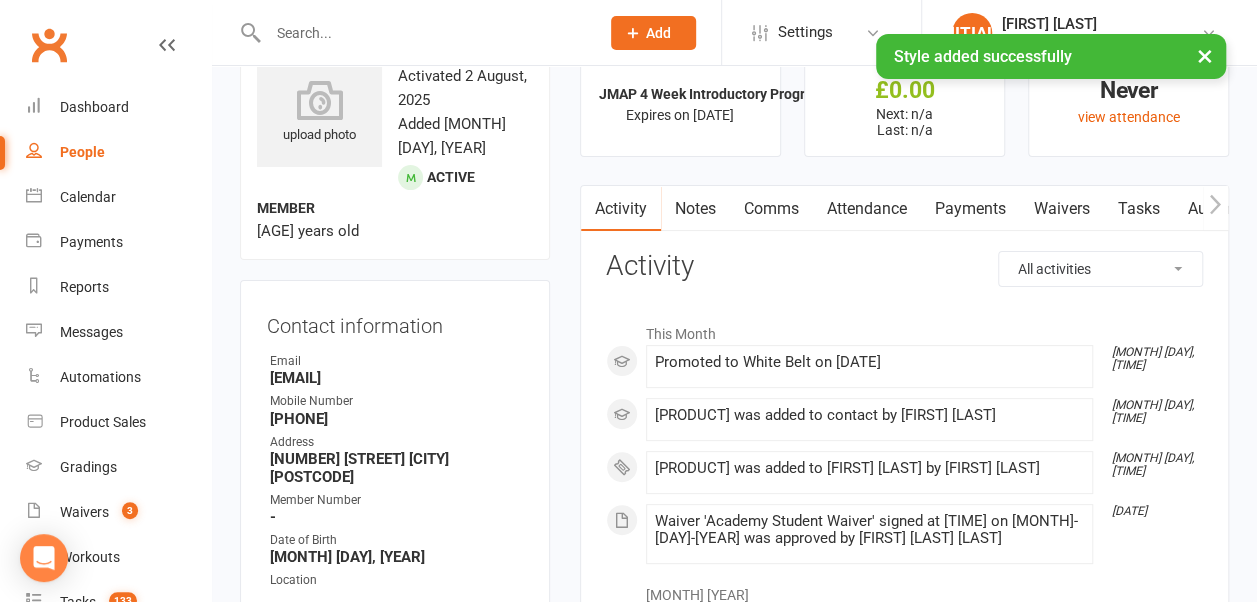 scroll, scrollTop: 24, scrollLeft: 0, axis: vertical 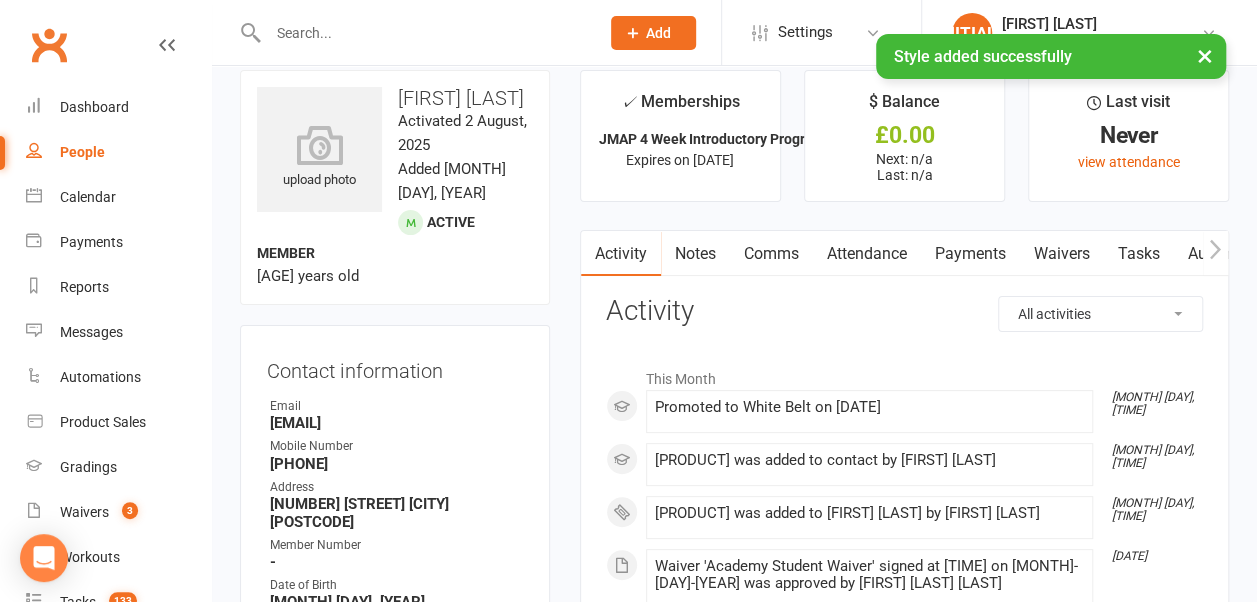 click on "Payments" at bounding box center [970, 254] 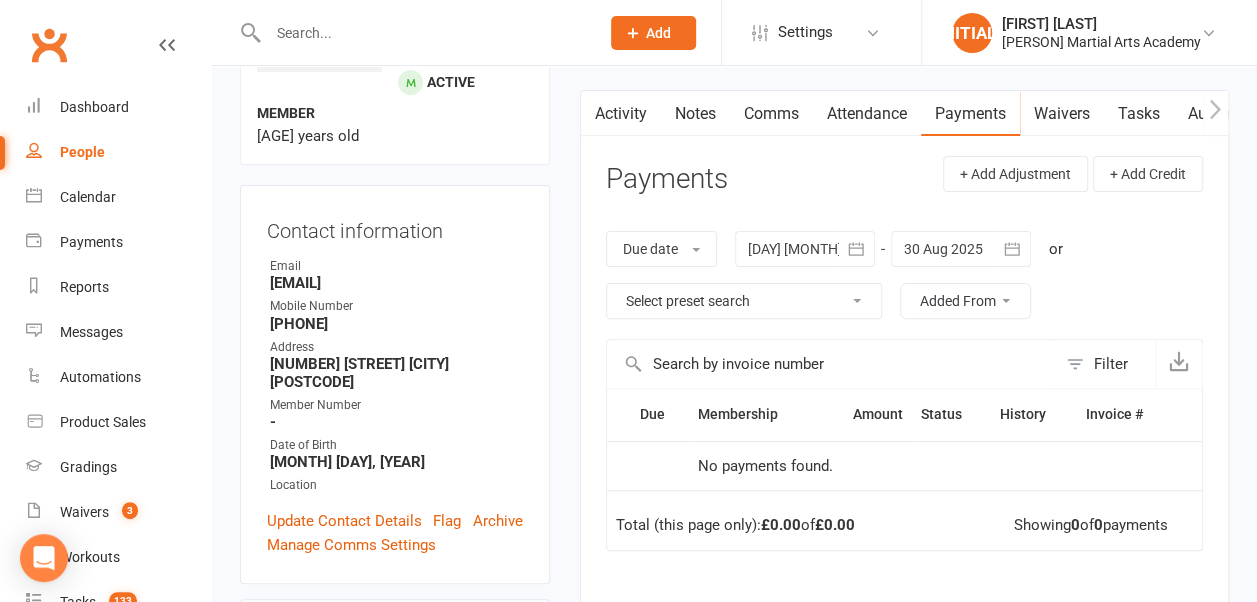 scroll, scrollTop: 34, scrollLeft: 0, axis: vertical 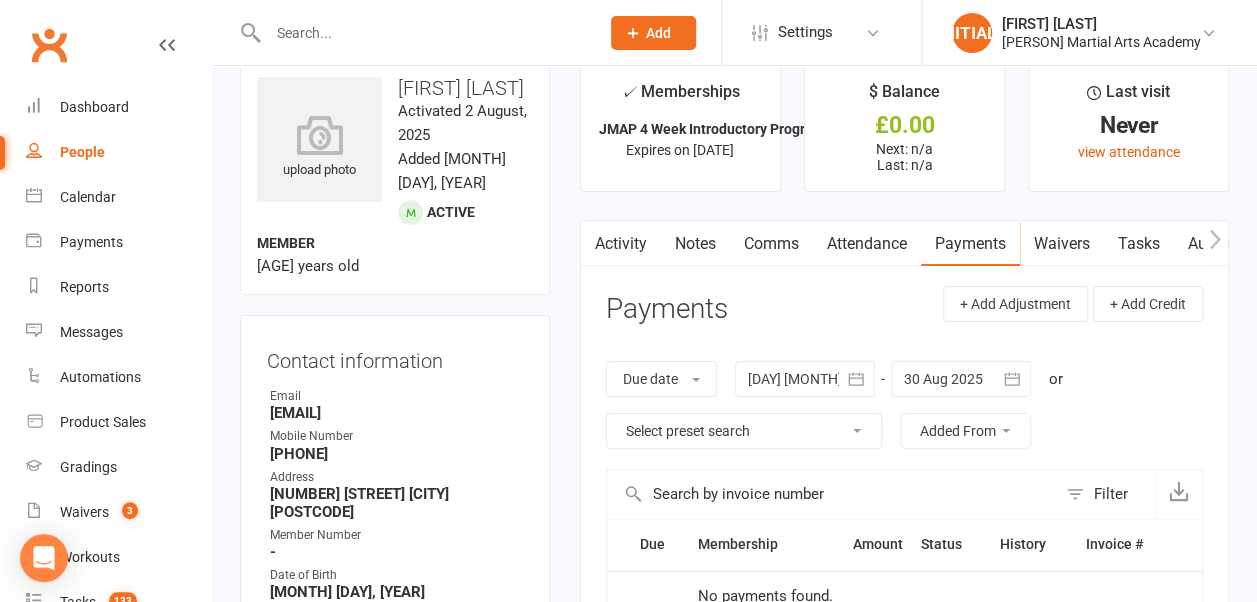 click on "Comms" at bounding box center [771, 244] 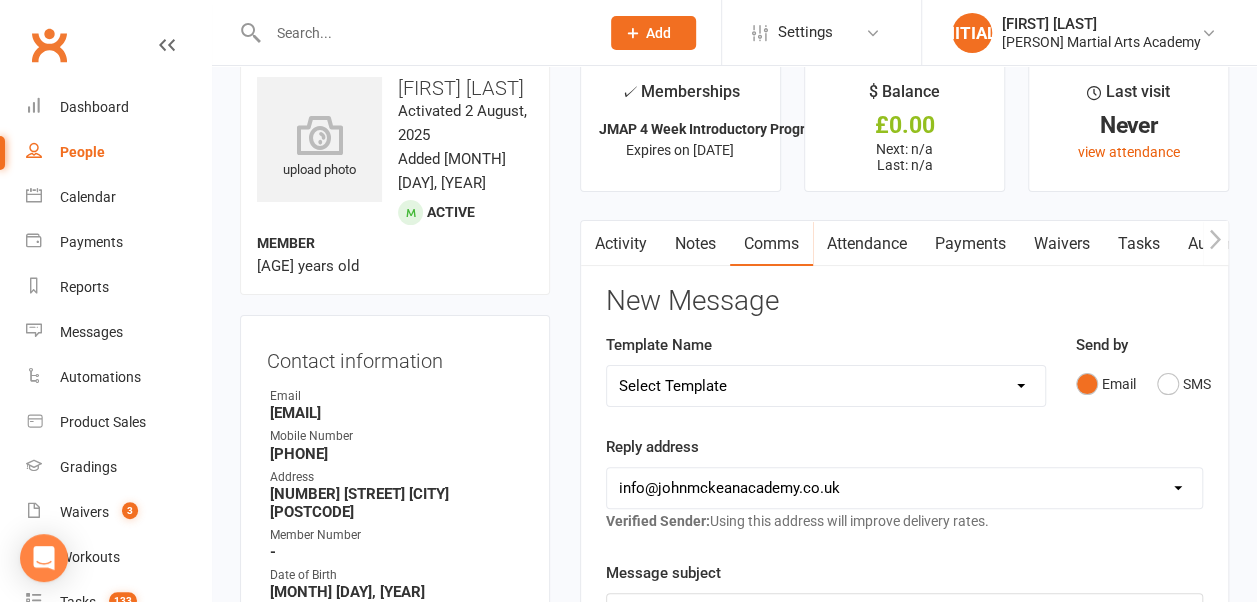 click on "Payments" at bounding box center (970, 244) 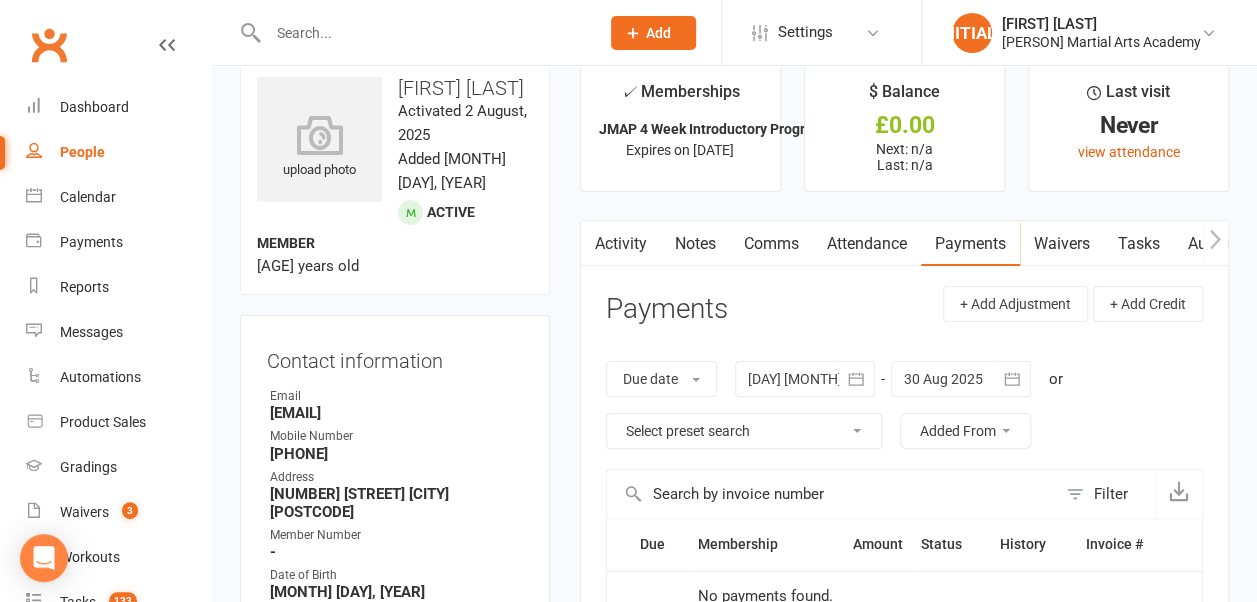 click on "Activity" at bounding box center [621, 244] 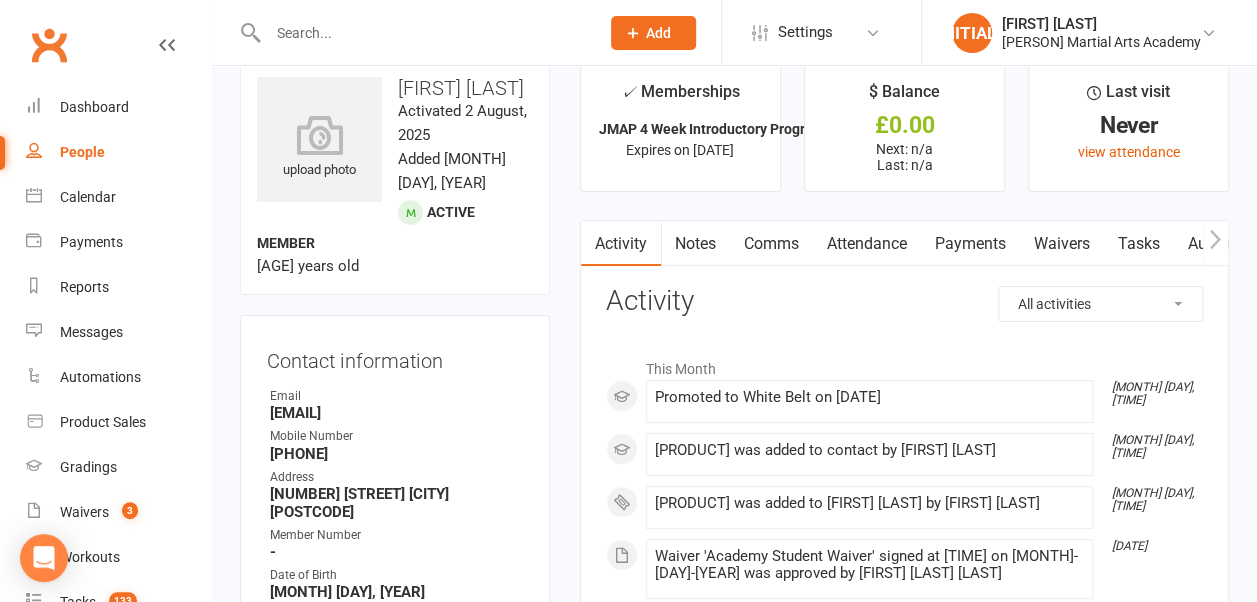 click on "Payments" at bounding box center (970, 244) 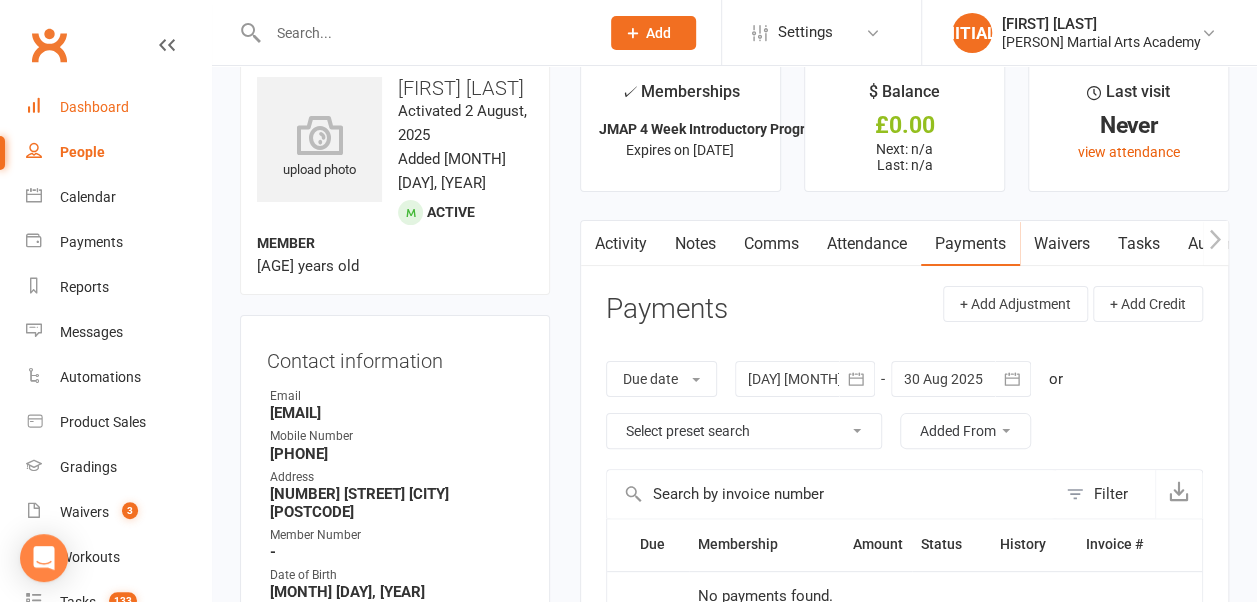 click on "Dashboard" at bounding box center (94, 107) 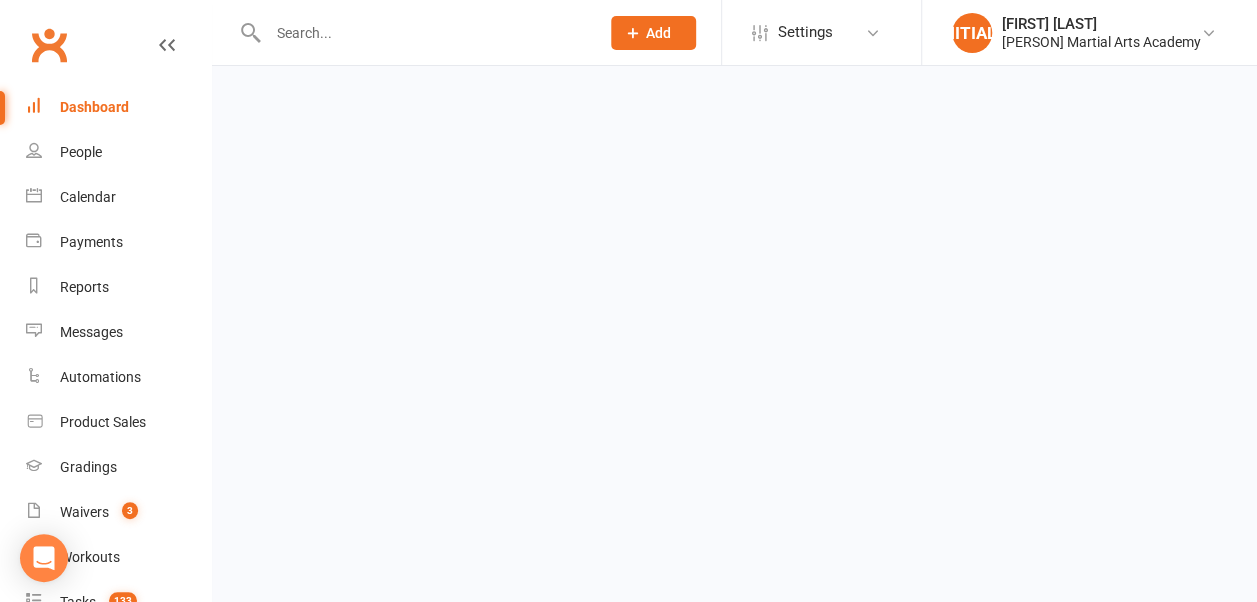 scroll, scrollTop: 0, scrollLeft: 0, axis: both 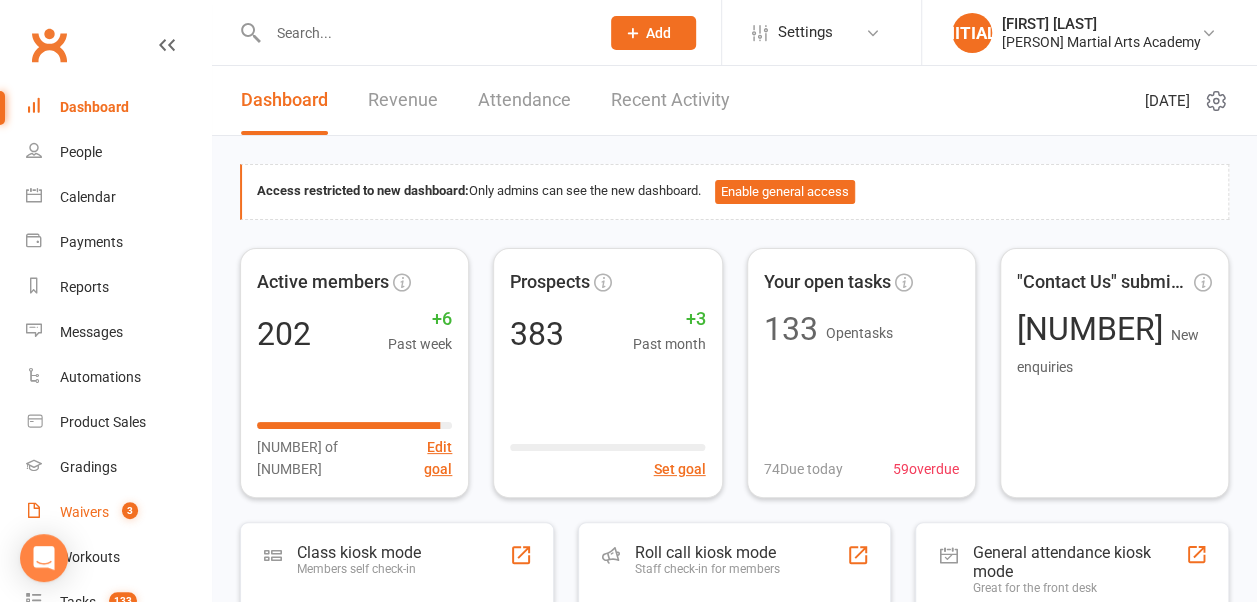 click on "Waivers" at bounding box center [84, 512] 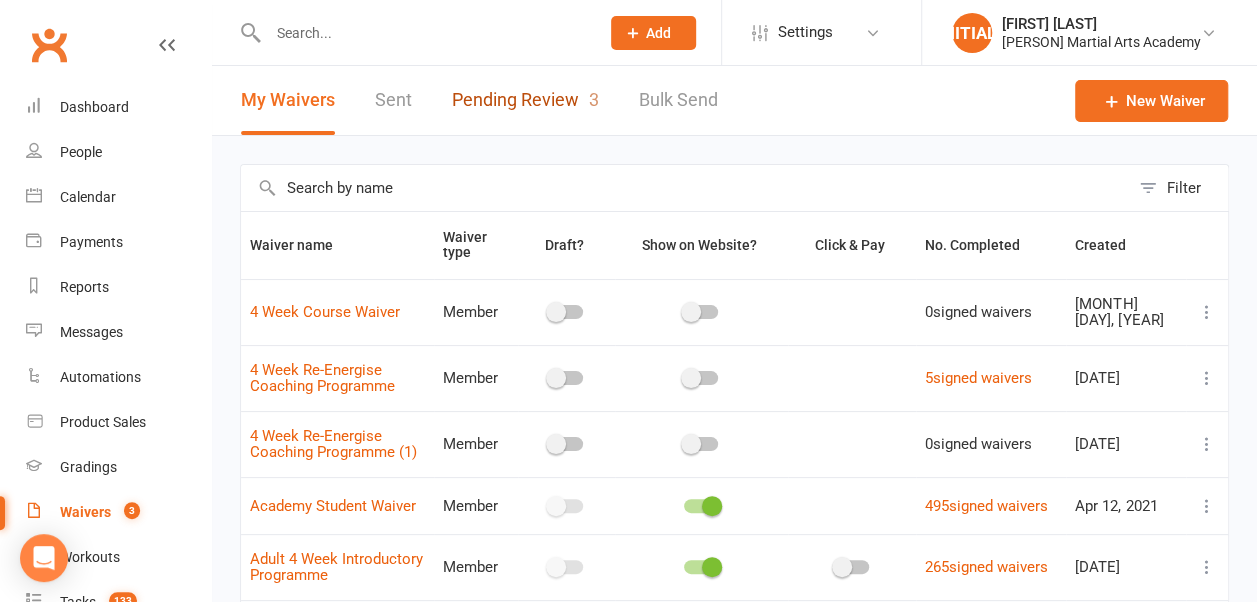 click on "Pending Review 3" at bounding box center (525, 100) 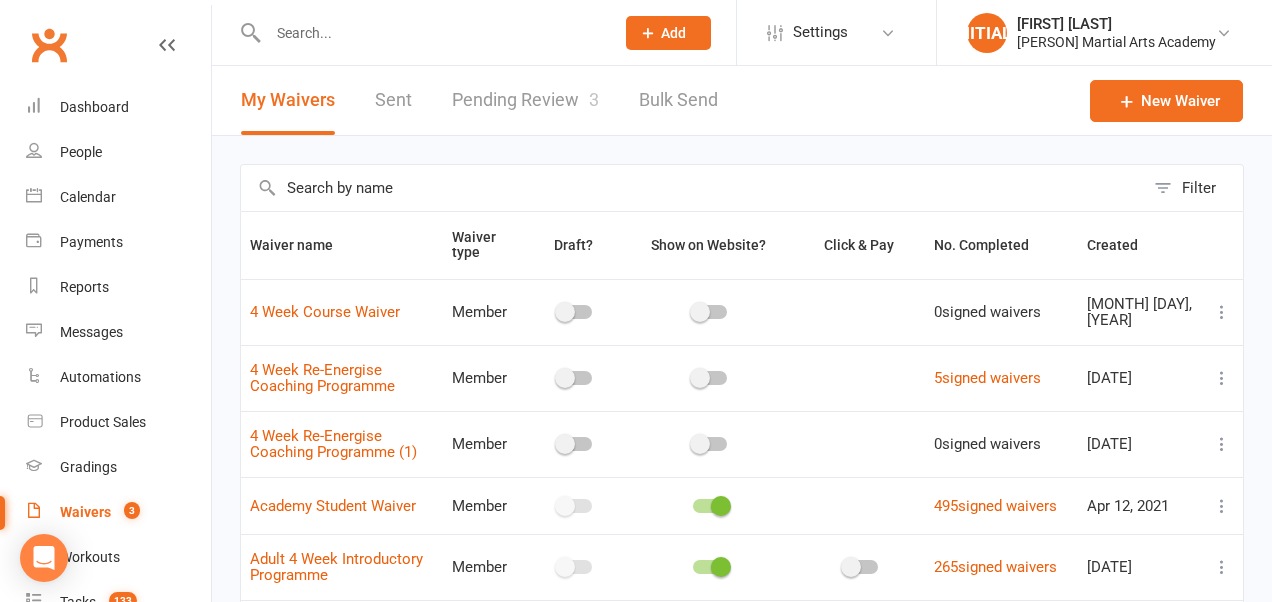 select on "100" 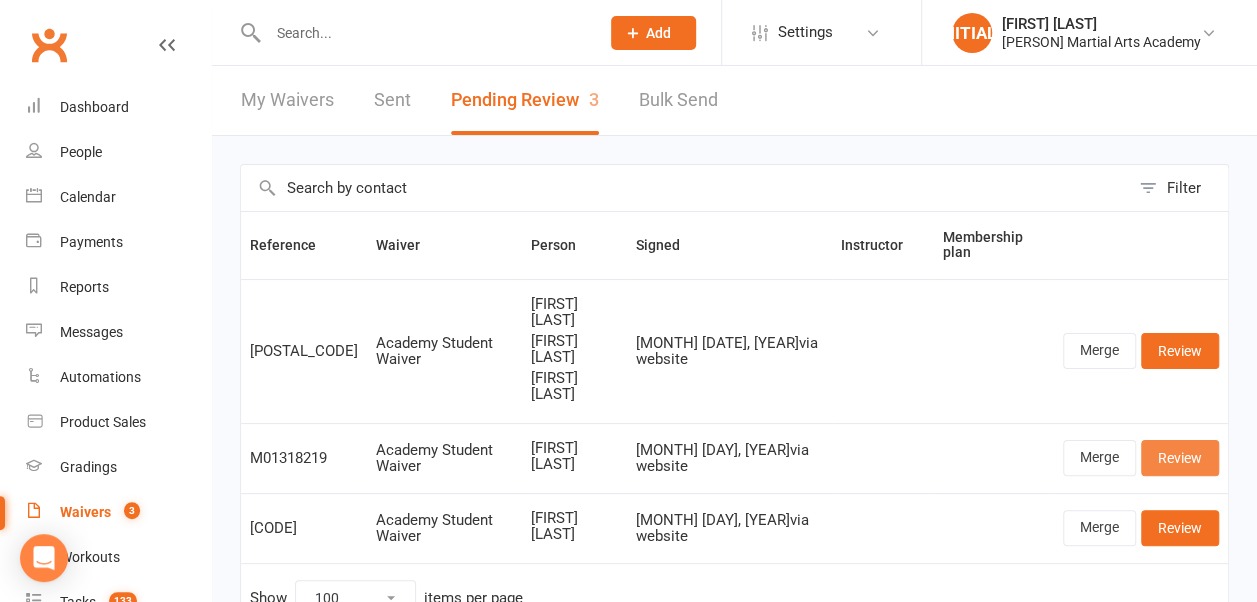 click on "Review" at bounding box center [1180, 458] 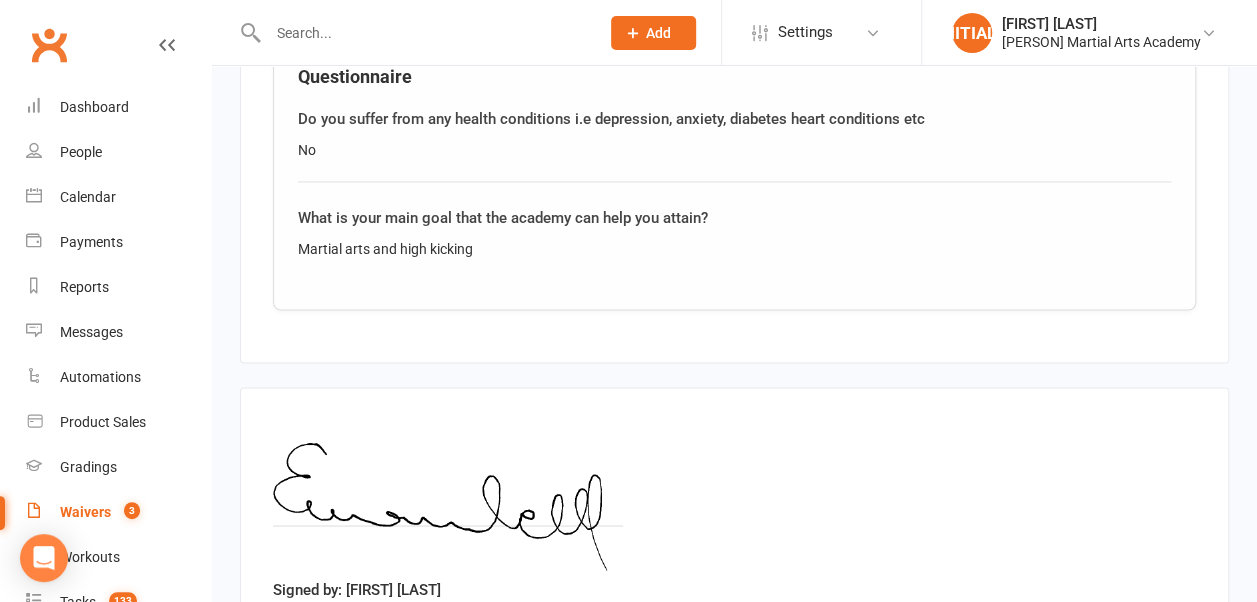 scroll, scrollTop: 1788, scrollLeft: 0, axis: vertical 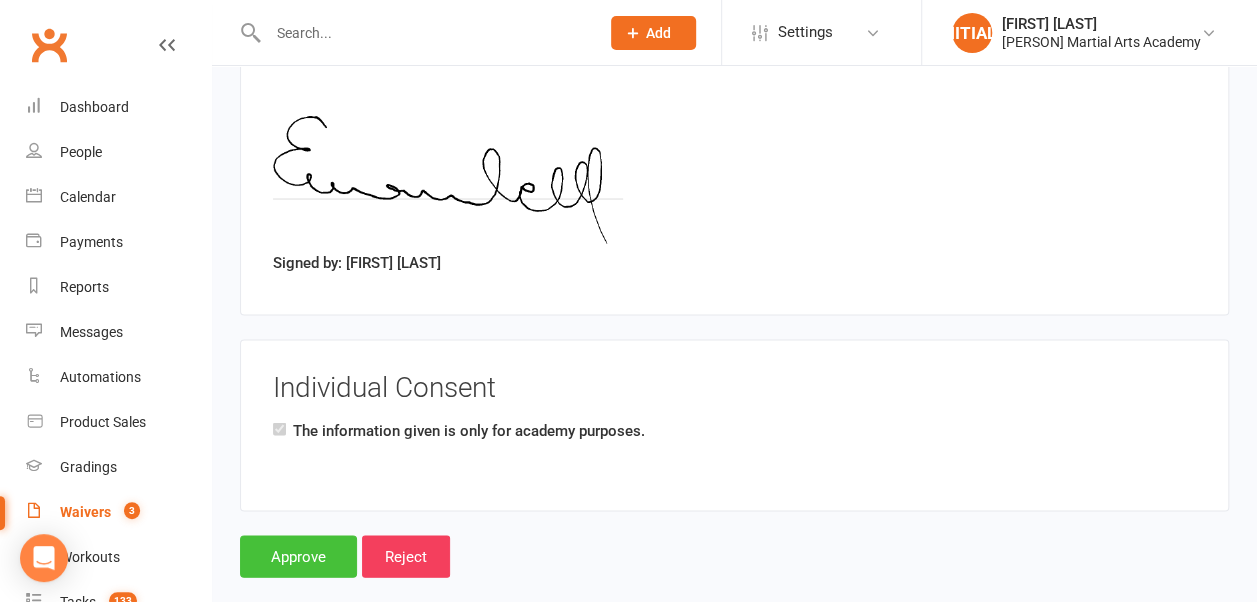 click on "Approve" at bounding box center [298, 556] 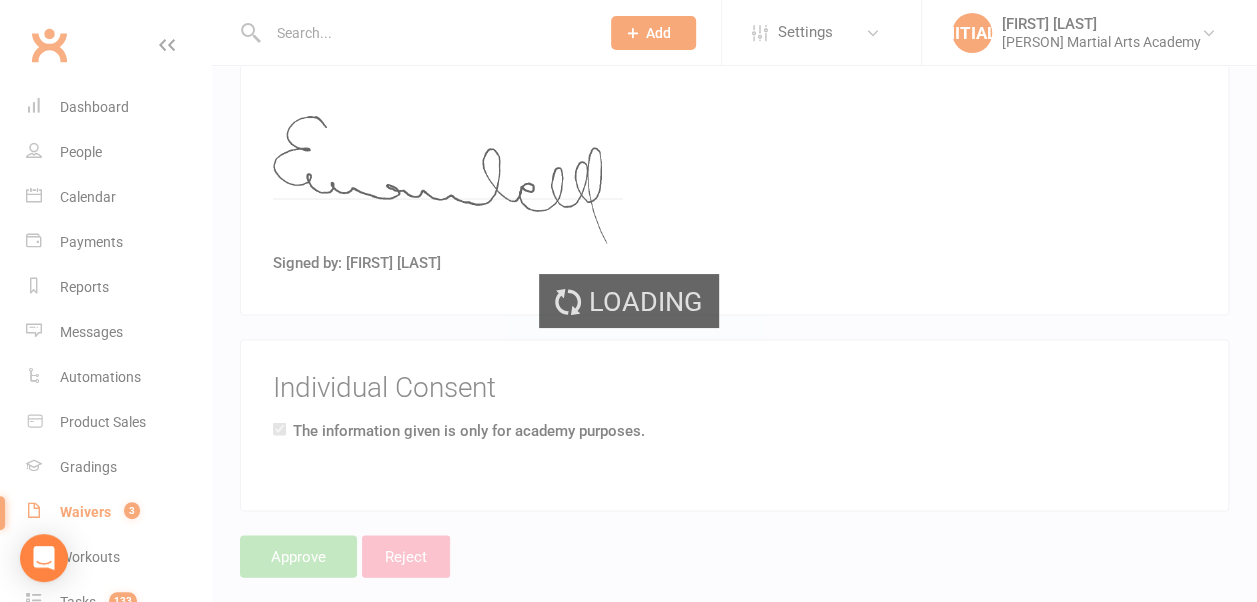 select on "100" 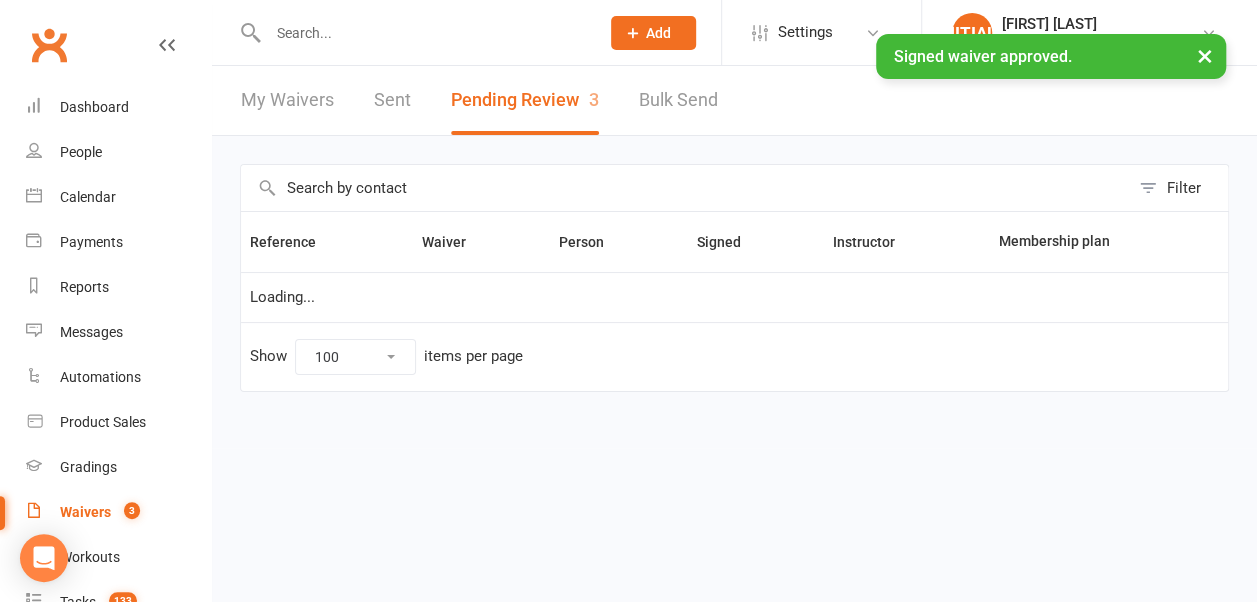 scroll, scrollTop: 0, scrollLeft: 0, axis: both 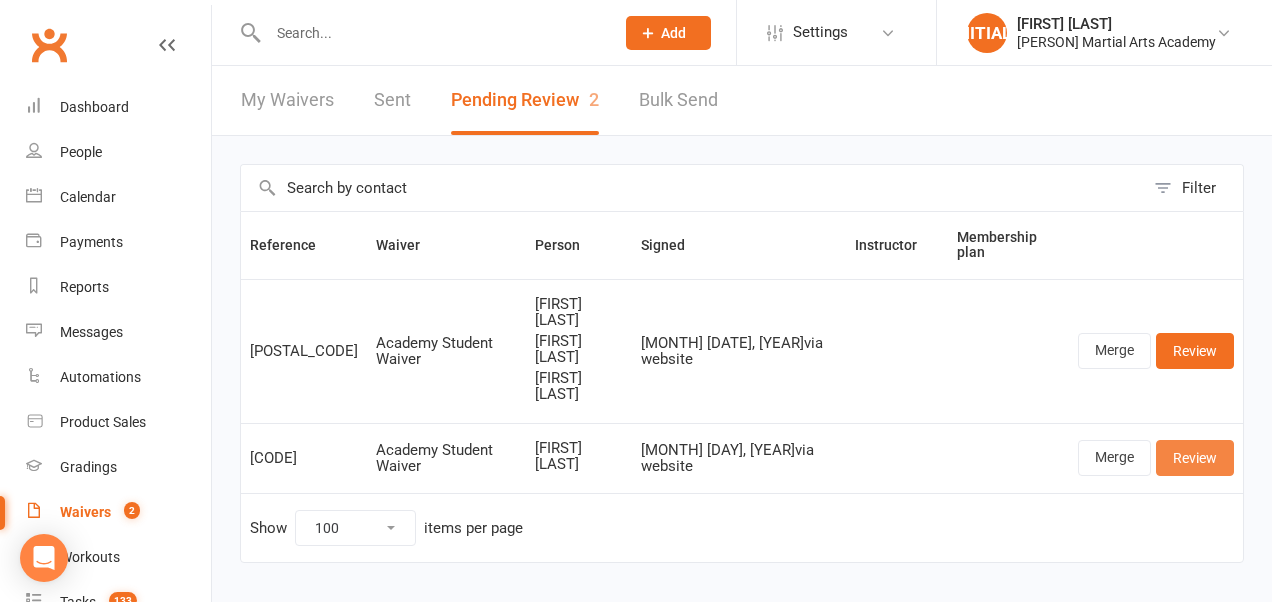 click on "Review" at bounding box center [1195, 458] 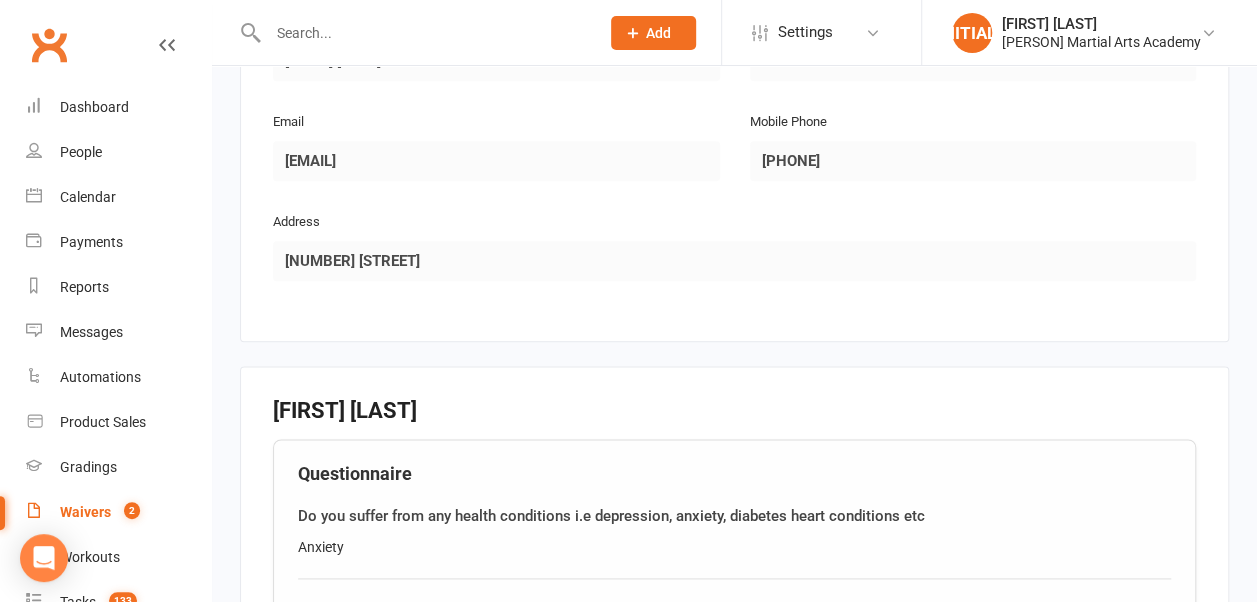 scroll, scrollTop: 1794, scrollLeft: 0, axis: vertical 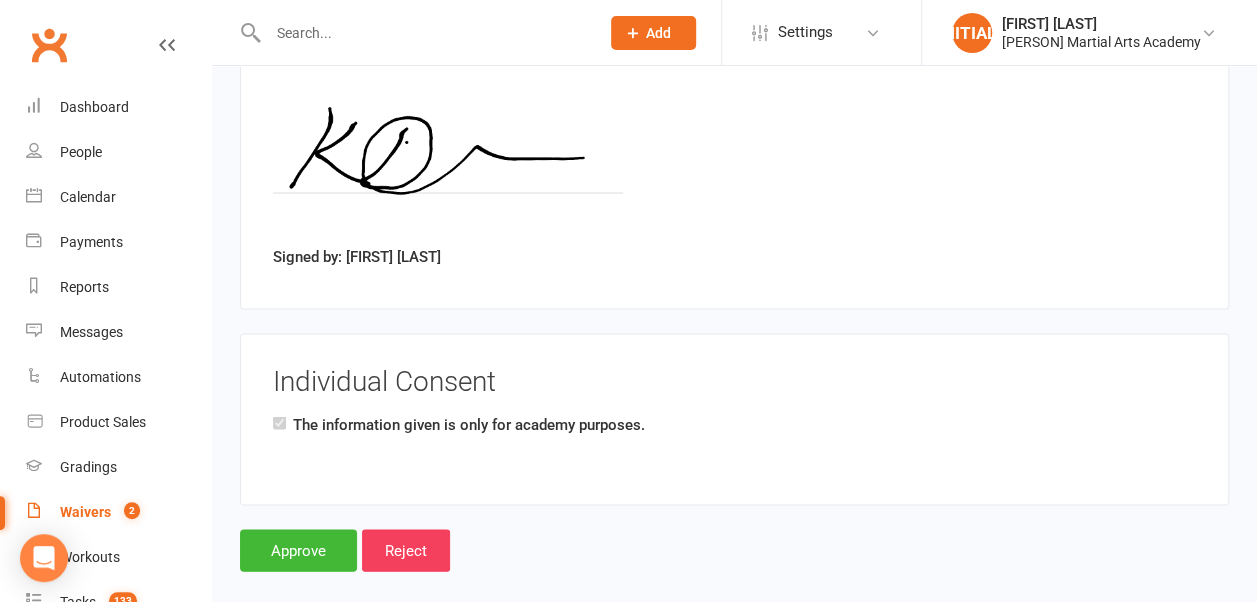 click on "Smart Forms & Waivers Back John McKean Martial Arts Academy p: [PHONE] info@johnmckeanacademy.co.uk 2 MacDowall Street Paisley, Renfrewshire, PA32NB, GB First Name [FIRST] Last Name [LAST] Email [EMAIL] Mobile Phone [PHONE] Address Line 1 4d Findhorn Avenue Address Line 2 1/2 City Paisley Zip / Post Code PA2 0NW State / Province Scotland Date of Birth [DATE] Emergency Contact Details Emergency Contact Name [FIRST] [LAST] Relationship to Member Partner Email [EMAIL] Mobile Phone [PHONE] Address 4d Findhorn Avenue [FIRST] [LAST] Questionnaire Do you suffer from any health conditions i.e depression, anxiety, diabetes heart conditions etc Anxiety What is your main goal that the academy can help you attain? Get healthier and fittee Signed by: [FIRST] [LAST] Individual Consent The information given is only for academy purposes.
Approve Reject" at bounding box center (734, -565) 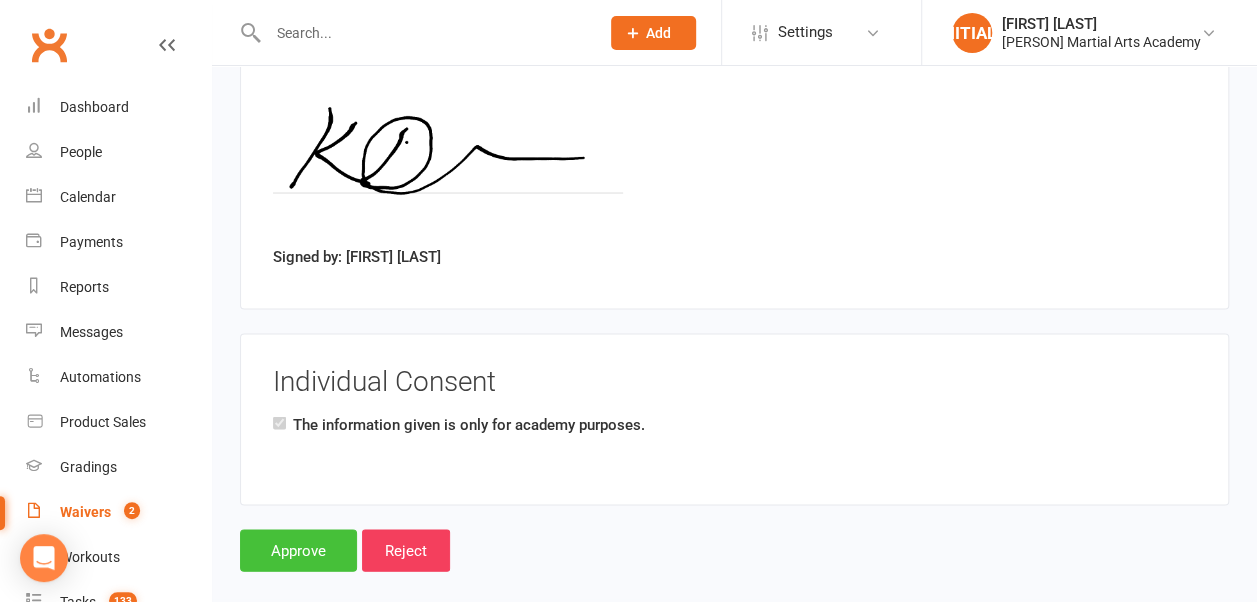 click on "Approve" at bounding box center [298, 550] 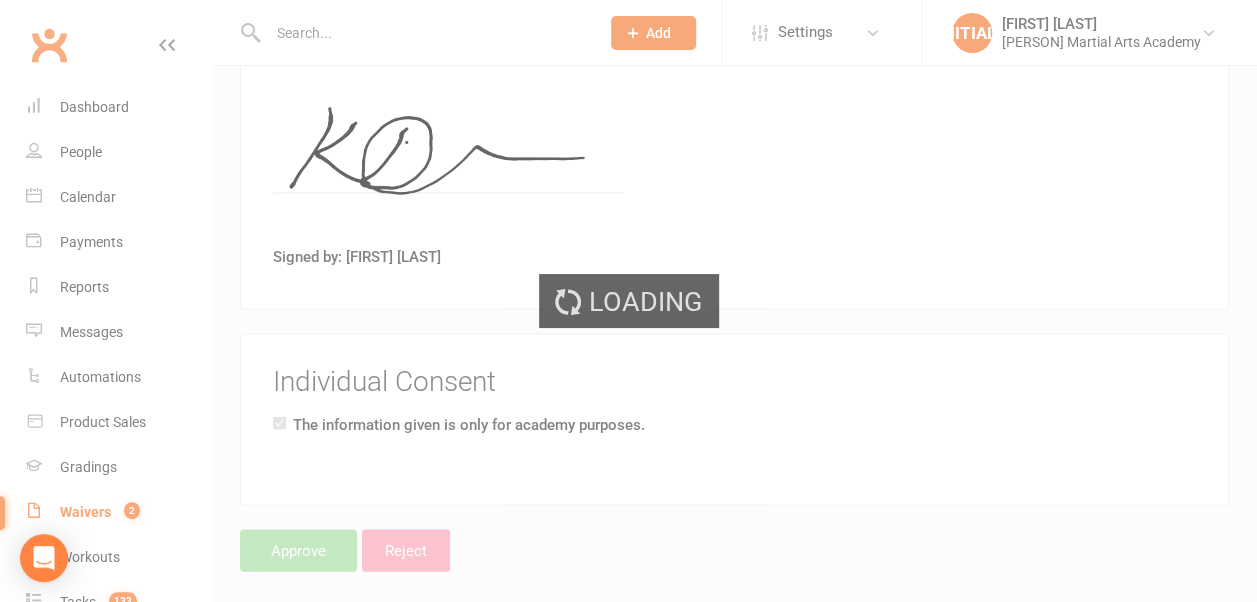 select on "100" 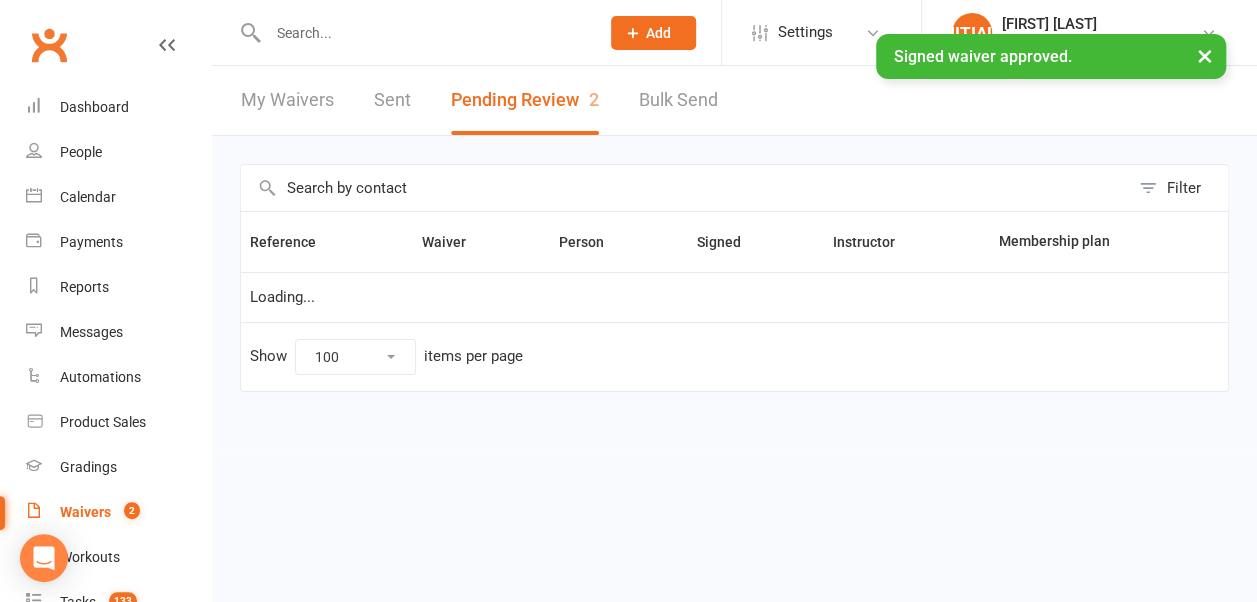 scroll, scrollTop: 0, scrollLeft: 0, axis: both 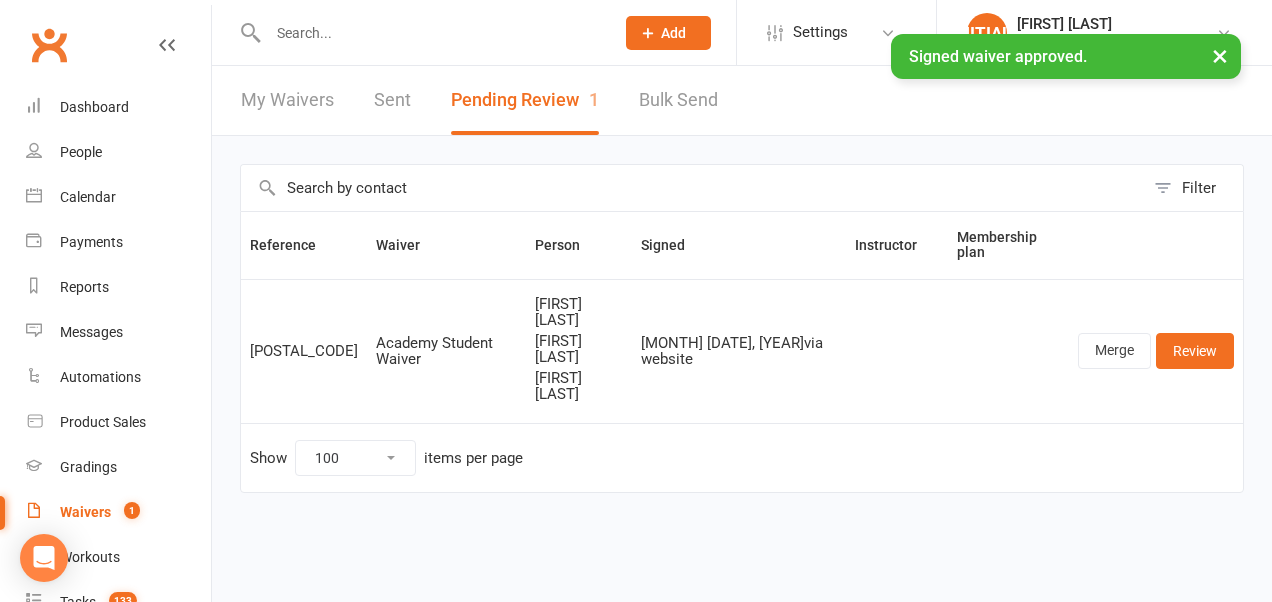 click on "× Signed waiver approved." at bounding box center (623, 34) 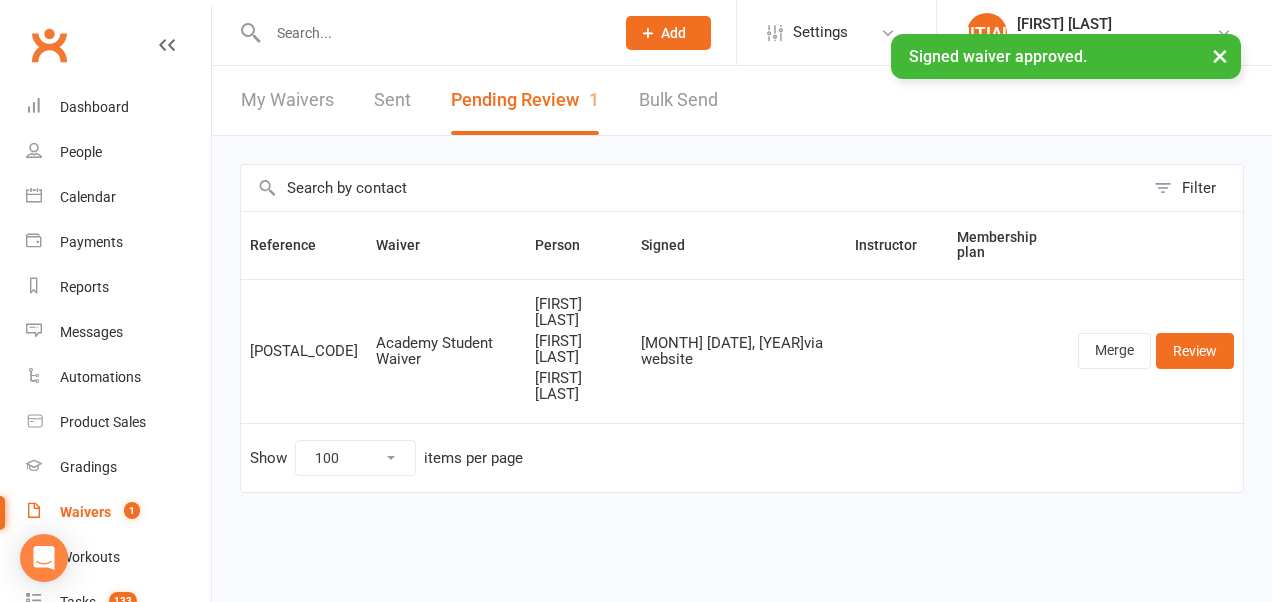 click at bounding box center [431, 33] 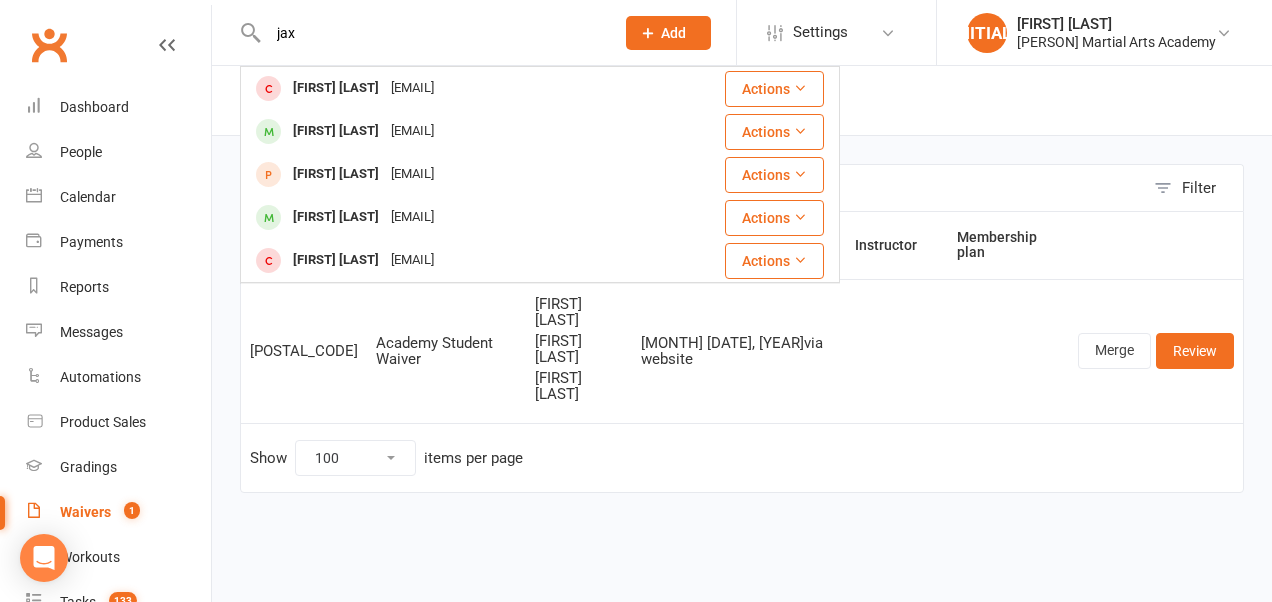 type on "jax" 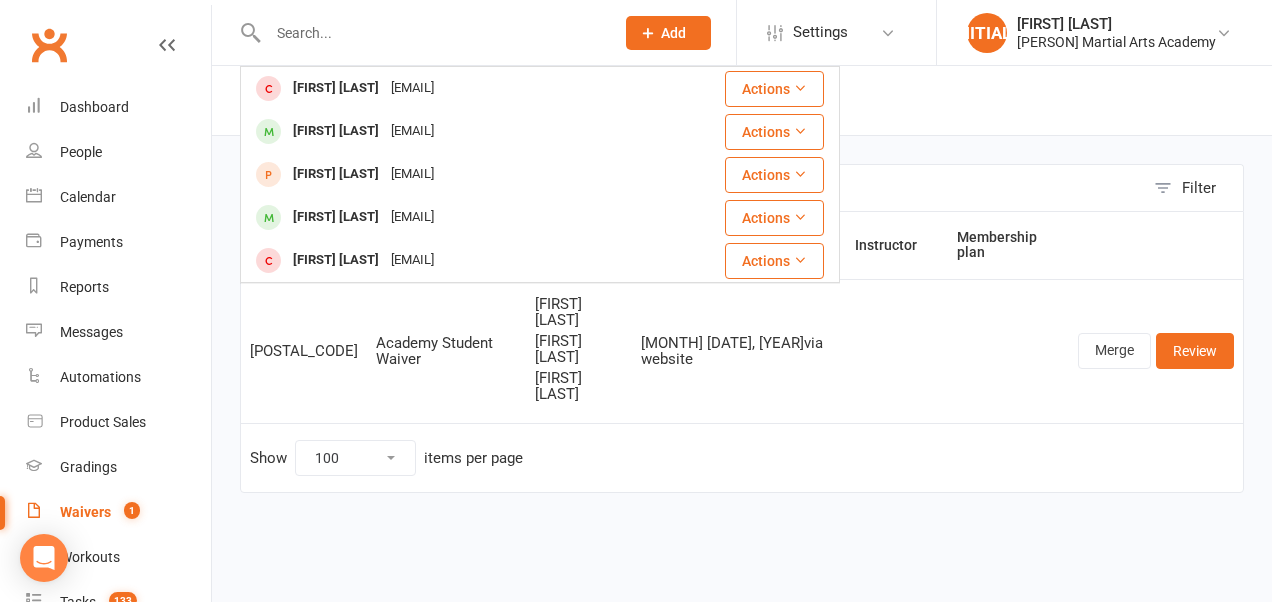 click on "Loading" at bounding box center (0, 0) 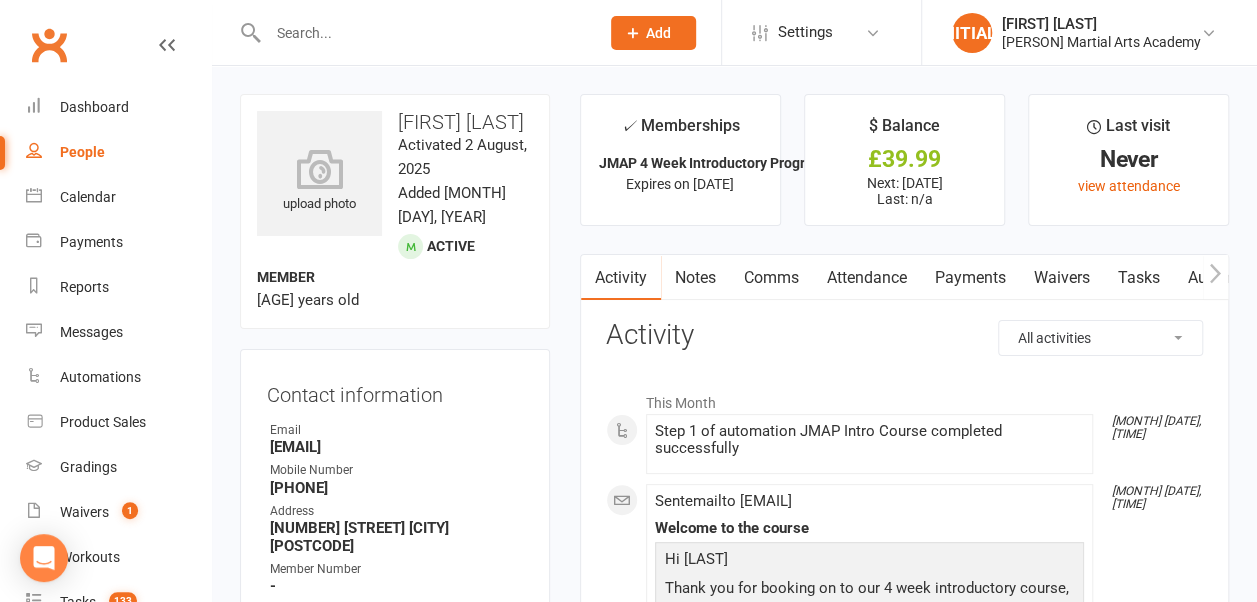 click on "Payments" at bounding box center (970, 278) 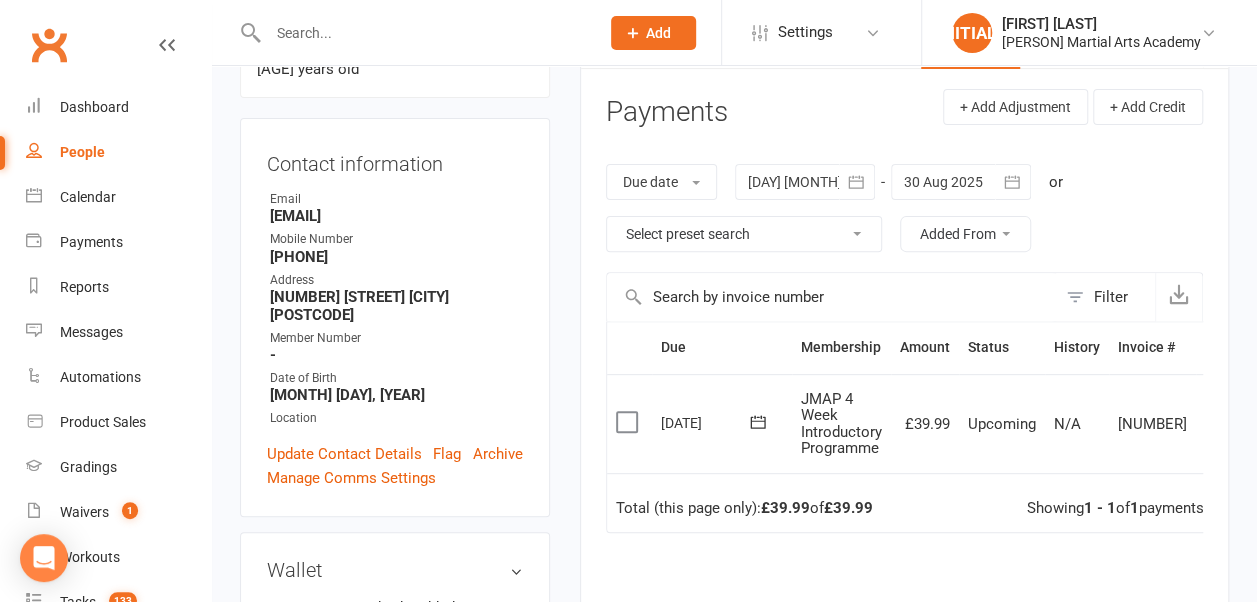 scroll, scrollTop: 406, scrollLeft: 0, axis: vertical 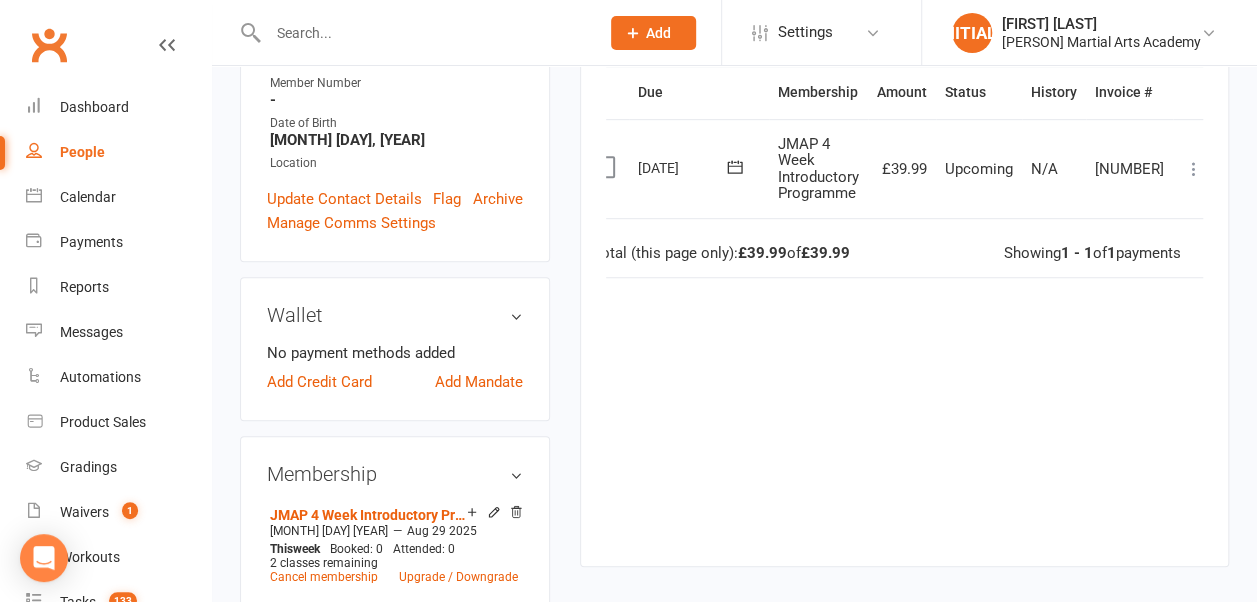 click at bounding box center (1194, 169) 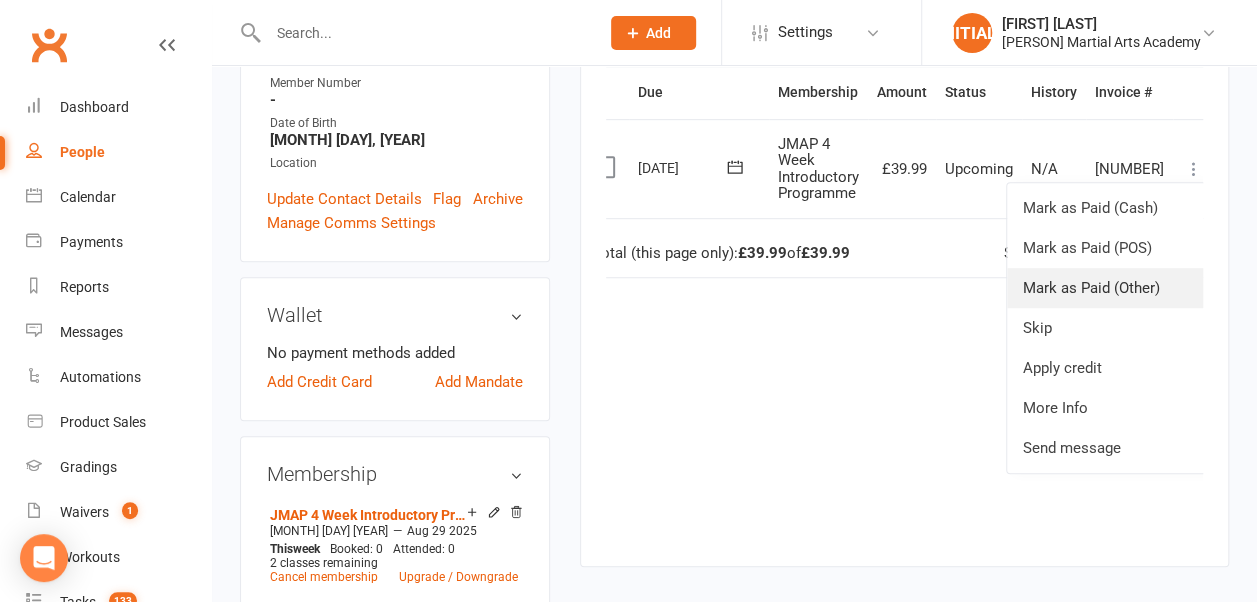 click on "Mark as Paid (Other)" at bounding box center [1106, 288] 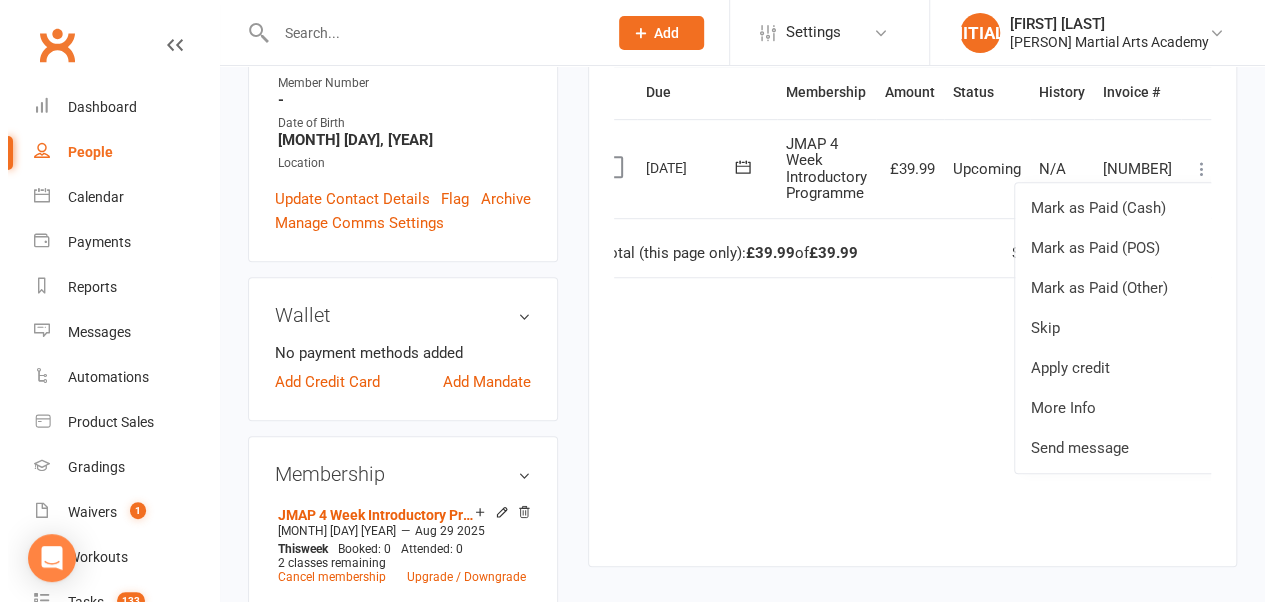 scroll, scrollTop: 462, scrollLeft: 0, axis: vertical 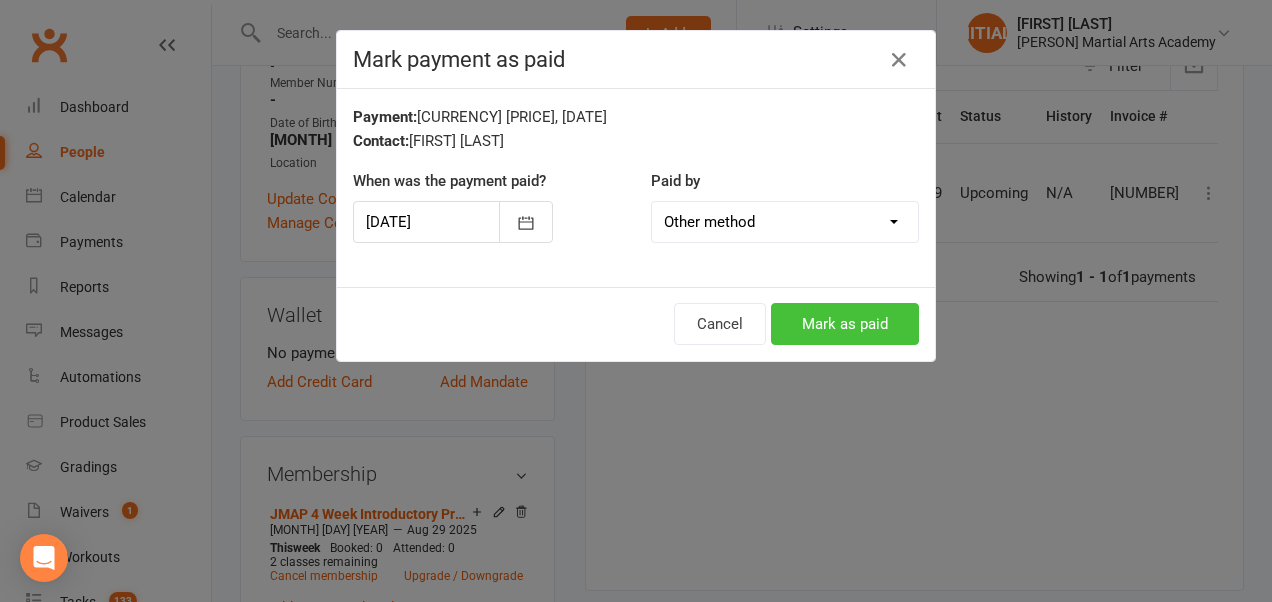 click on "Mark as paid" at bounding box center [845, 324] 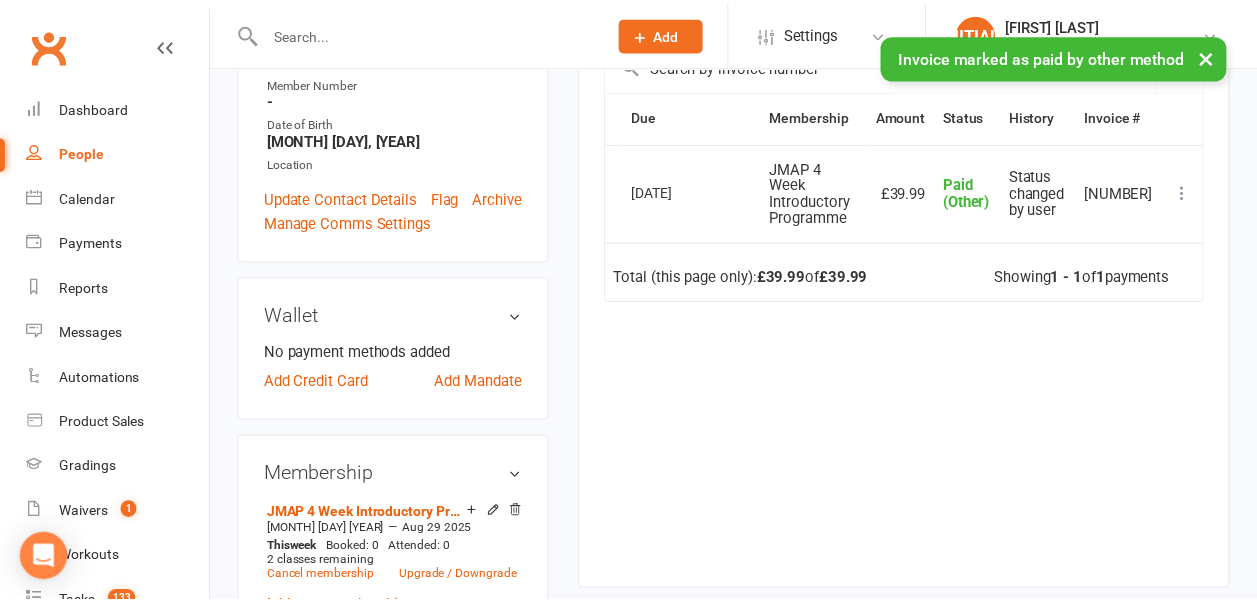 scroll, scrollTop: 486, scrollLeft: 0, axis: vertical 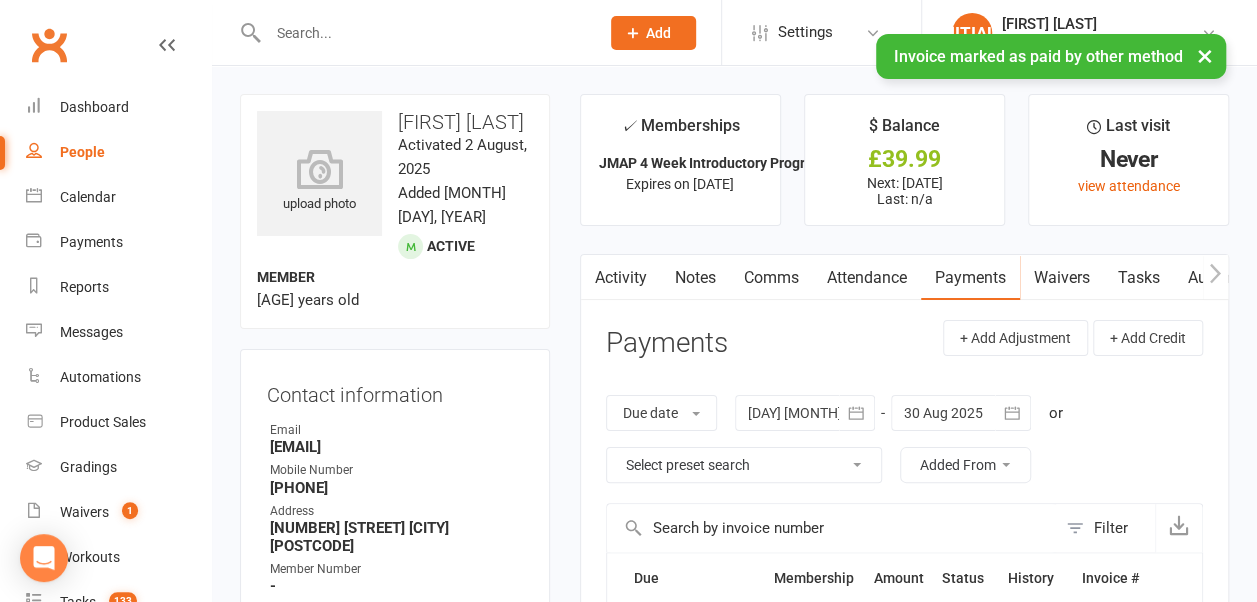 click at bounding box center (423, 33) 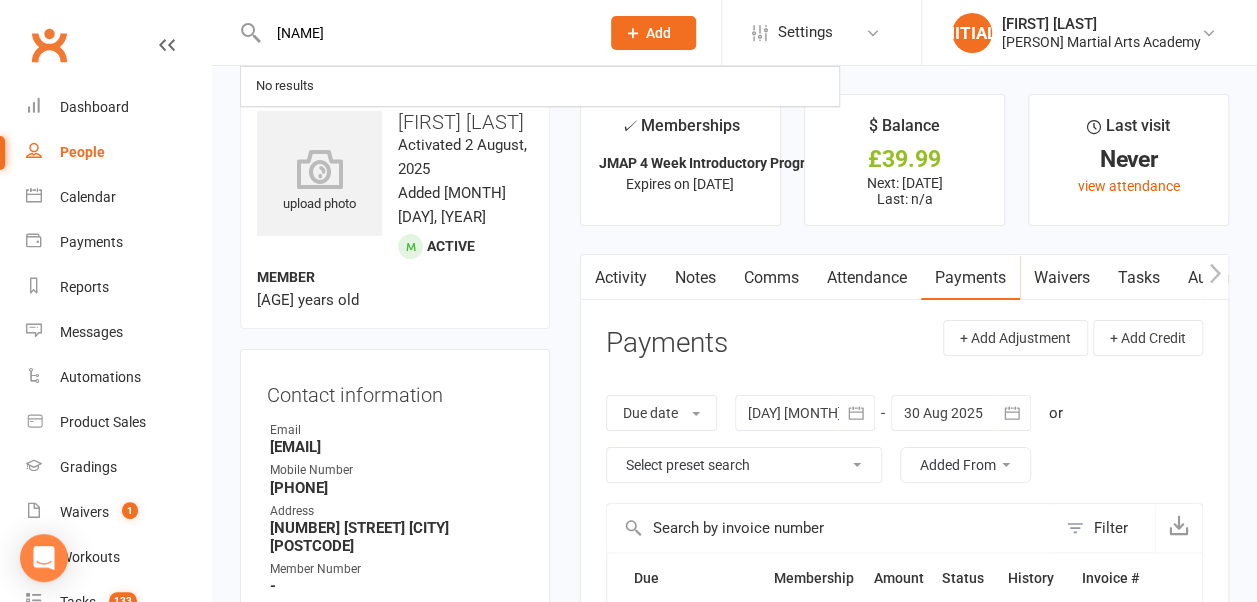 type on "[NAME]" 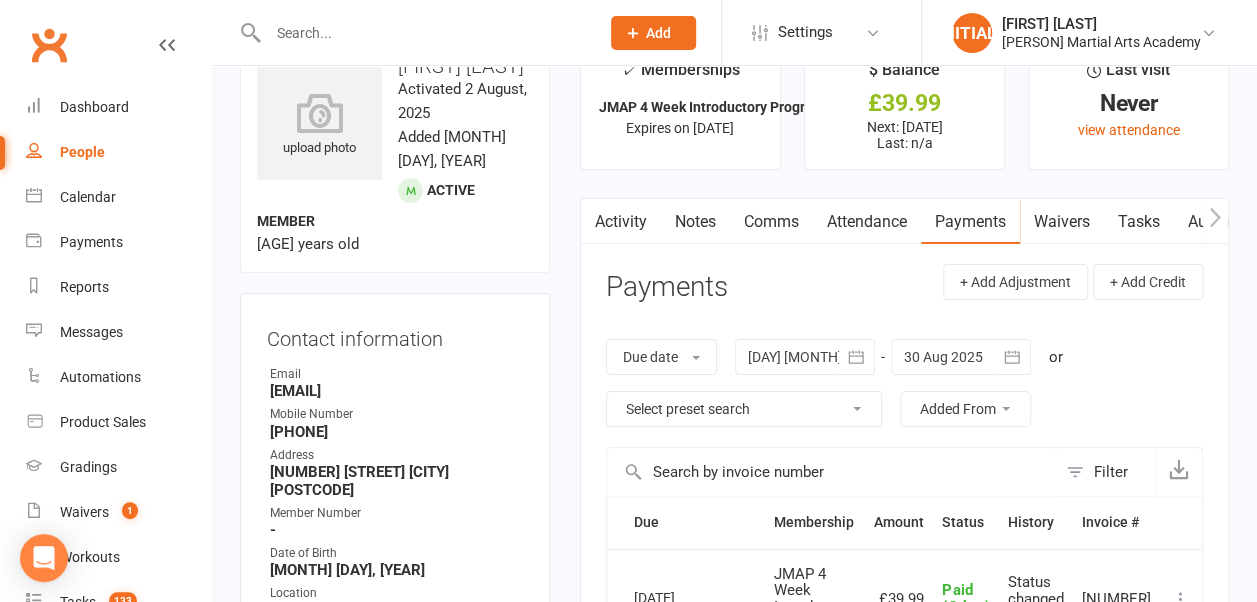 scroll, scrollTop: 0, scrollLeft: 0, axis: both 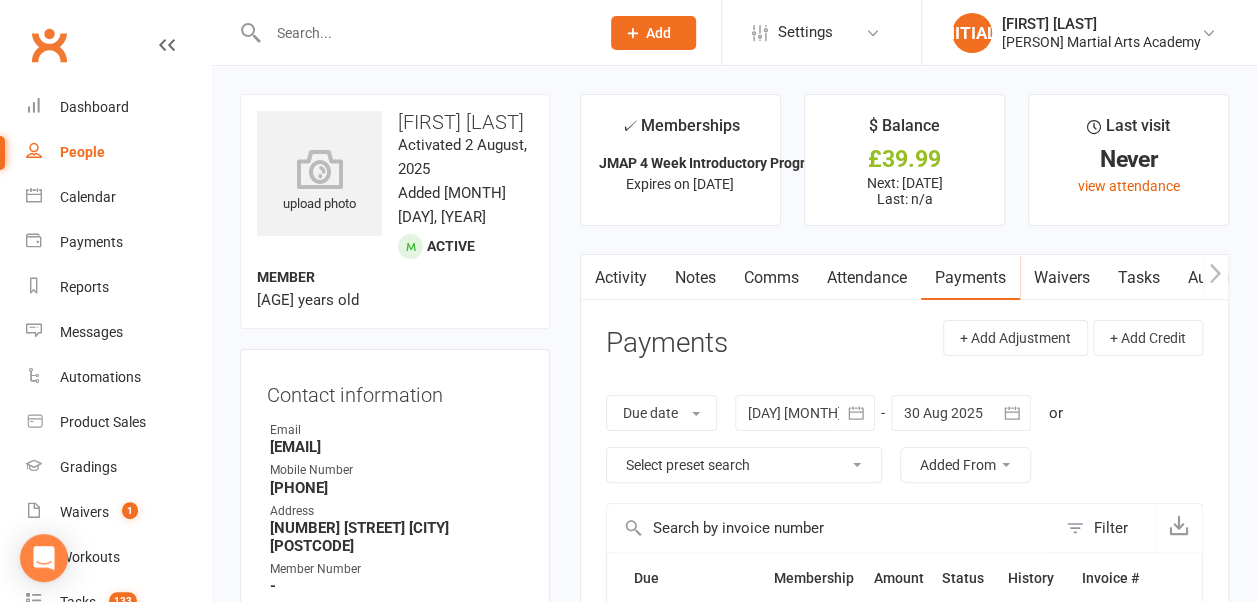 click at bounding box center (423, 33) 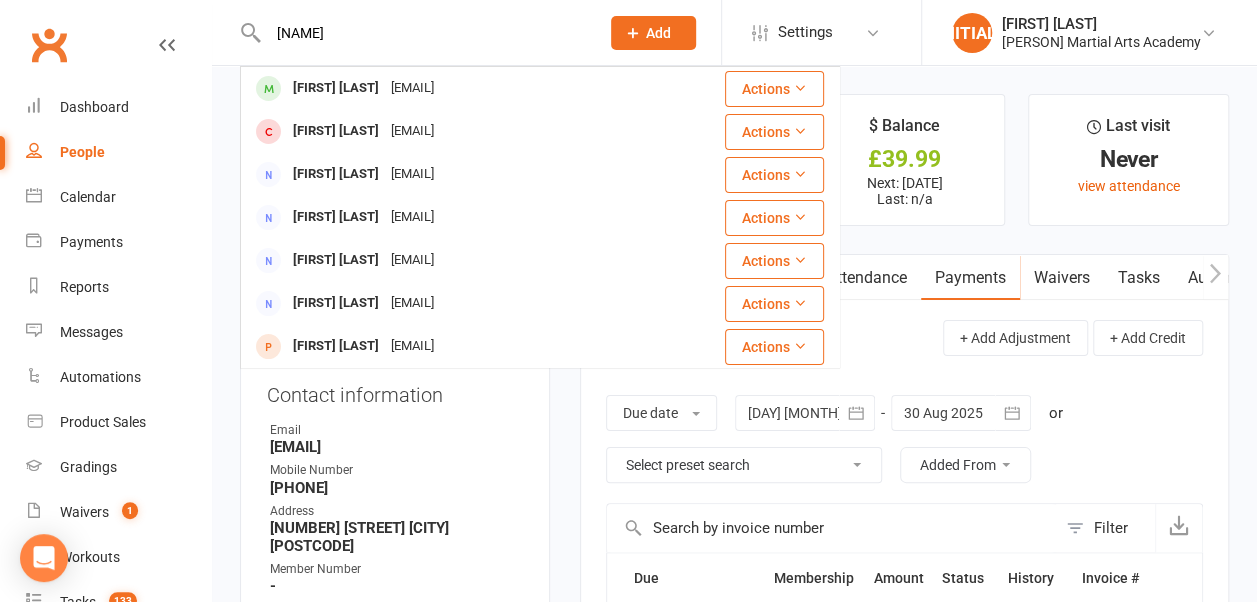 type on "[NAME]" 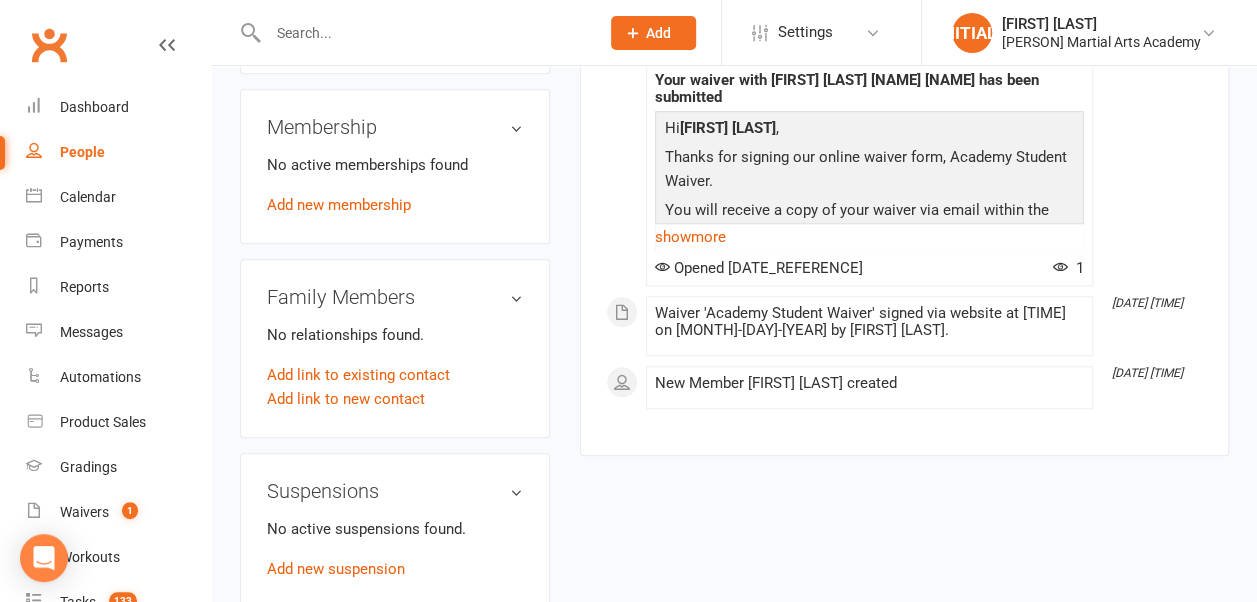 scroll, scrollTop: 784, scrollLeft: 0, axis: vertical 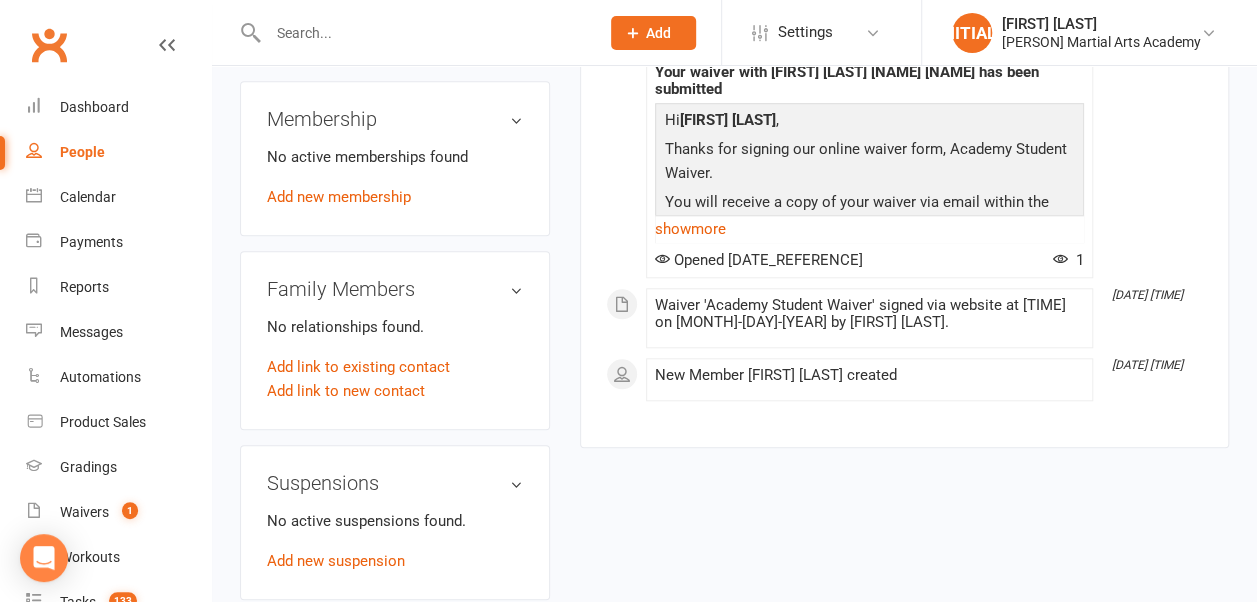 click on "Add new membership" at bounding box center (339, 197) 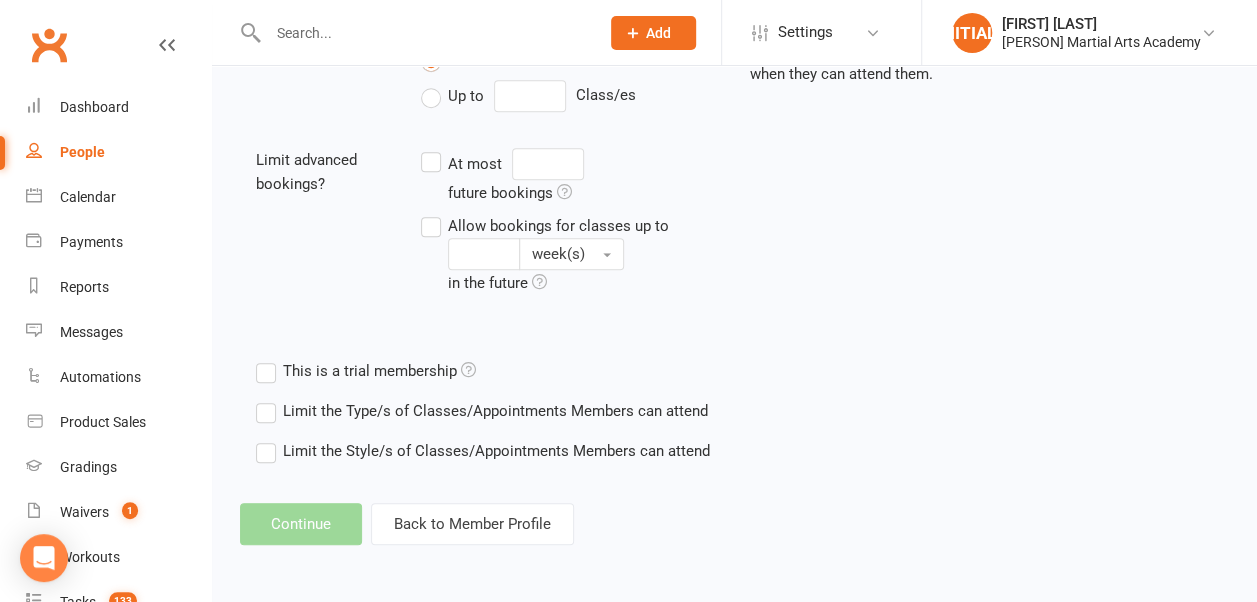 scroll, scrollTop: 0, scrollLeft: 0, axis: both 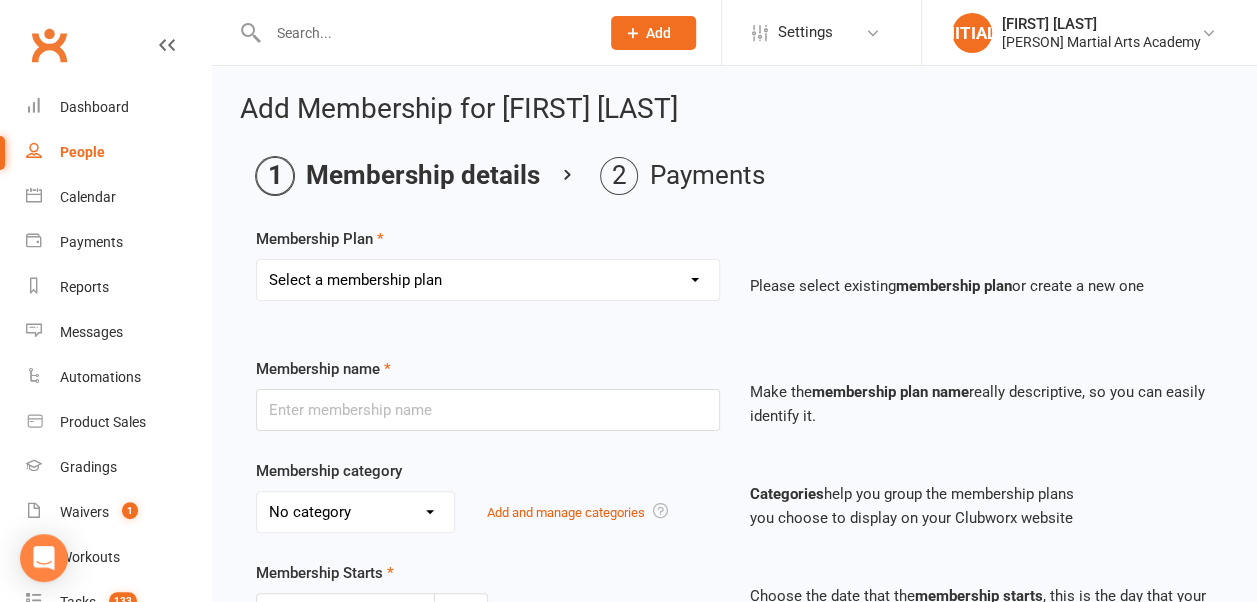 click on "Select a membership plan Create new Membership Plan AMAP 4 Week Introductory Programme TMAP 4 Week Introductory Course JMAP 4 Week Introductory Programme MMAP 4 Week Introductory Course AMAP Unlimited AMAP Unlimited Lump Sum AMAP 2 cpw MMAP 1 cpw JMAP 3 cpw JMAP 2 cpw JMAP 1 cpw TMAP Unlimited TMAP 3 cpw TMAP 2 cpw TMAP 1 cpw 10 PT Sessions Lifetime Membership 10 Class Pass JMAP  Unlimited MMAP 2 cpw" at bounding box center (488, 280) 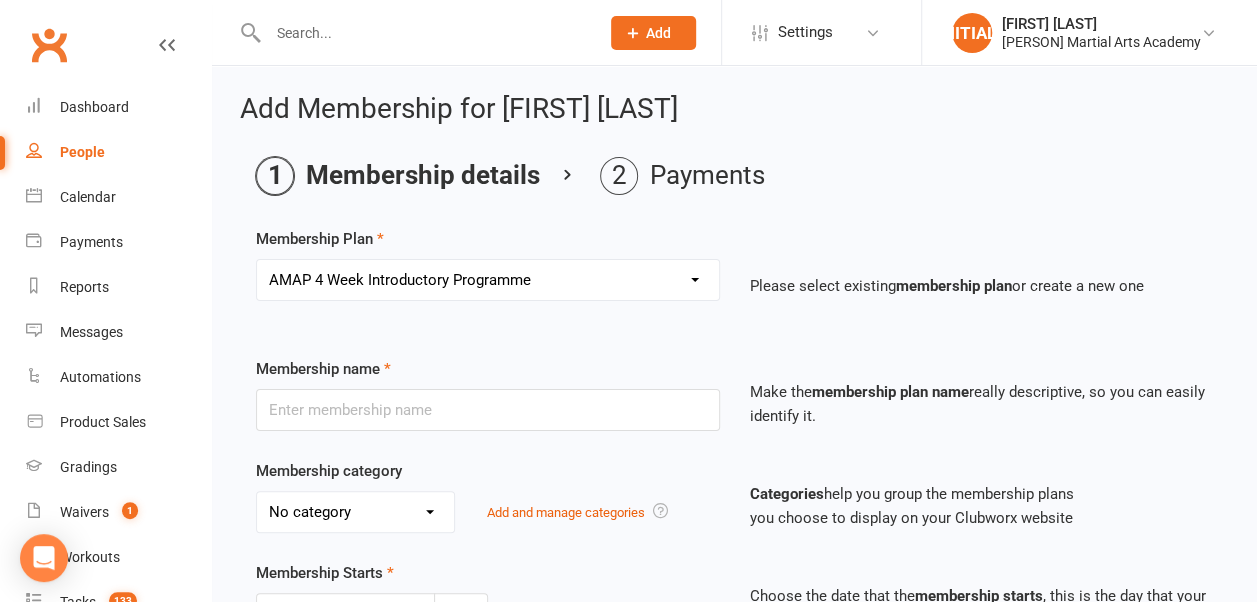 click on "Select a membership plan Create new Membership Plan AMAP 4 Week Introductory Programme TMAP 4 Week Introductory Course JMAP 4 Week Introductory Programme MMAP 4 Week Introductory Course AMAP Unlimited AMAP Unlimited Lump Sum AMAP 2 cpw MMAP 1 cpw JMAP 3 cpw JMAP 2 cpw JMAP 1 cpw TMAP Unlimited TMAP 3 cpw TMAP 2 cpw TMAP 1 cpw 10 PT Sessions Lifetime Membership 10 Class Pass JMAP  Unlimited MMAP 2 cpw" at bounding box center [488, 280] 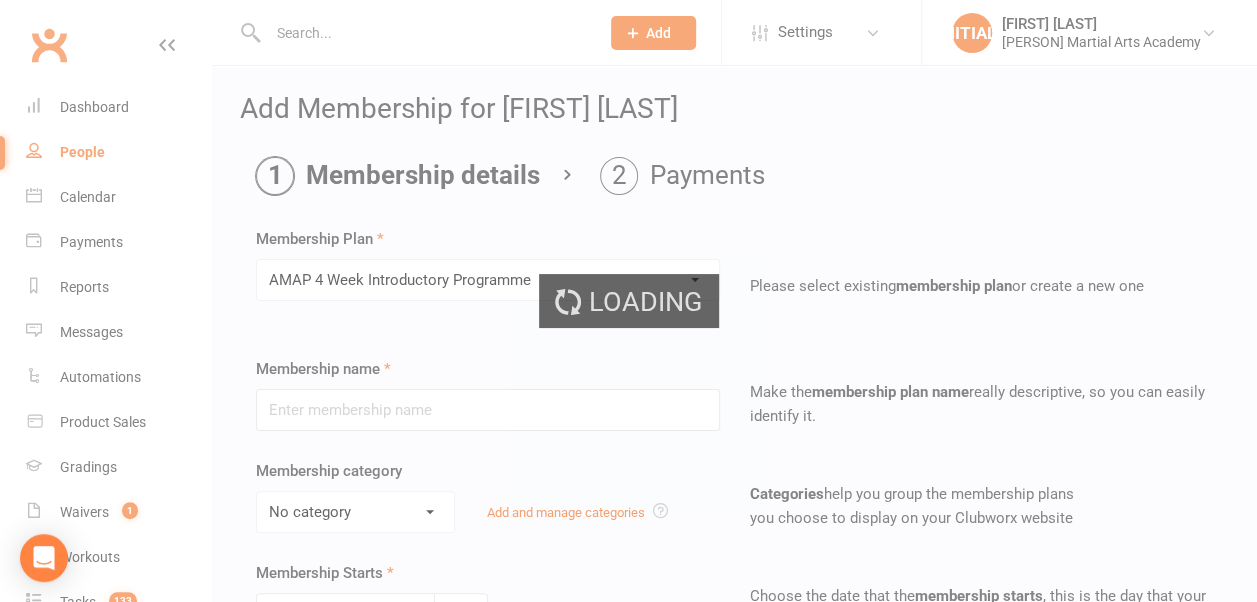type on "AMAP 4 Week Introductory Programme" 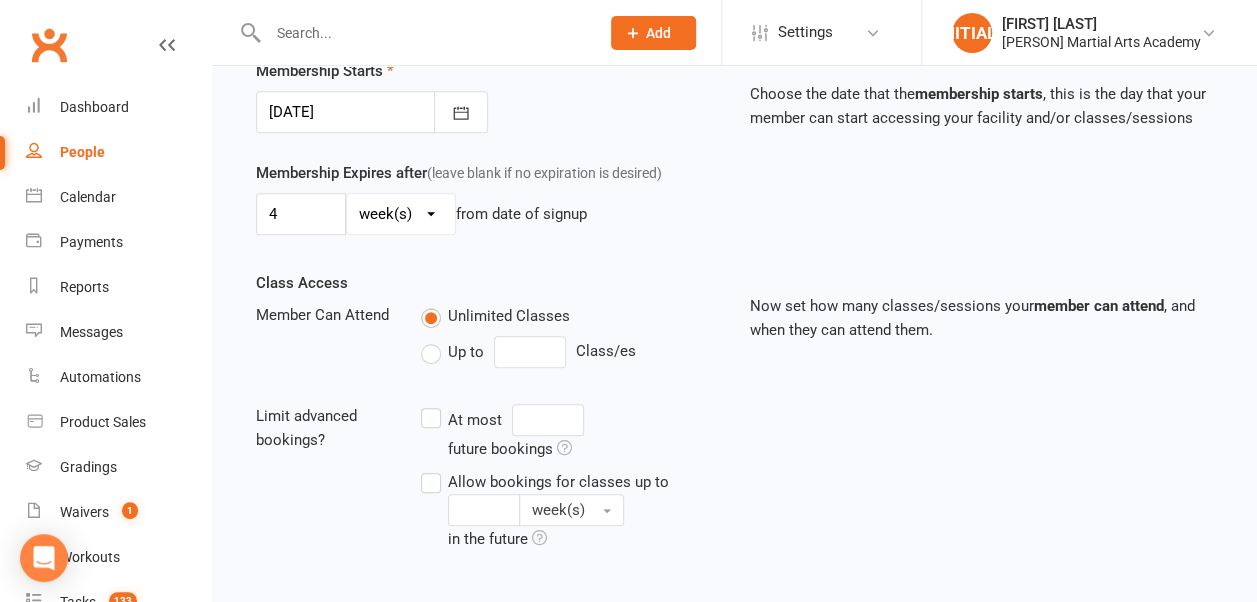 scroll, scrollTop: 598, scrollLeft: 0, axis: vertical 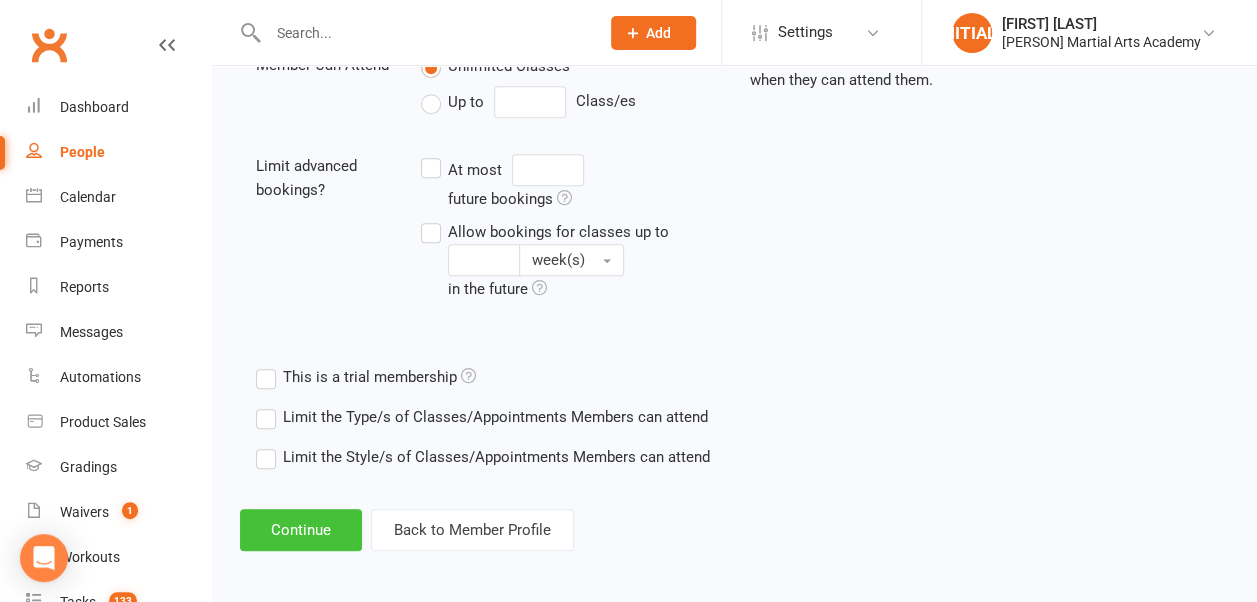 click on "Continue" at bounding box center [301, 530] 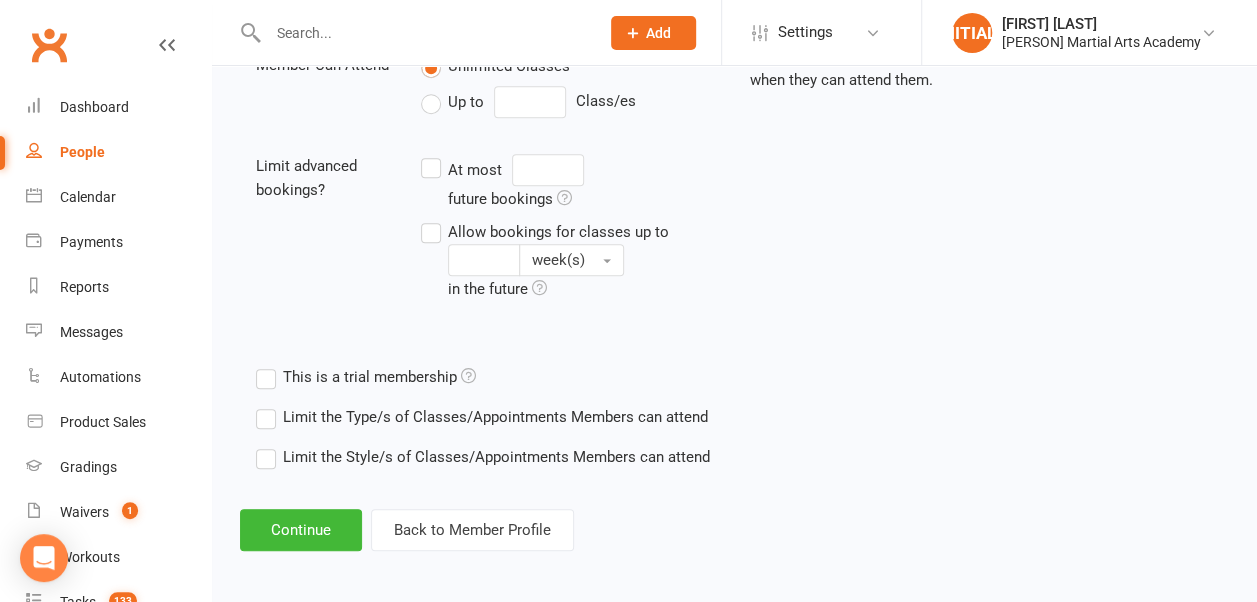 scroll, scrollTop: 0, scrollLeft: 0, axis: both 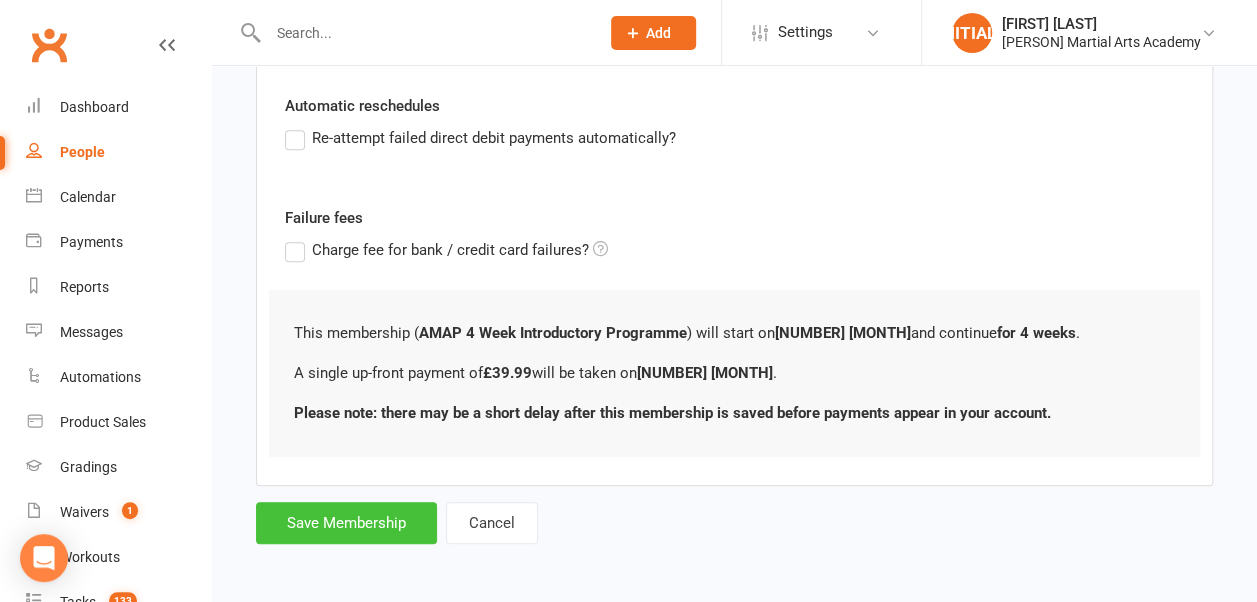 click on "Save Membership" at bounding box center (346, 523) 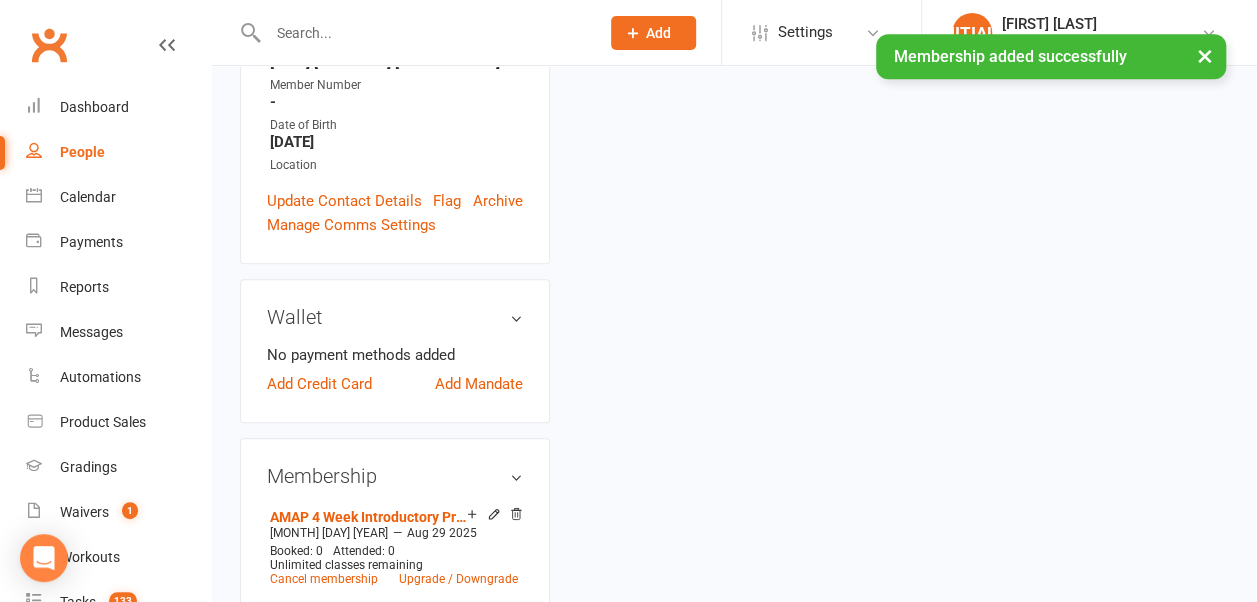 scroll, scrollTop: 0, scrollLeft: 0, axis: both 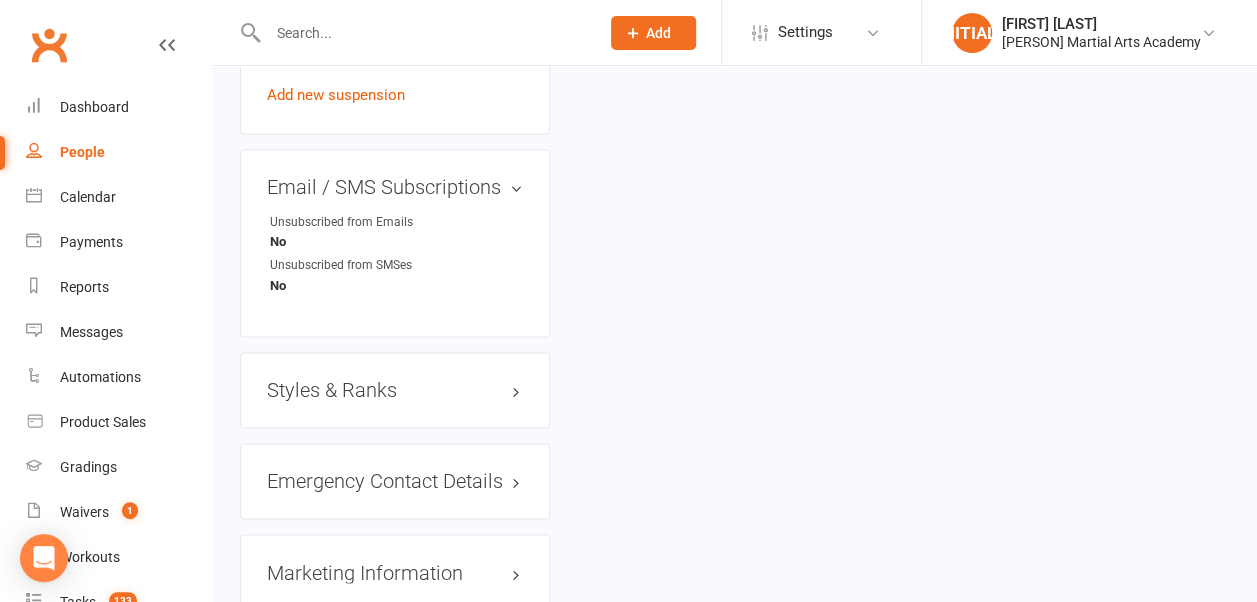 click on "Styles & Ranks" at bounding box center [395, 390] 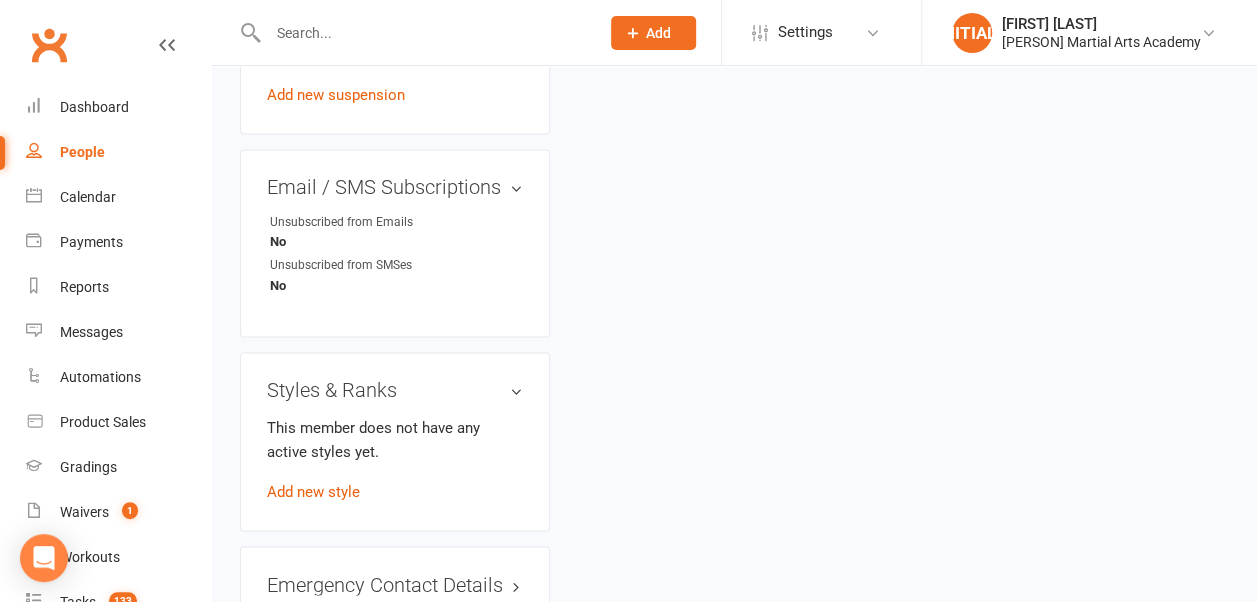 click on "Add new style" at bounding box center (313, 492) 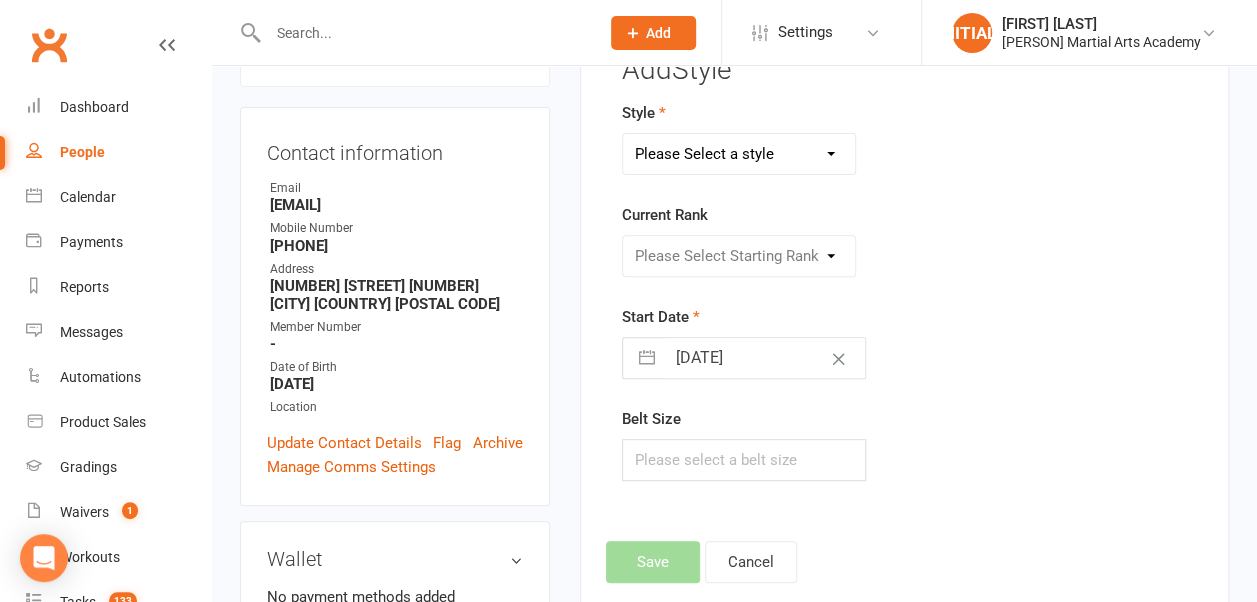 scroll, scrollTop: 152, scrollLeft: 0, axis: vertical 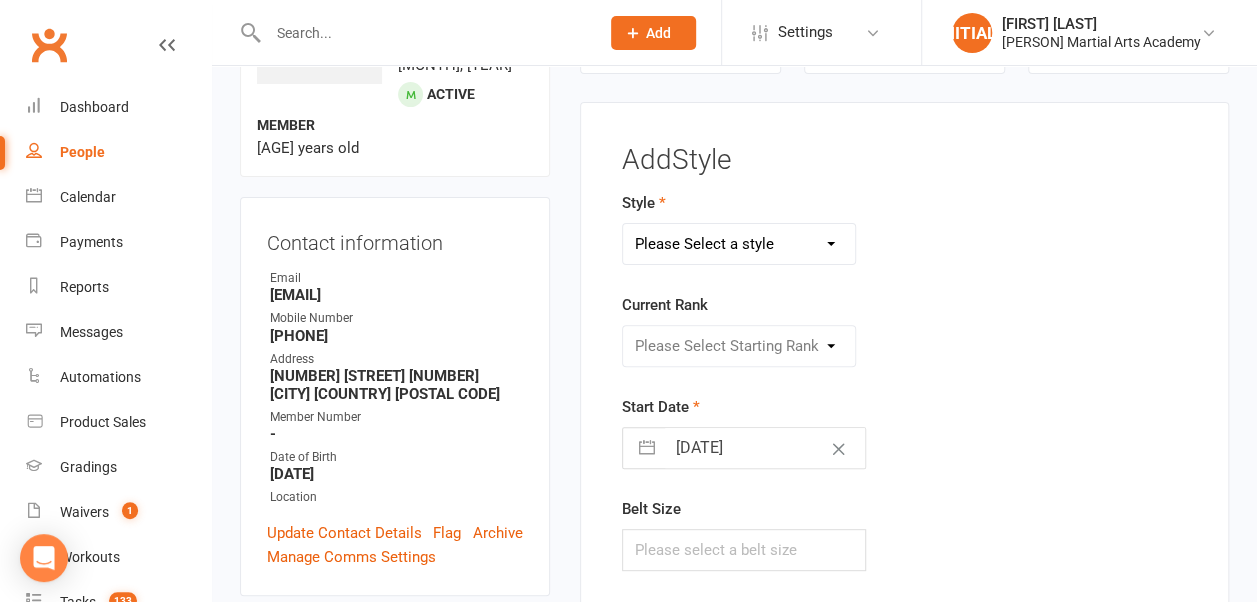 click on "Please Select a style AMAP JKD/Kali BJJ GRAPPLING No-Gi JMAP KICKBOXING Life Skills Programme MMAP TMAP Voluntary Leadership Team" at bounding box center (739, 244) 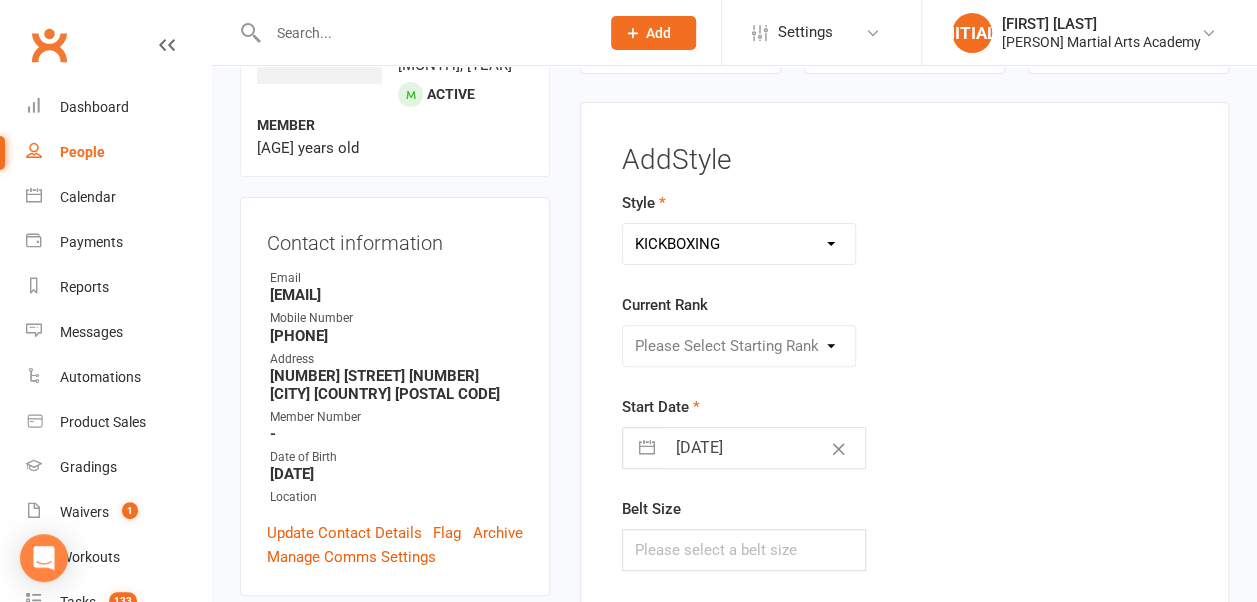 click on "Please Select a style AMAP JKD/Kali BJJ GRAPPLING No-Gi JMAP KICKBOXING Life Skills Programme MMAP TMAP Voluntary Leadership Team" at bounding box center [739, 244] 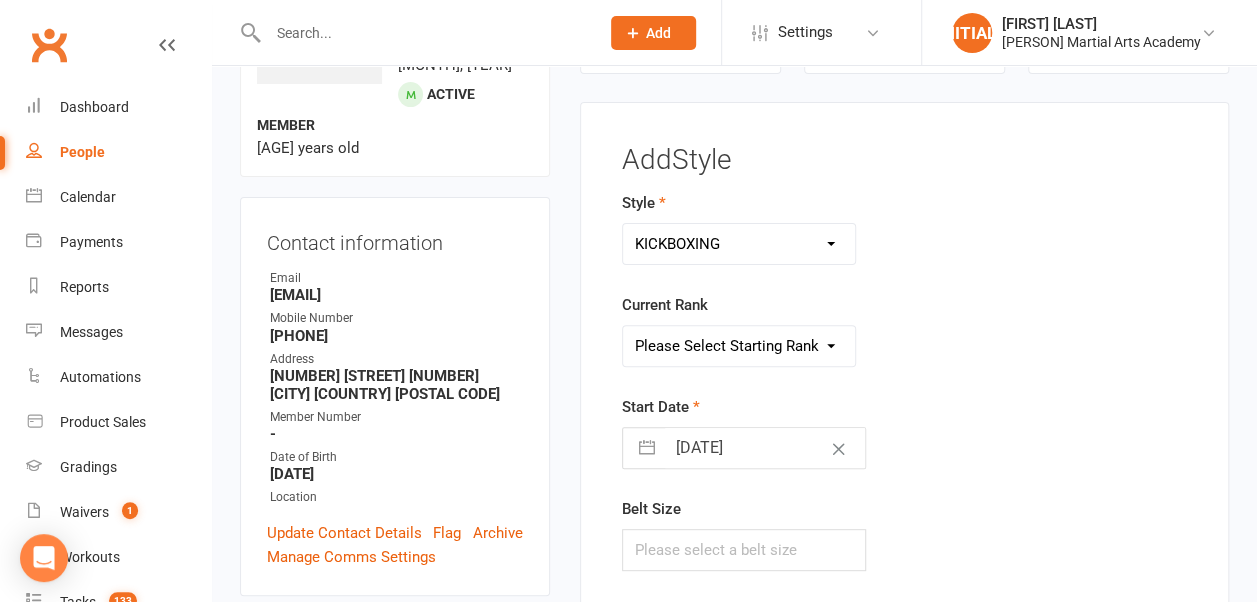 click on "Please Select Starting Rank White Belt White Belt Yellow Stripe Yellow Belt Yellow Belt Green Stripe Green Belt Green Belt Blue Stripe Blue Belt Blue Belt Red Stripe Red Belt Red Belt Black Stripe Black Belt Black Belt 1st Dan" at bounding box center (739, 346) 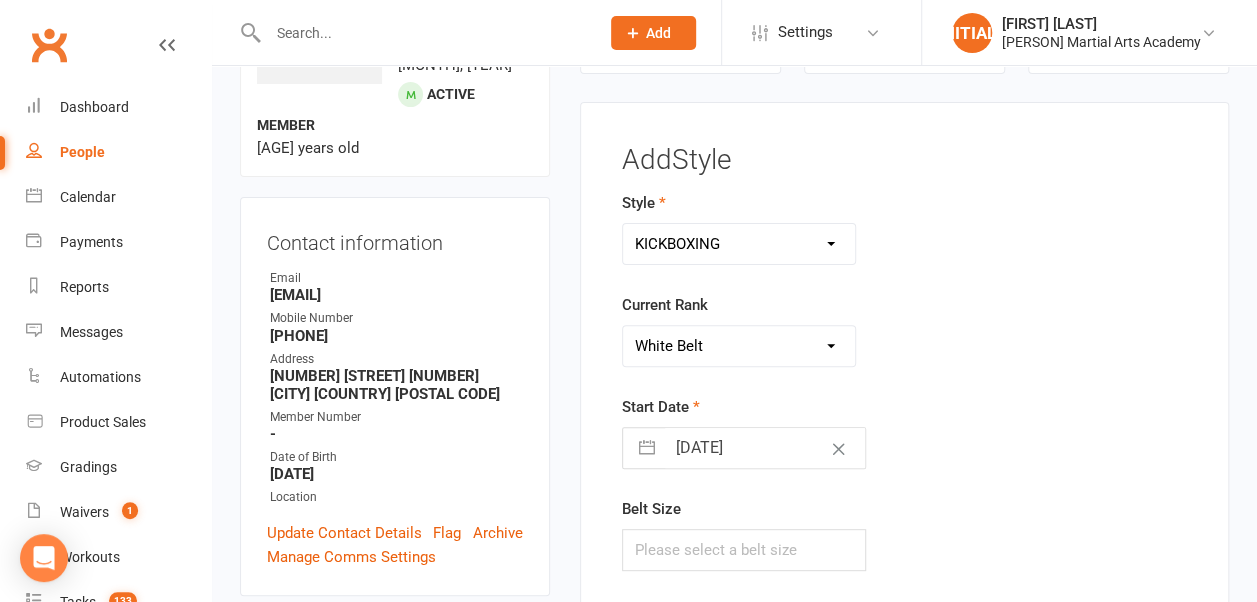 click on "Please Select Starting Rank White Belt White Belt Yellow Stripe Yellow Belt Yellow Belt Green Stripe Green Belt Green Belt Blue Stripe Blue Belt Blue Belt Red Stripe Red Belt Red Belt Black Stripe Black Belt Black Belt 1st Dan" at bounding box center (739, 346) 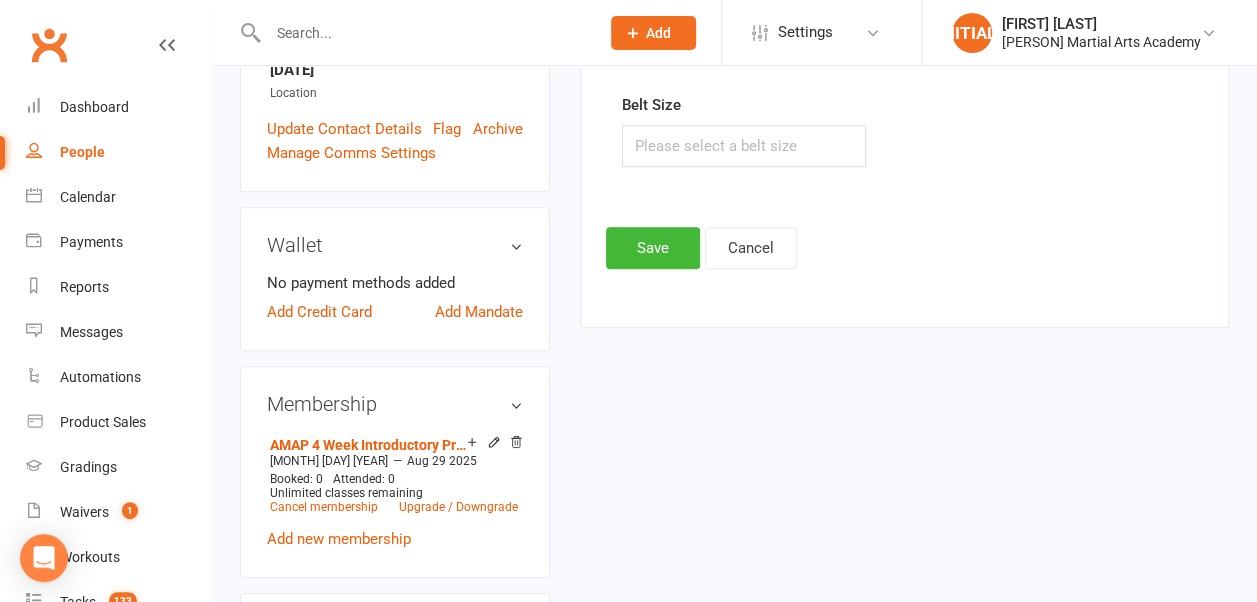 scroll, scrollTop: 554, scrollLeft: 0, axis: vertical 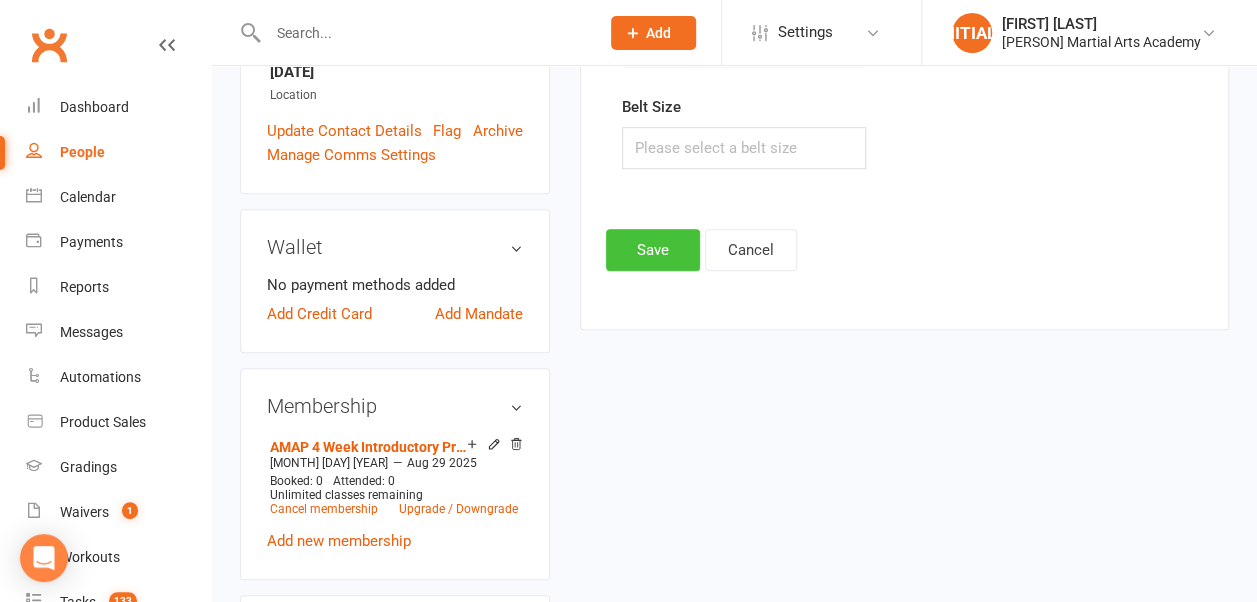 click on "Save" at bounding box center (653, 250) 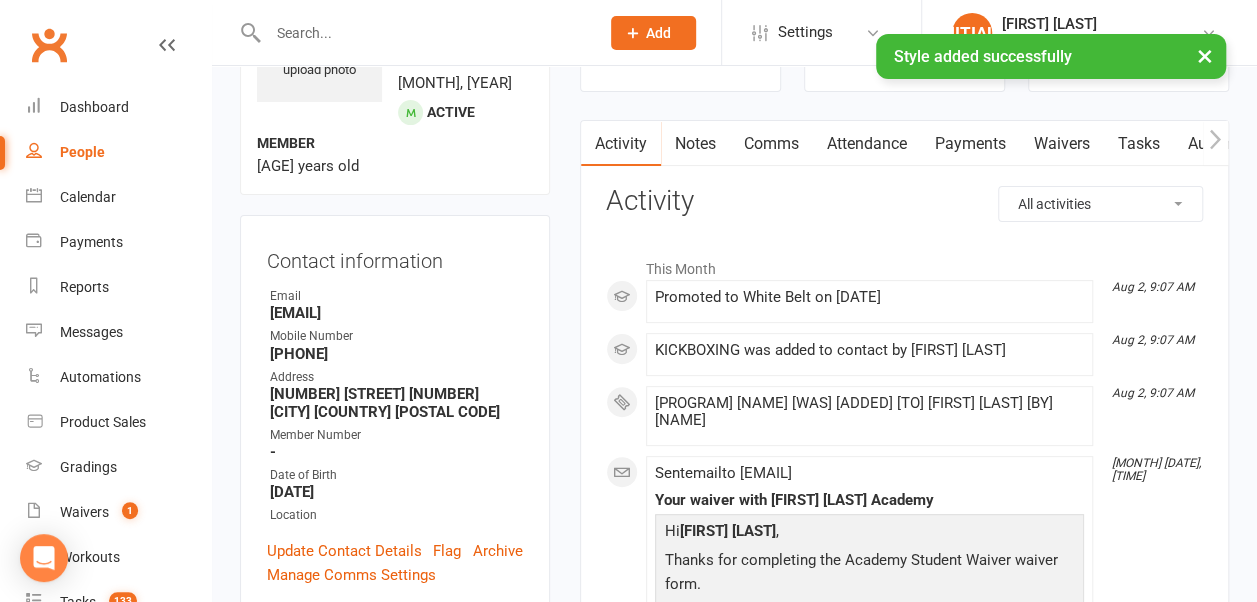 scroll, scrollTop: 128, scrollLeft: 0, axis: vertical 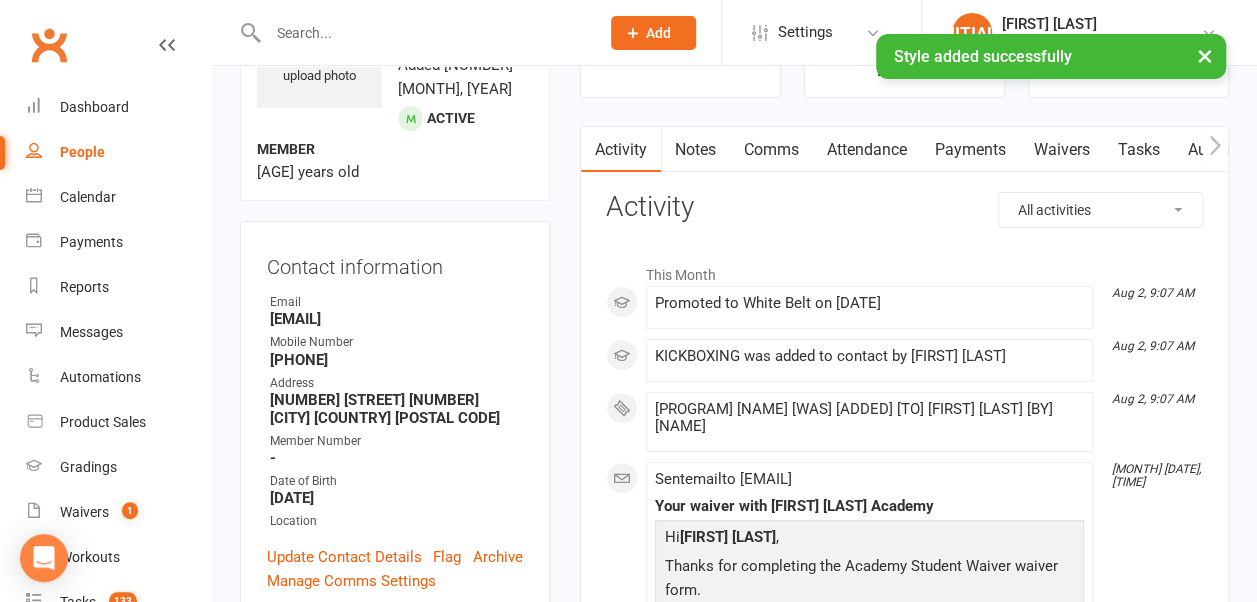 click on "Payments" at bounding box center (970, 150) 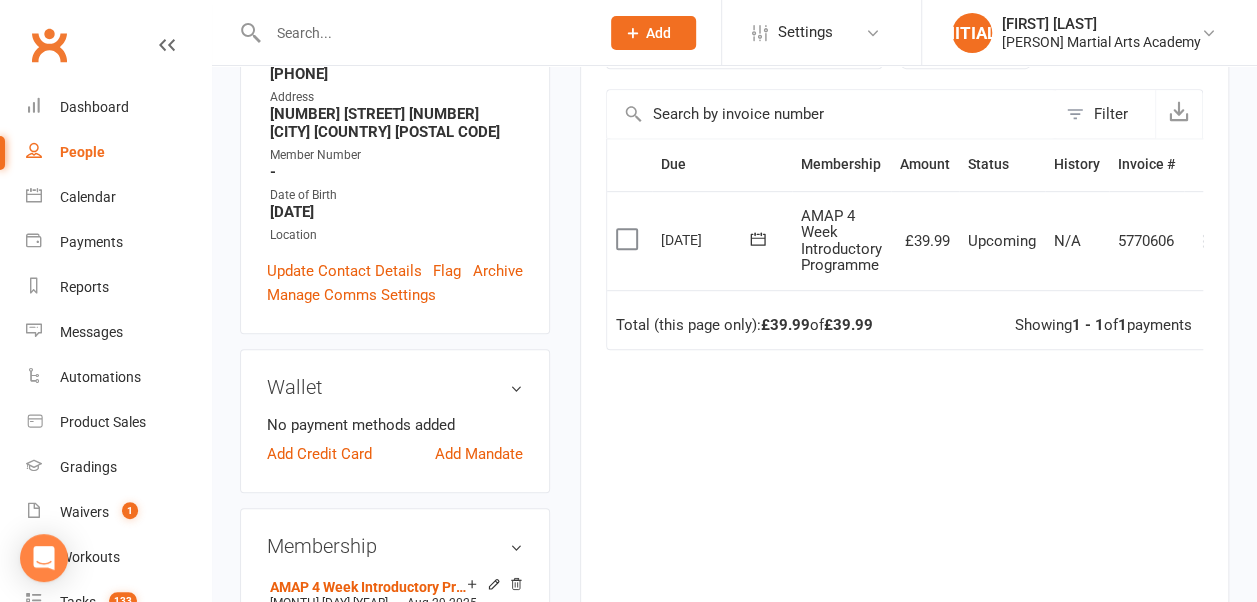 scroll, scrollTop: 426, scrollLeft: 0, axis: vertical 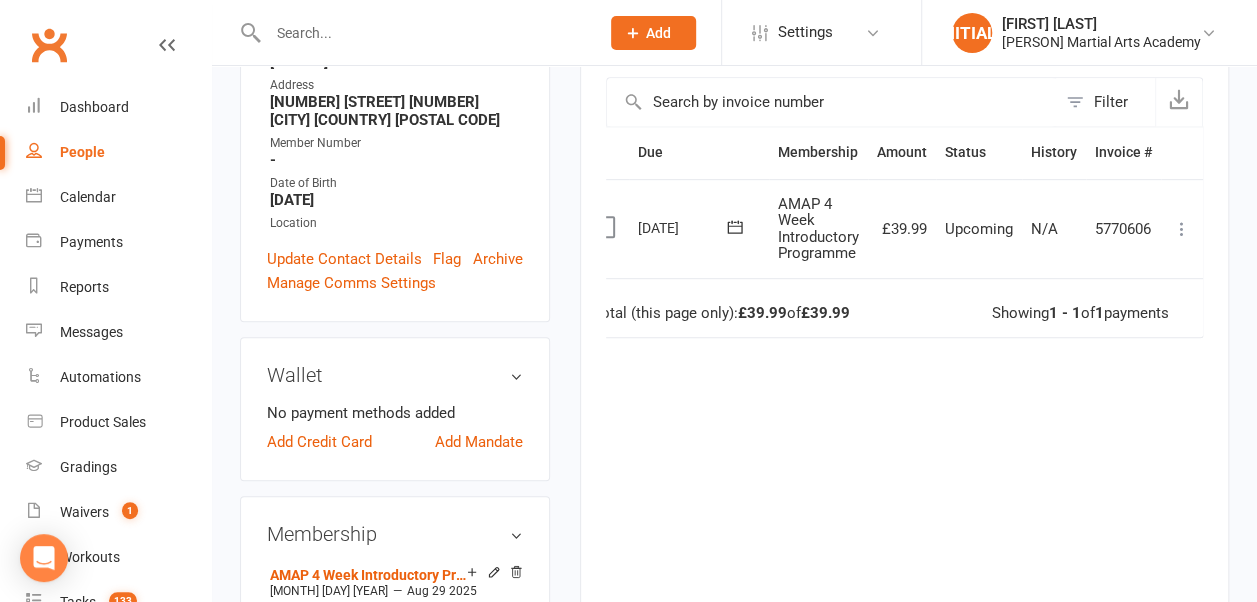 click at bounding box center [1182, 229] 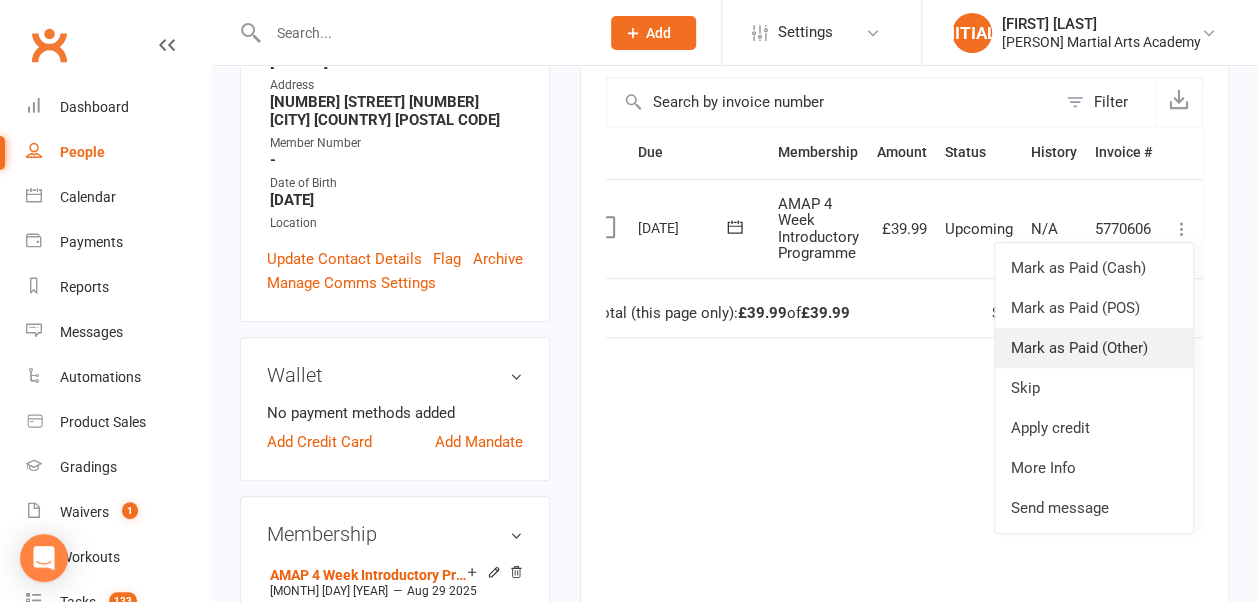 click on "Mark as Paid (Other)" at bounding box center (1094, 348) 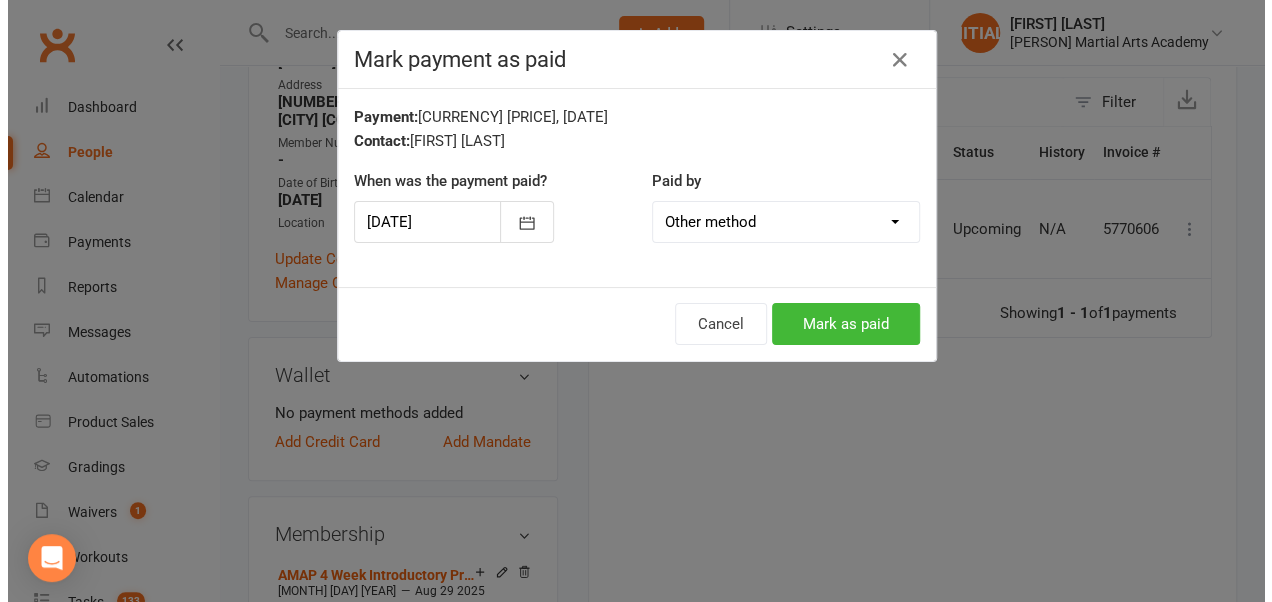 scroll, scrollTop: 402, scrollLeft: 0, axis: vertical 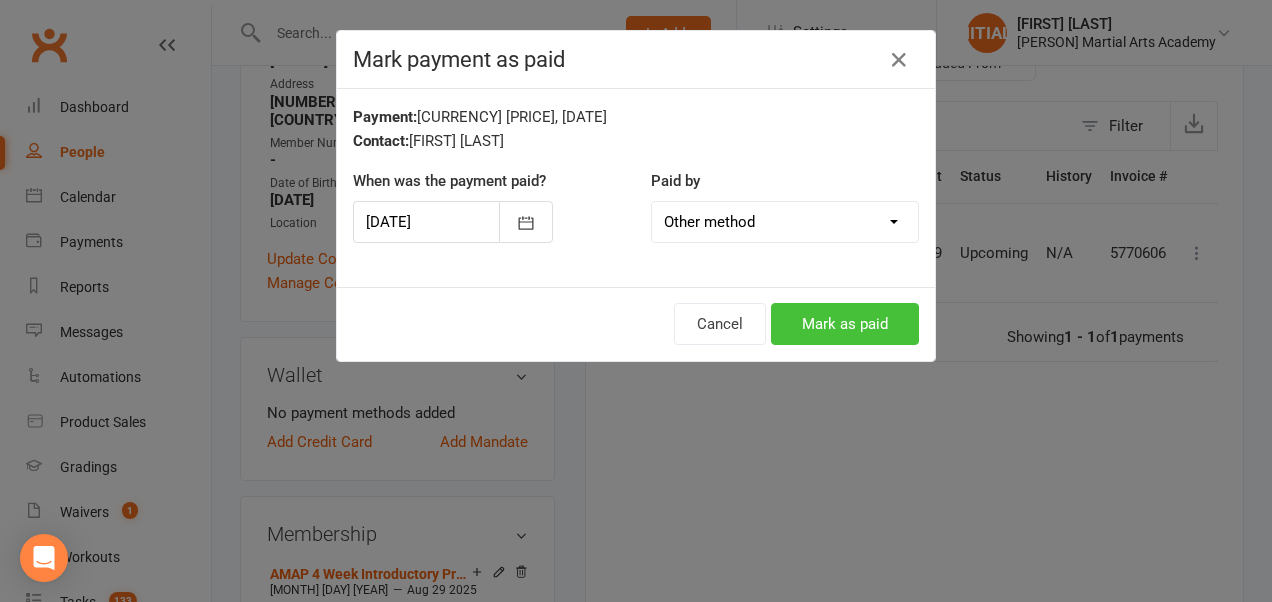 click on "Mark as paid" at bounding box center (845, 324) 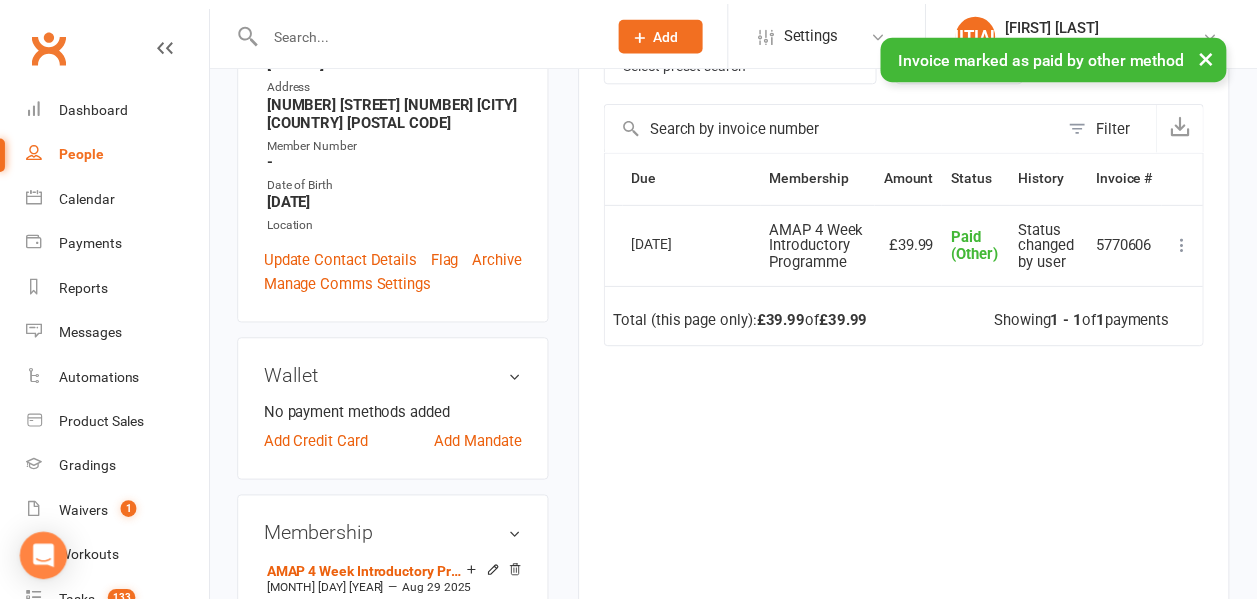 scroll, scrollTop: 426, scrollLeft: 0, axis: vertical 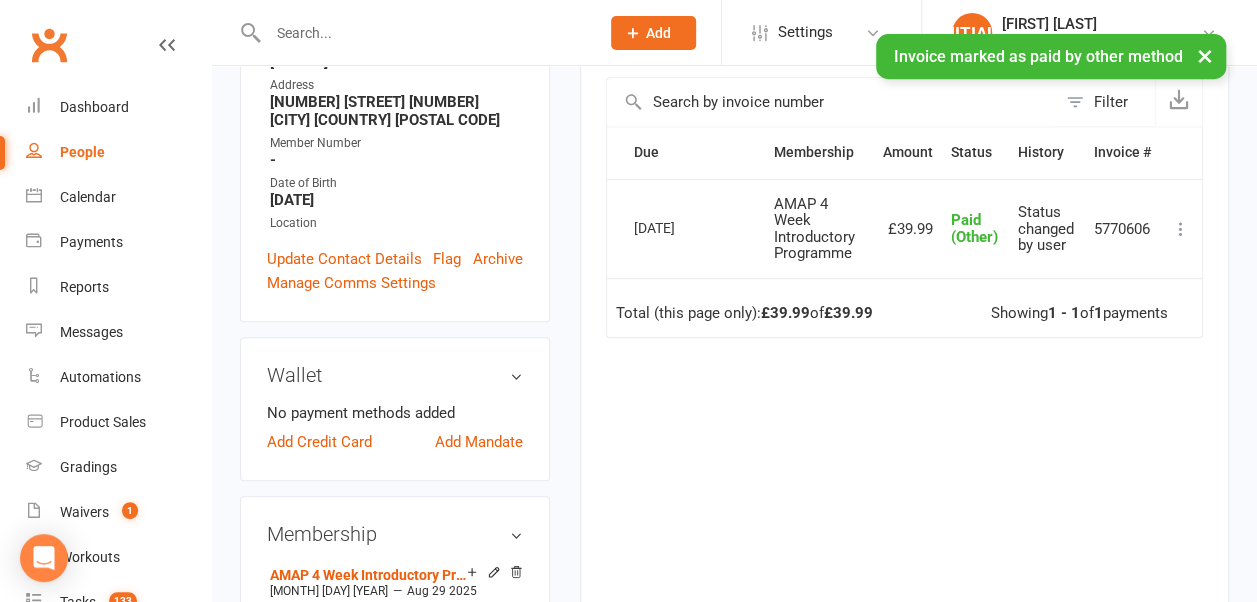 click on "Settings" at bounding box center (805, 32) 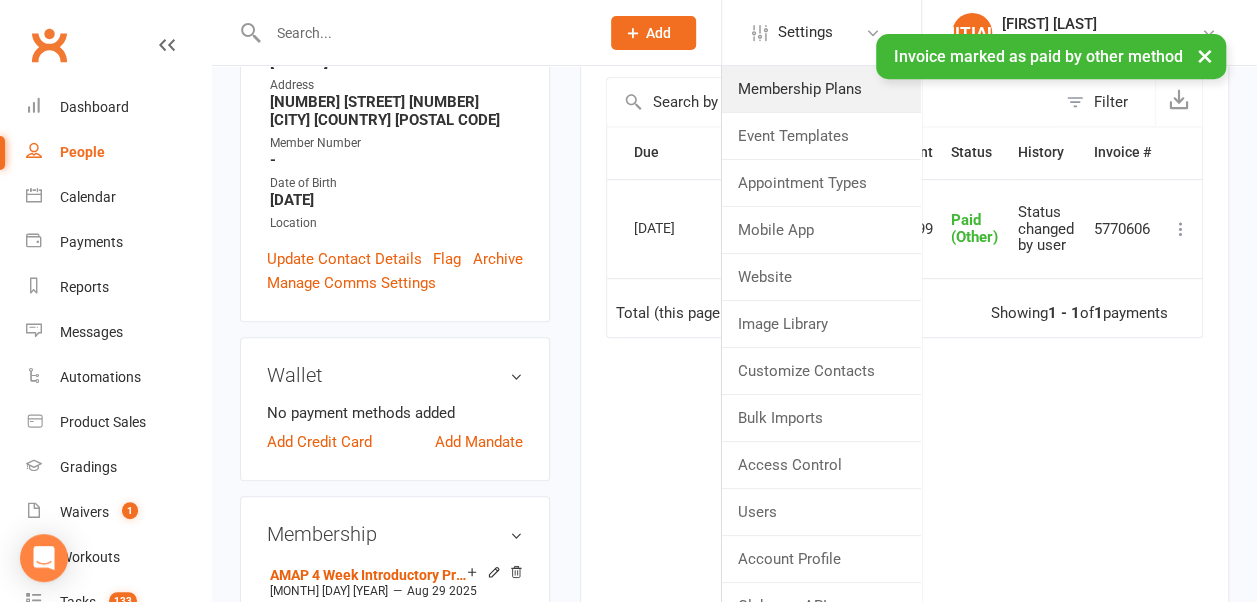 click on "Membership Plans" at bounding box center [821, 89] 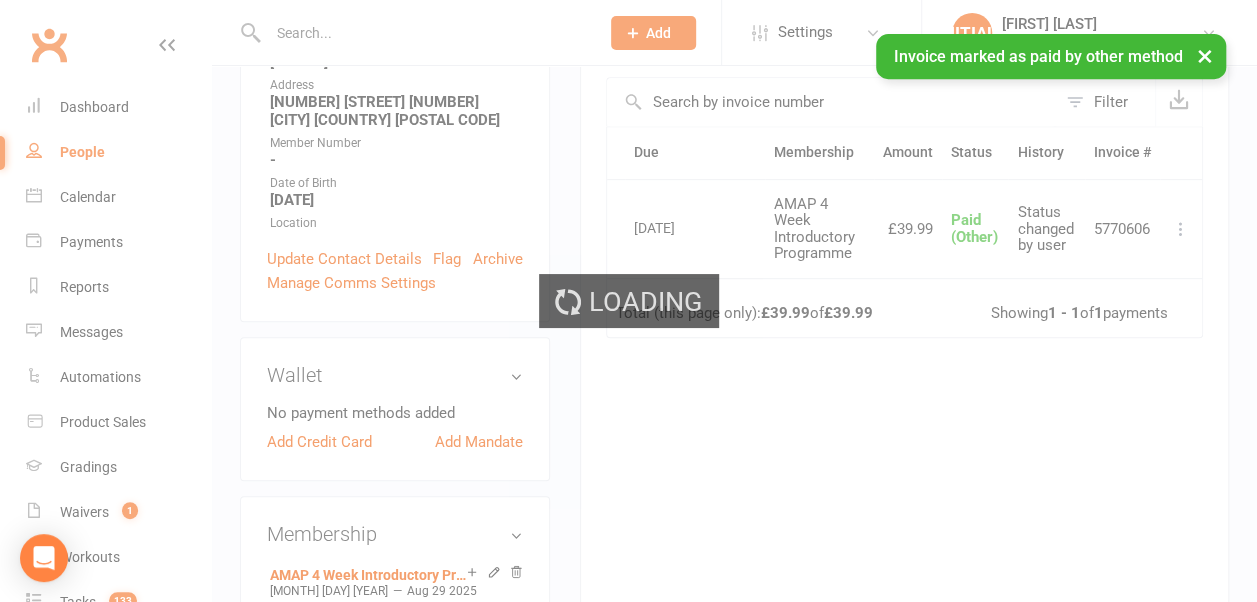 scroll, scrollTop: 0, scrollLeft: 0, axis: both 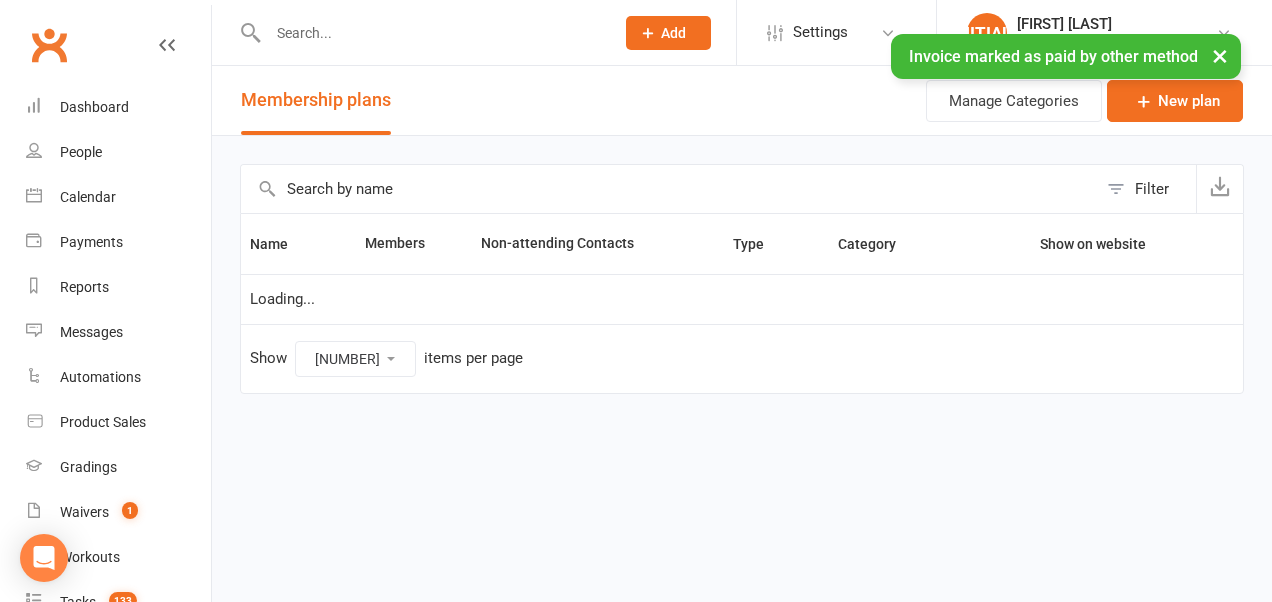 select on "50" 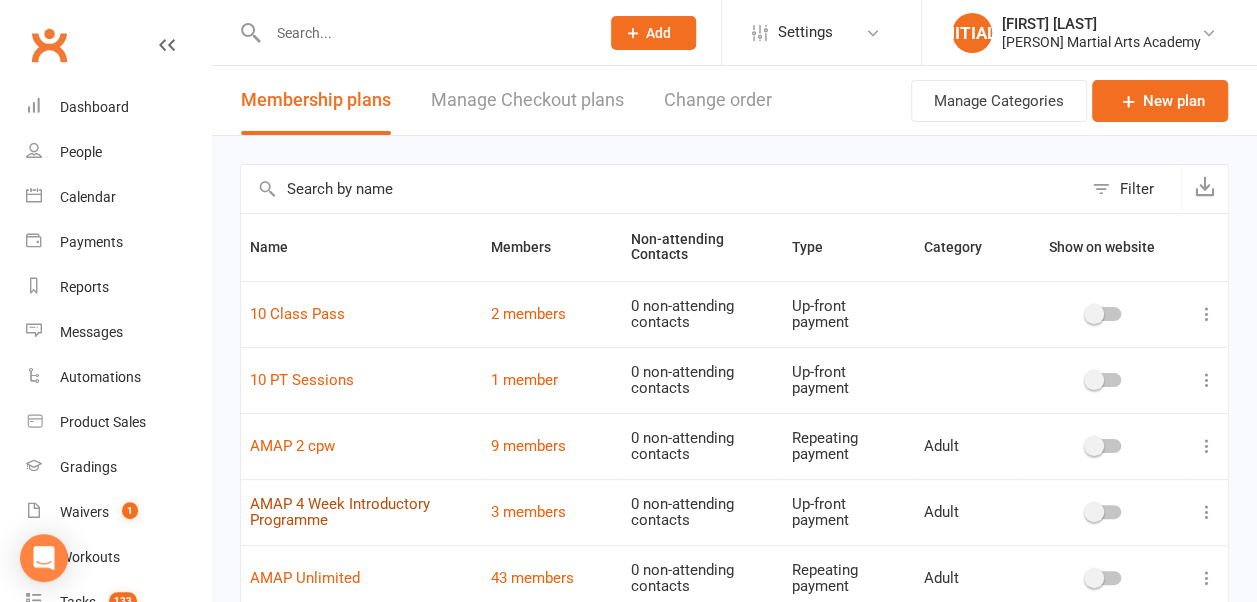 click on "AMAP 4 Week Introductory Programme" at bounding box center [340, 512] 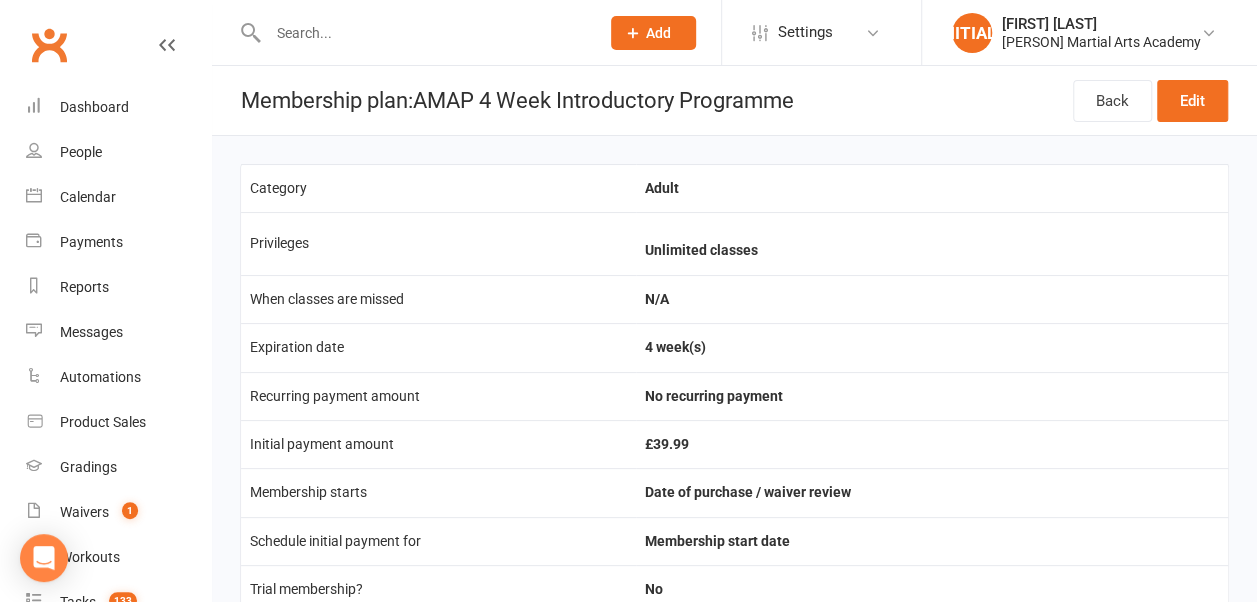 select on "50" 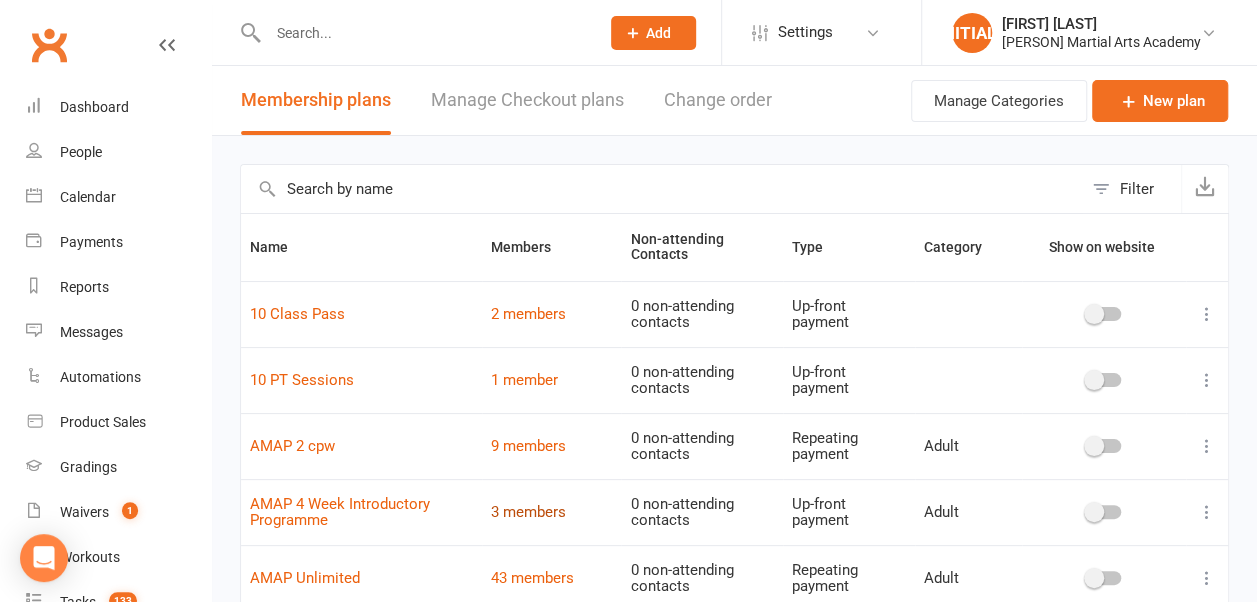 click on "3 members" at bounding box center [528, 512] 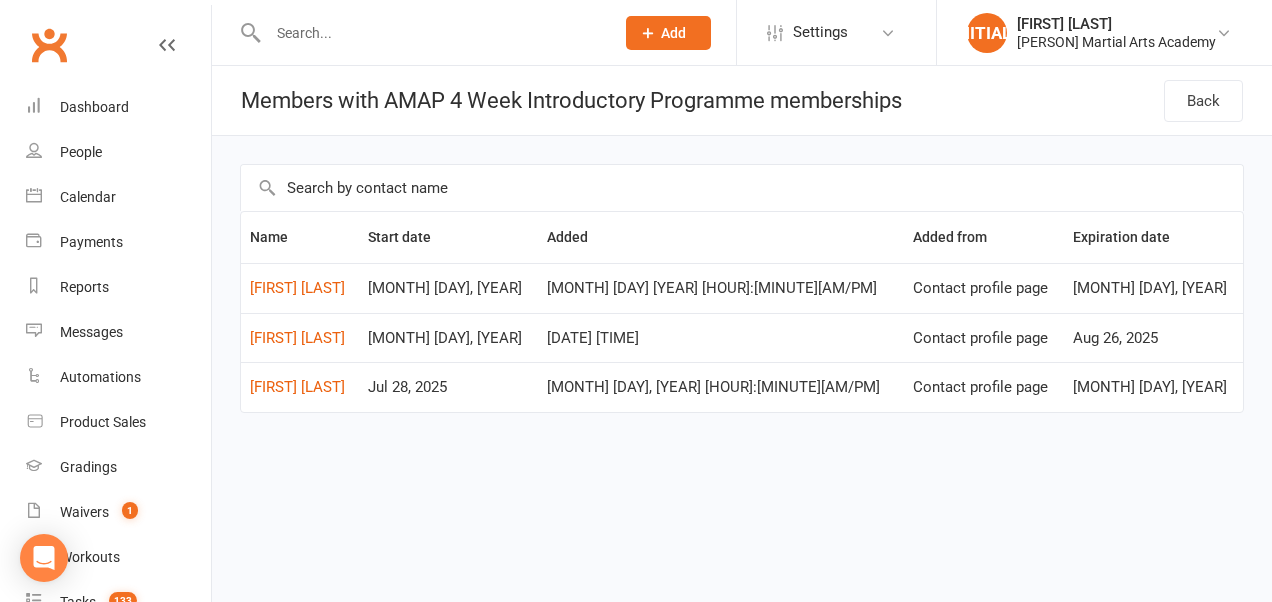 select on "50" 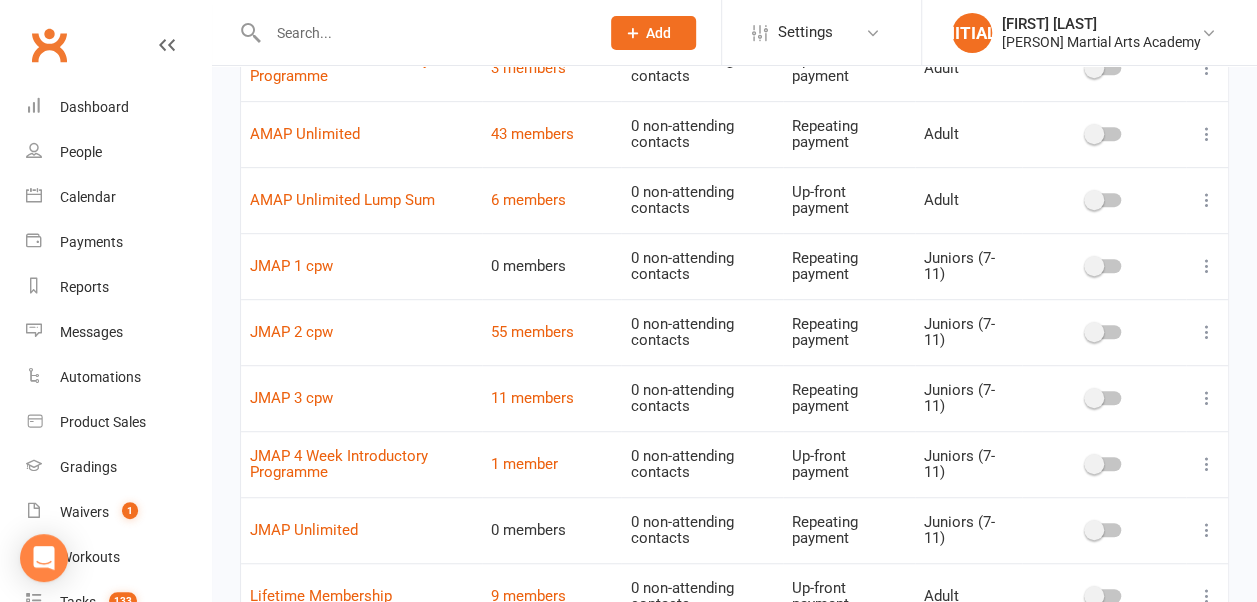scroll, scrollTop: 470, scrollLeft: 0, axis: vertical 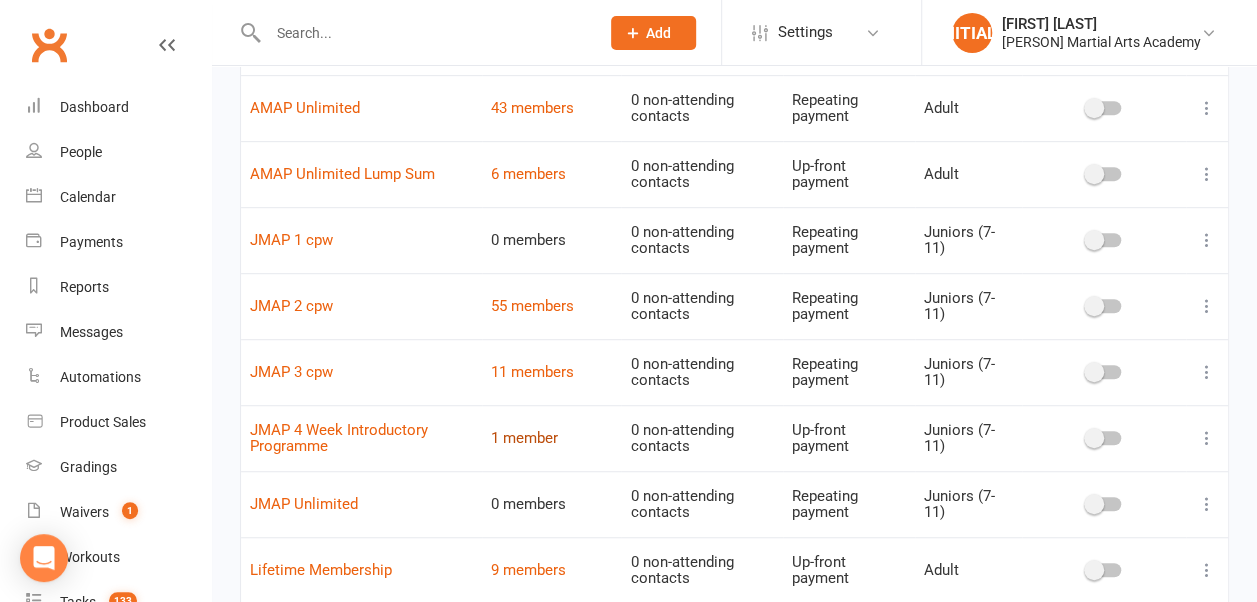 click on "1 member" at bounding box center (524, 438) 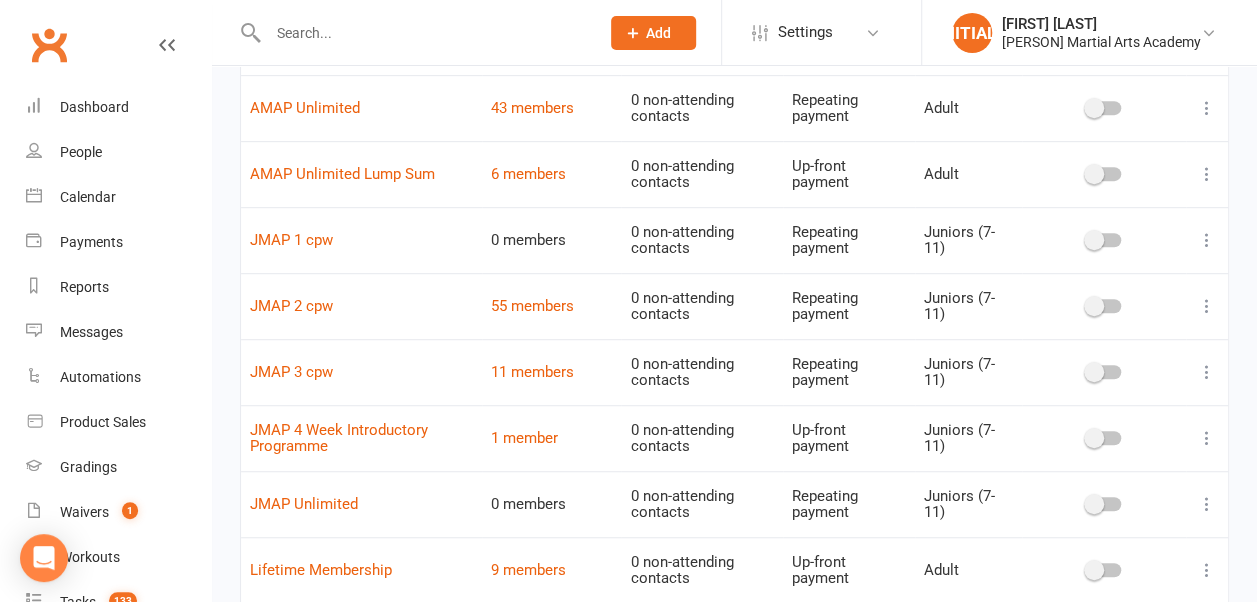 scroll, scrollTop: 0, scrollLeft: 0, axis: both 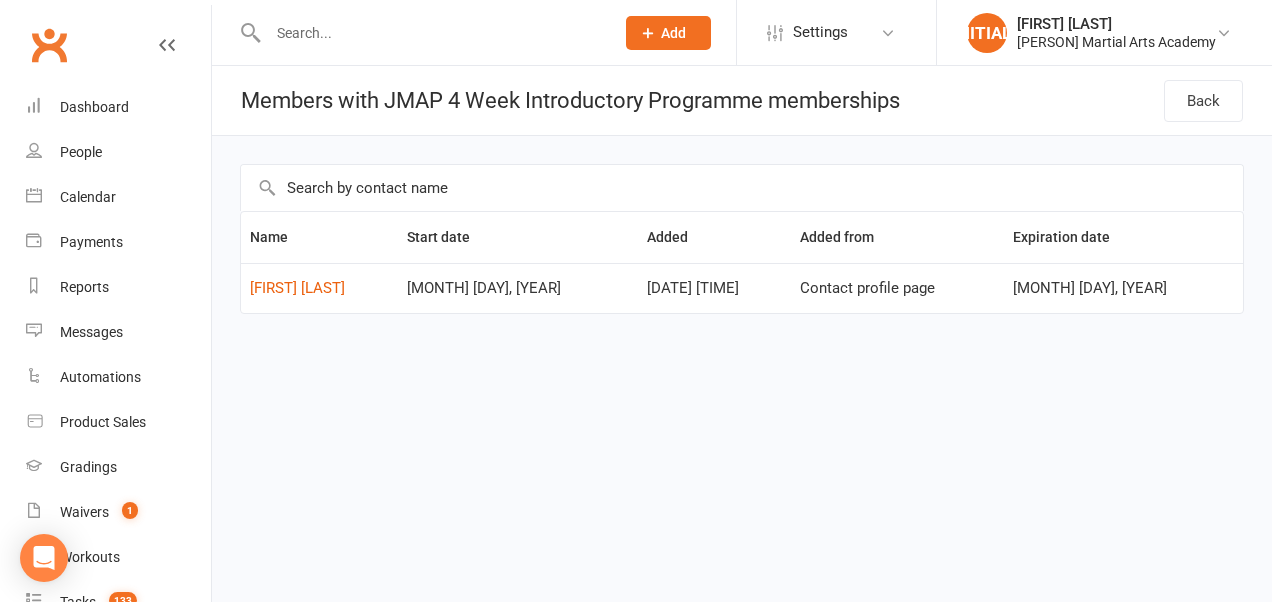 click at bounding box center (431, 33) 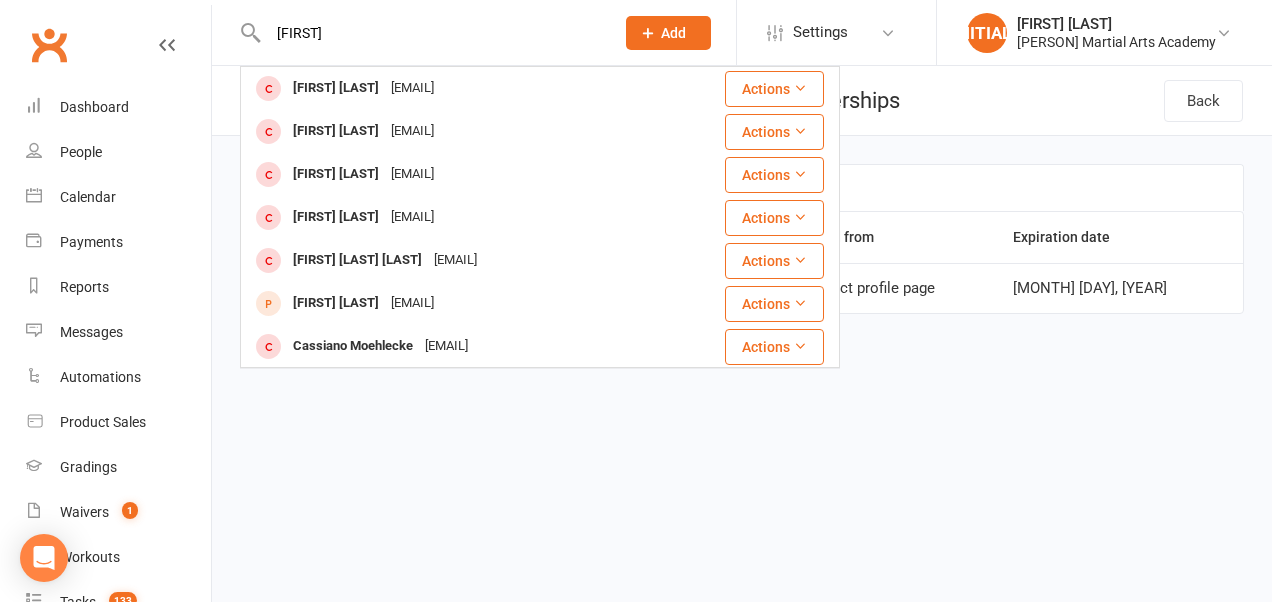 type on "[FIRST]" 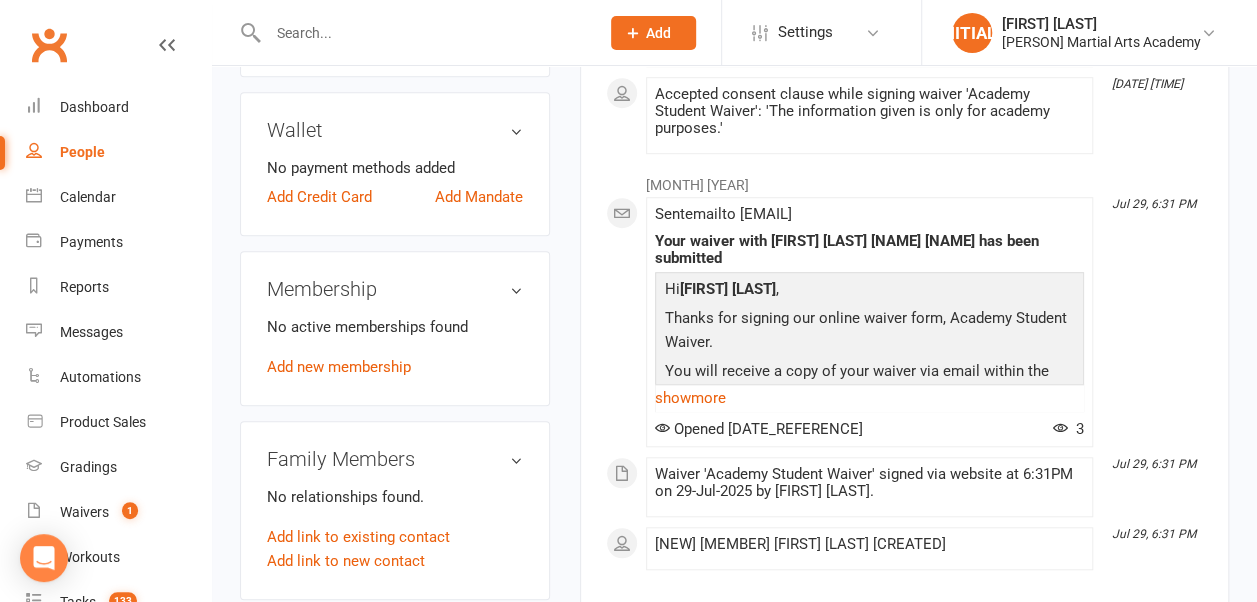 scroll, scrollTop: 678, scrollLeft: 0, axis: vertical 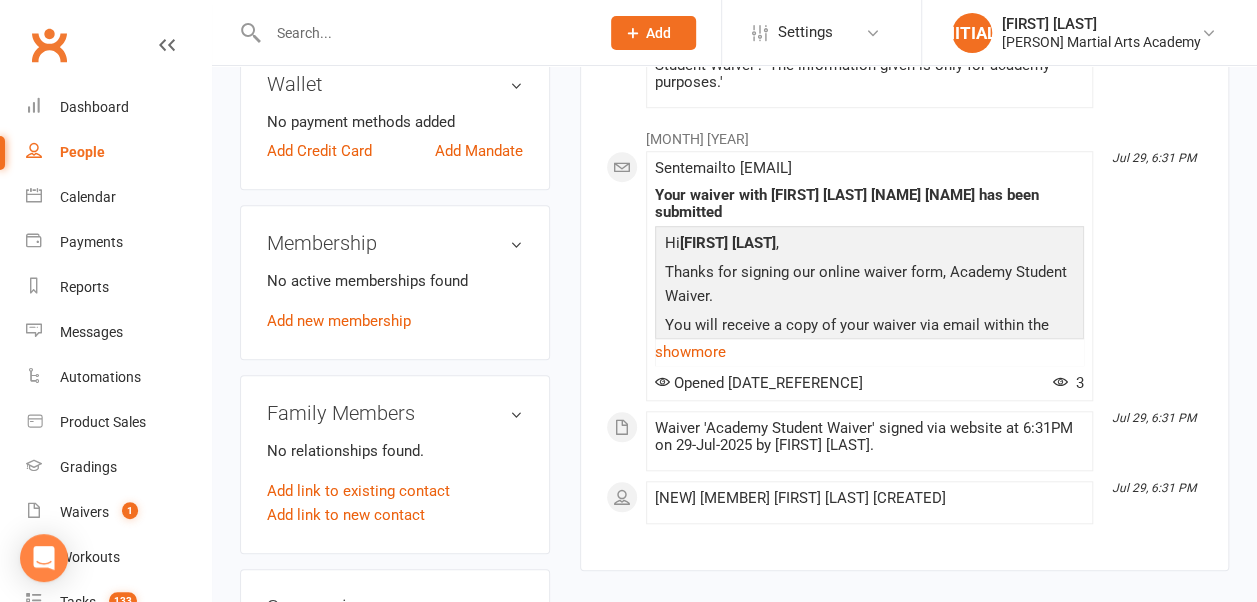 click on "Add new membership" at bounding box center [339, 321] 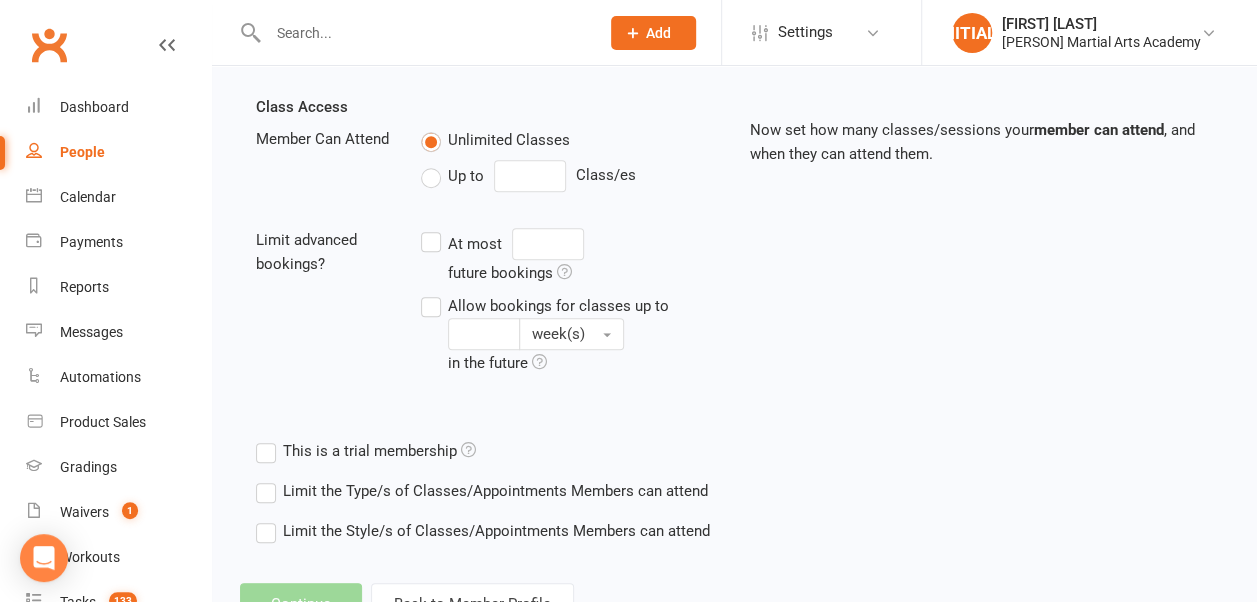 scroll, scrollTop: 0, scrollLeft: 0, axis: both 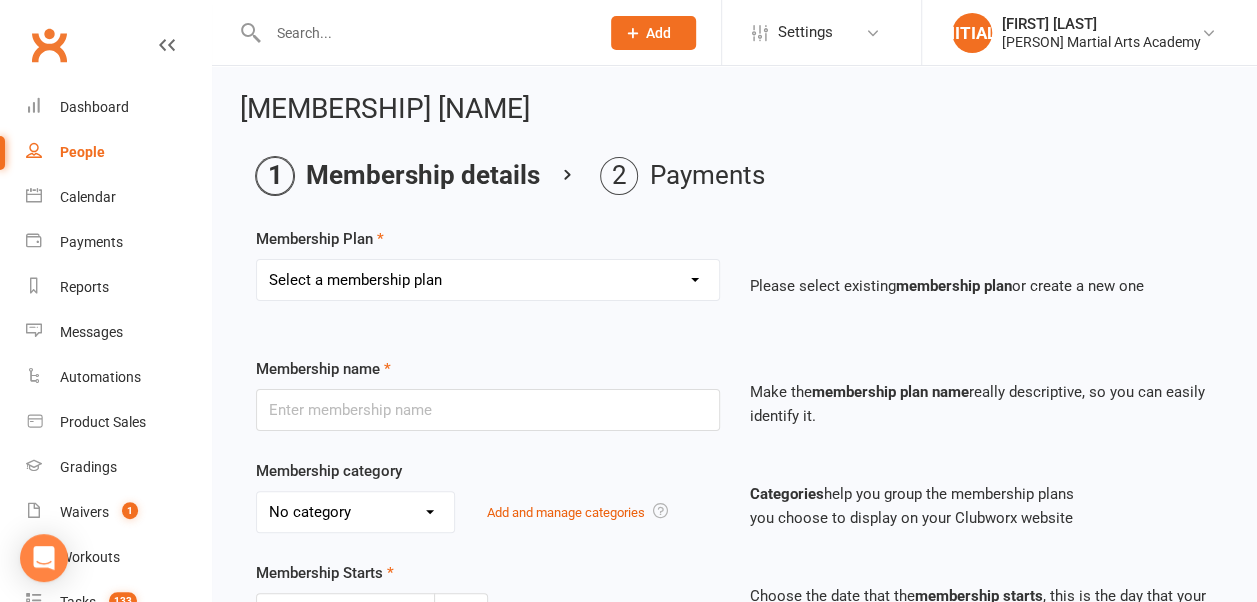 click on "Select a membership plan Create new Membership Plan AMAP 4 Week Introductory Programme TMAP 4 Week Introductory Course JMAP 4 Week Introductory Programme MMAP 4 Week Introductory Course AMAP Unlimited AMAP Unlimited Lump Sum AMAP 2 cpw MMAP 1 cpw JMAP 3 cpw JMAP 2 cpw JMAP 1 cpw TMAP Unlimited TMAP 3 cpw TMAP 2 cpw TMAP 1 cpw 10 PT Sessions Lifetime Membership 10 Class Pass JMAP  Unlimited MMAP 2 cpw" at bounding box center (488, 280) 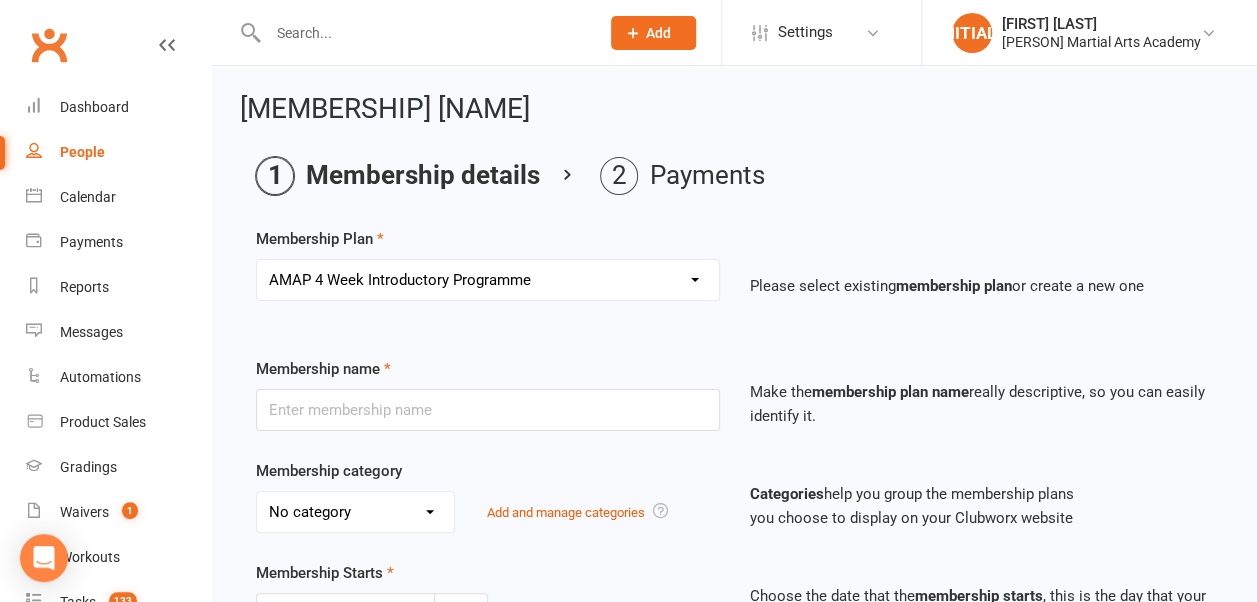 click on "Select a membership plan Create new Membership Plan AMAP 4 Week Introductory Programme TMAP 4 Week Introductory Course JMAP 4 Week Introductory Programme MMAP 4 Week Introductory Course AMAP Unlimited AMAP Unlimited Lump Sum AMAP 2 cpw MMAP 1 cpw JMAP 3 cpw JMAP 2 cpw JMAP 1 cpw TMAP Unlimited TMAP 3 cpw TMAP 2 cpw TMAP 1 cpw 10 PT Sessions Lifetime Membership 10 Class Pass JMAP  Unlimited MMAP 2 cpw" at bounding box center [488, 280] 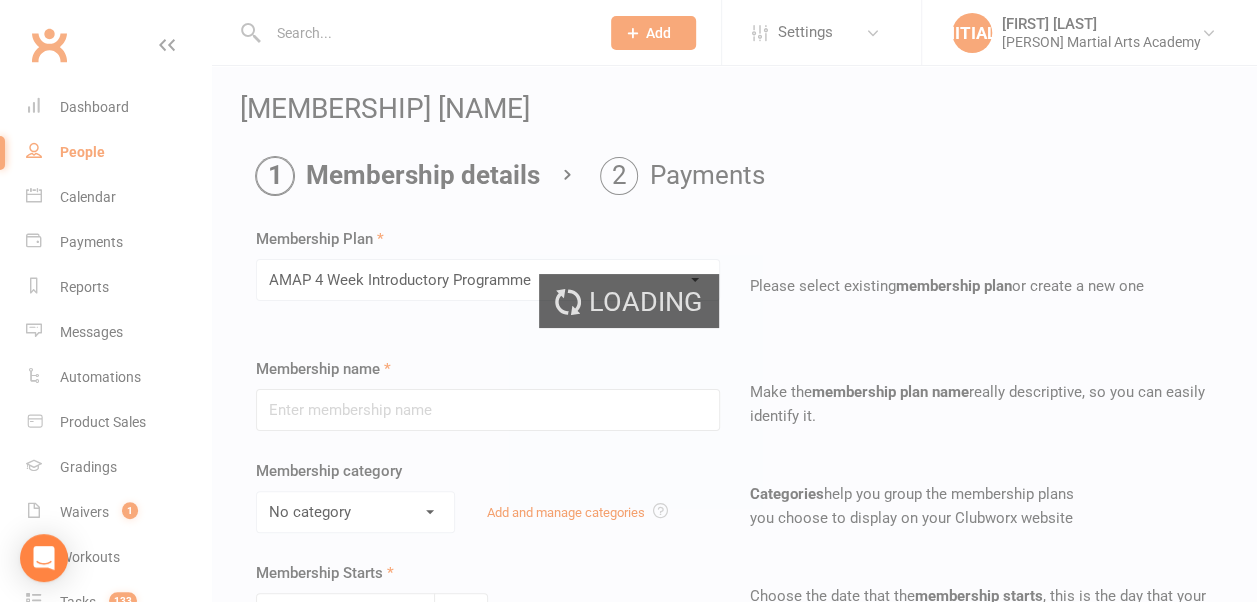 type on "AMAP 4 Week Introductory Programme" 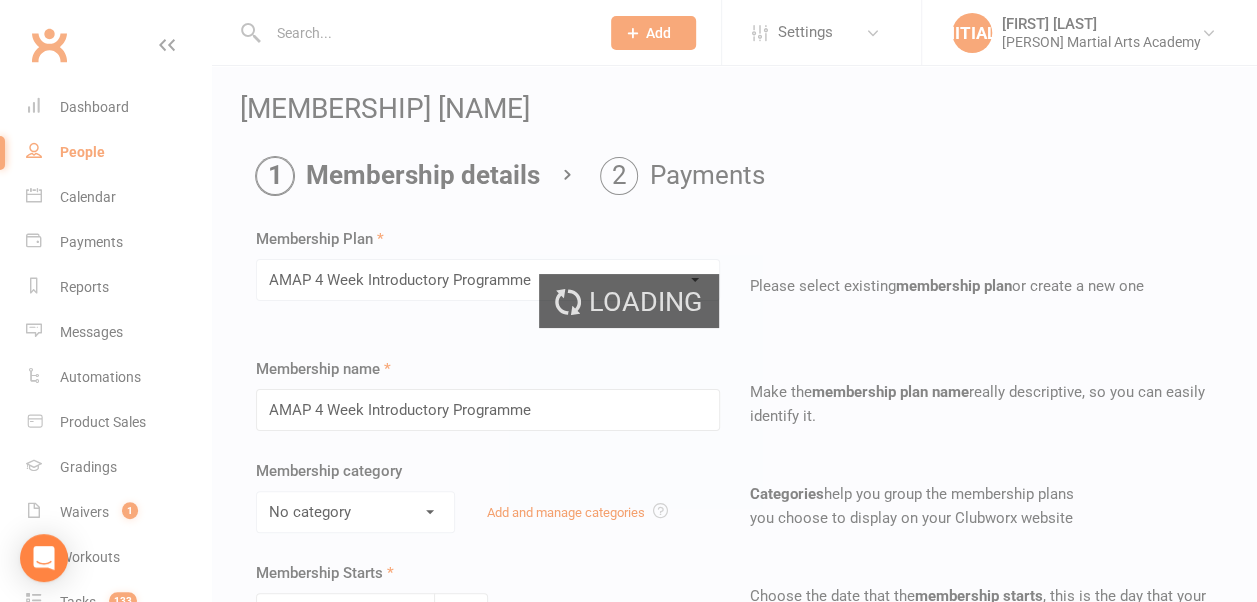 select on "0" 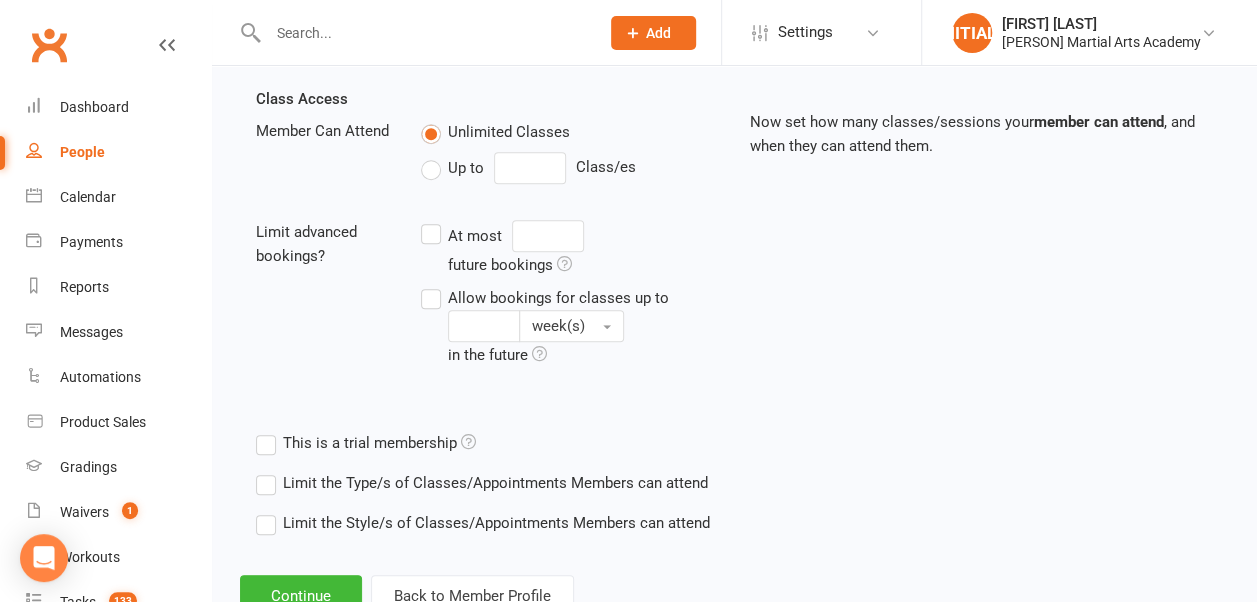 scroll, scrollTop: 752, scrollLeft: 0, axis: vertical 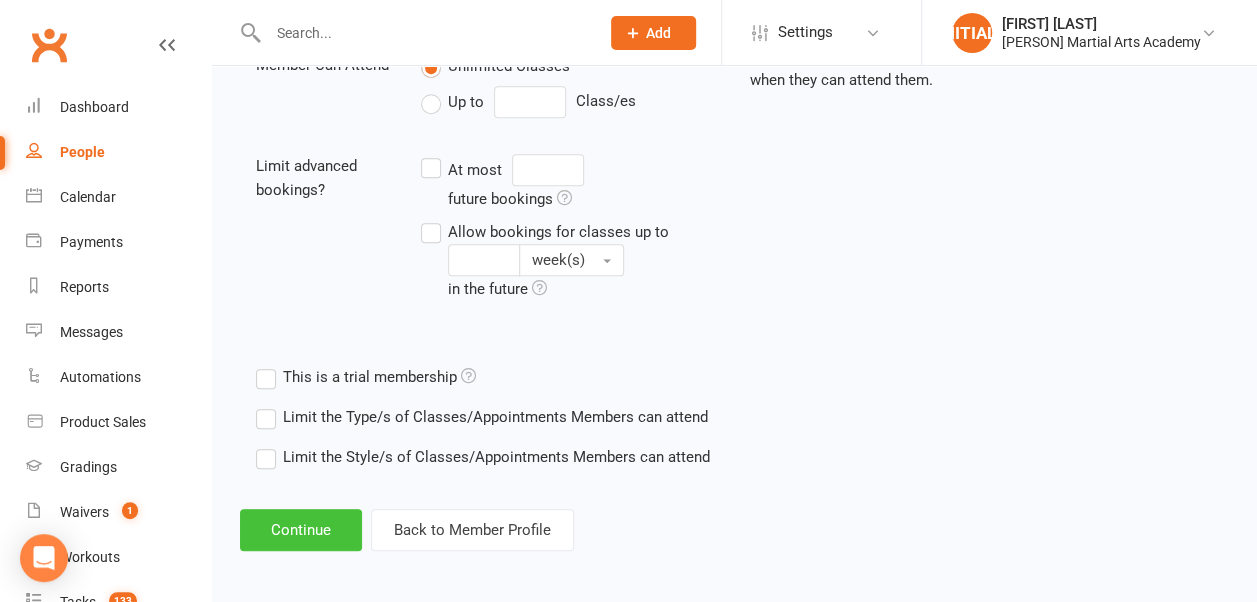 click on "Continue" at bounding box center (301, 530) 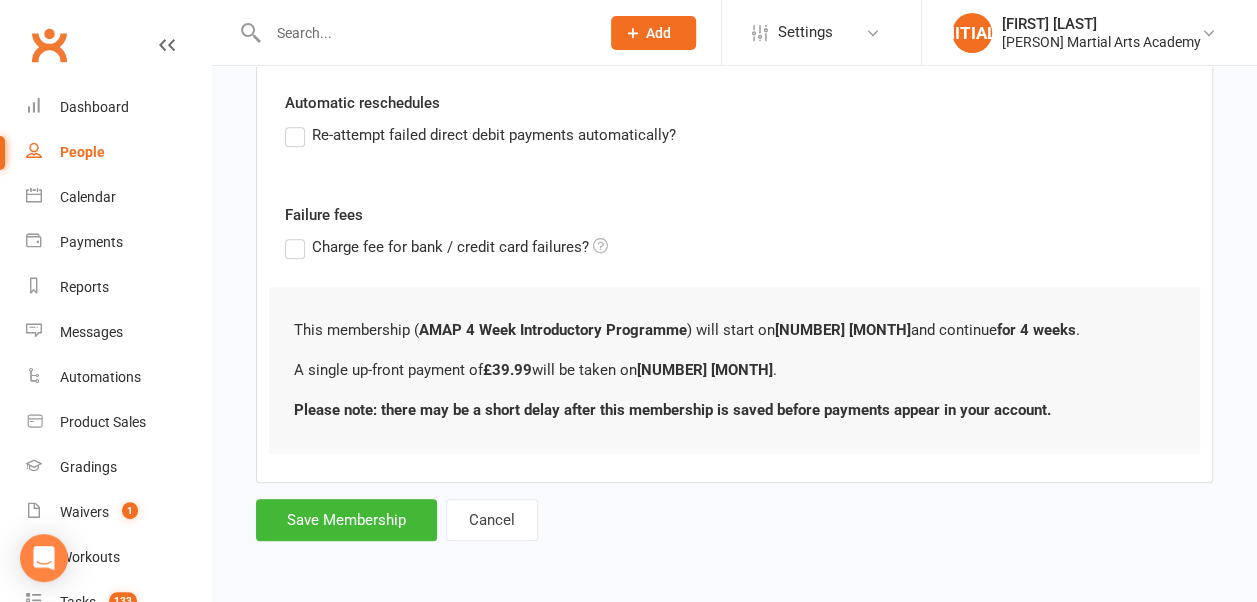 scroll, scrollTop: 0, scrollLeft: 0, axis: both 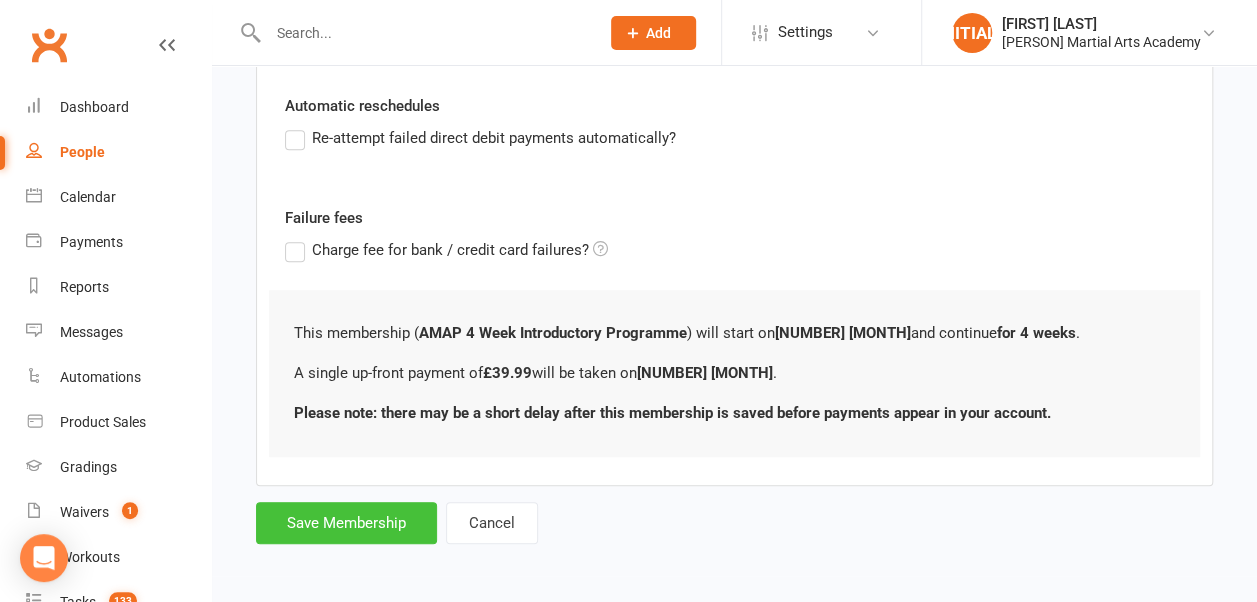 click on "Save Membership" at bounding box center [346, 523] 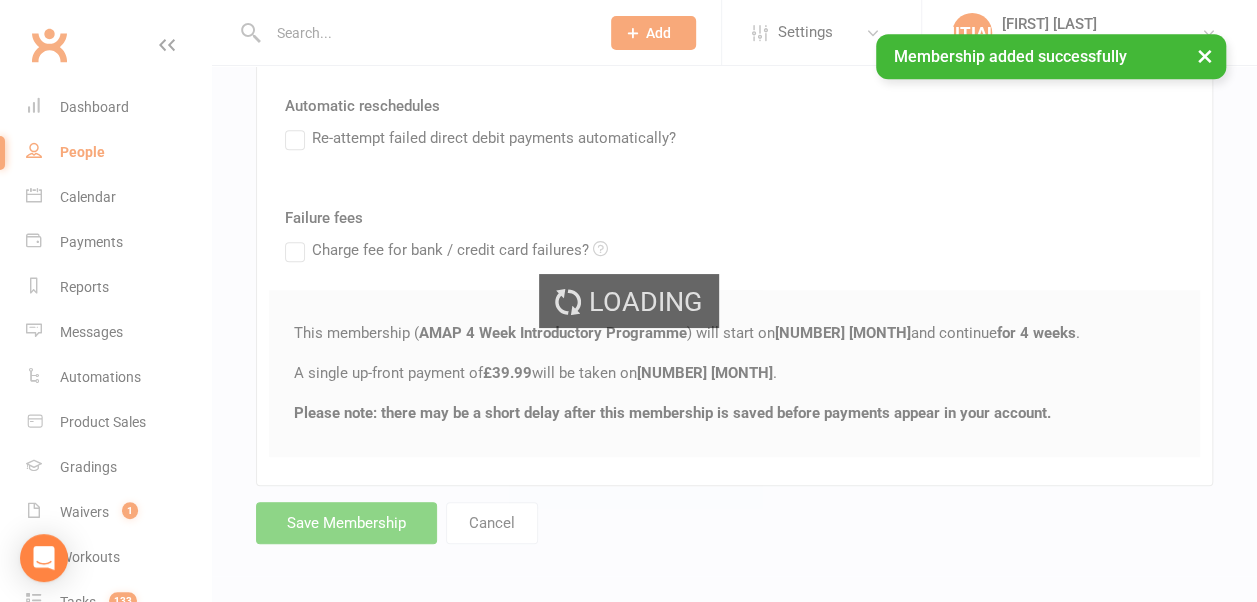 scroll, scrollTop: 0, scrollLeft: 0, axis: both 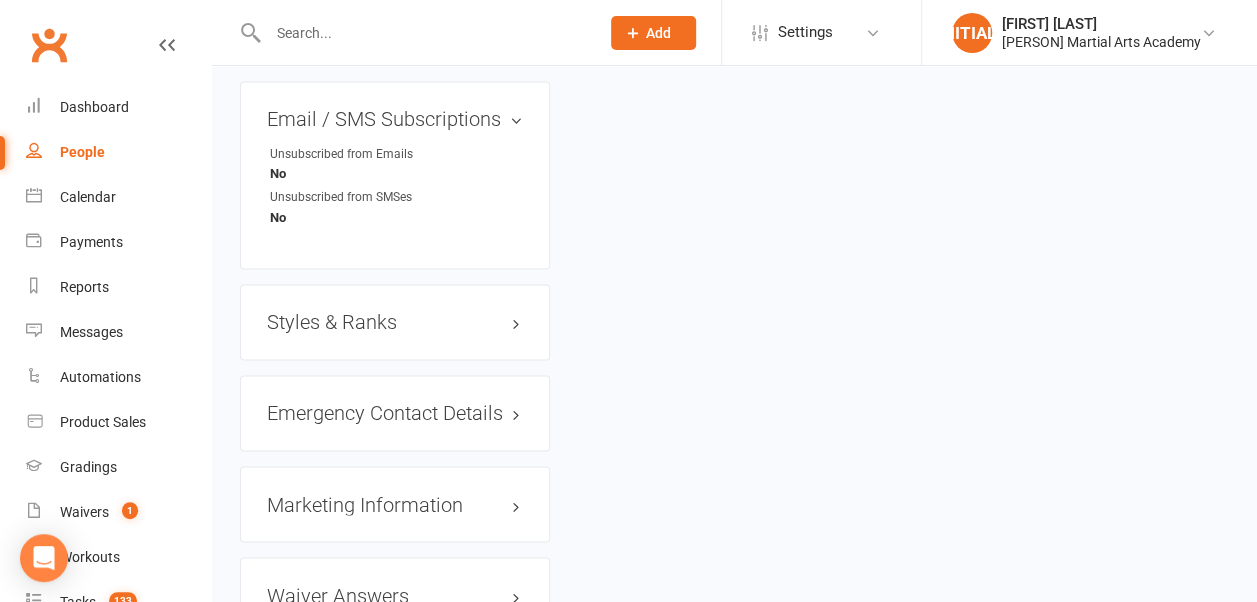 click on "Styles & Ranks" at bounding box center (395, 322) 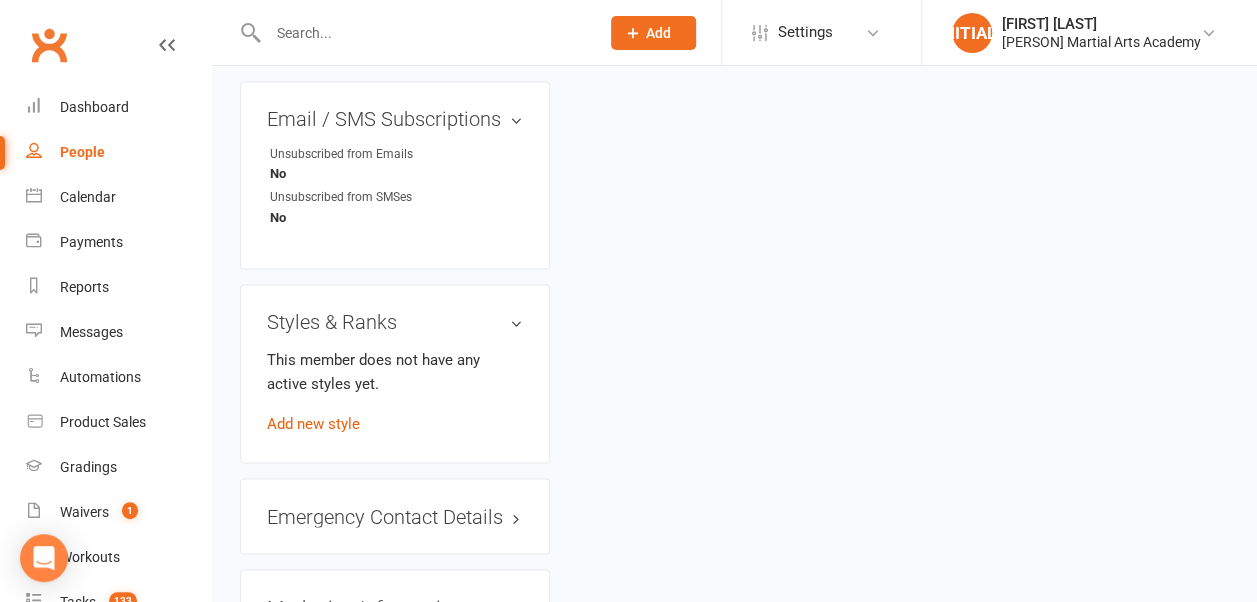 click on "Add new style" at bounding box center [313, 424] 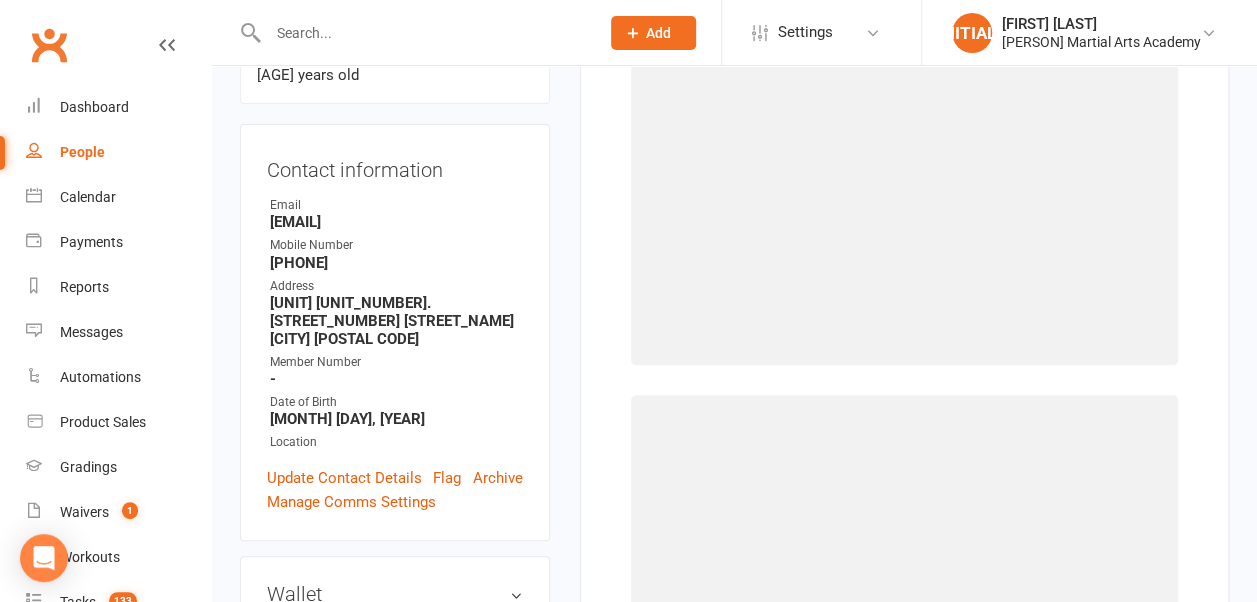 scroll, scrollTop: 152, scrollLeft: 0, axis: vertical 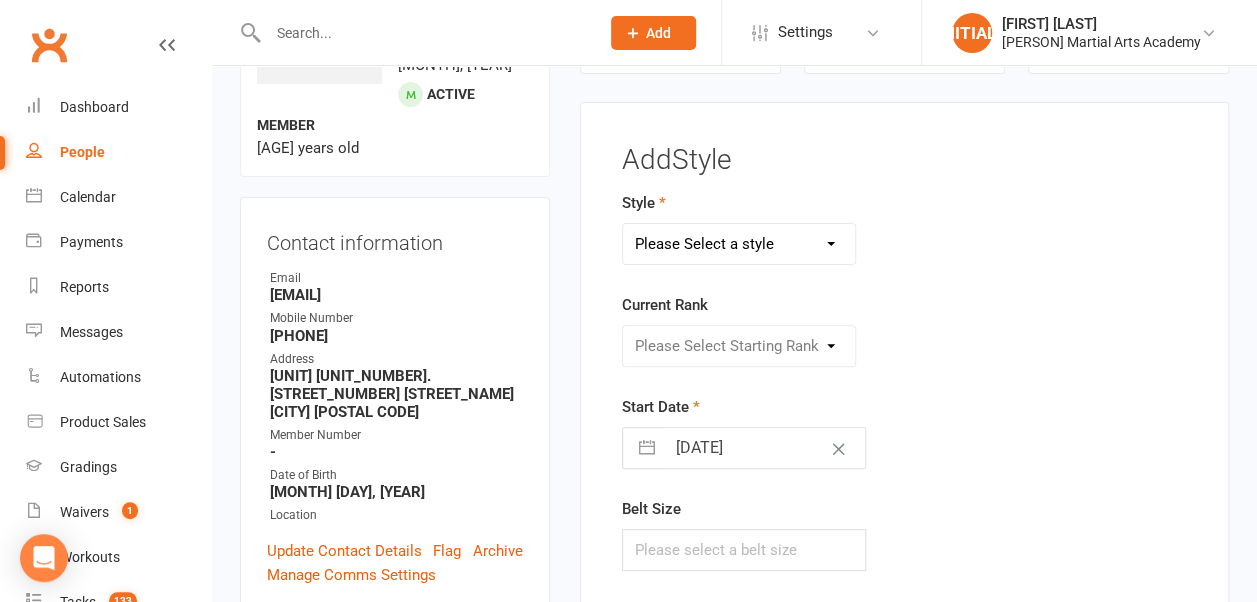 click on "Please Select a style AMAP JKD/Kali BJJ GRAPPLING No-Gi JMAP KICKBOXING Life Skills Programme MMAP TMAP Voluntary Leadership Team" at bounding box center [739, 244] 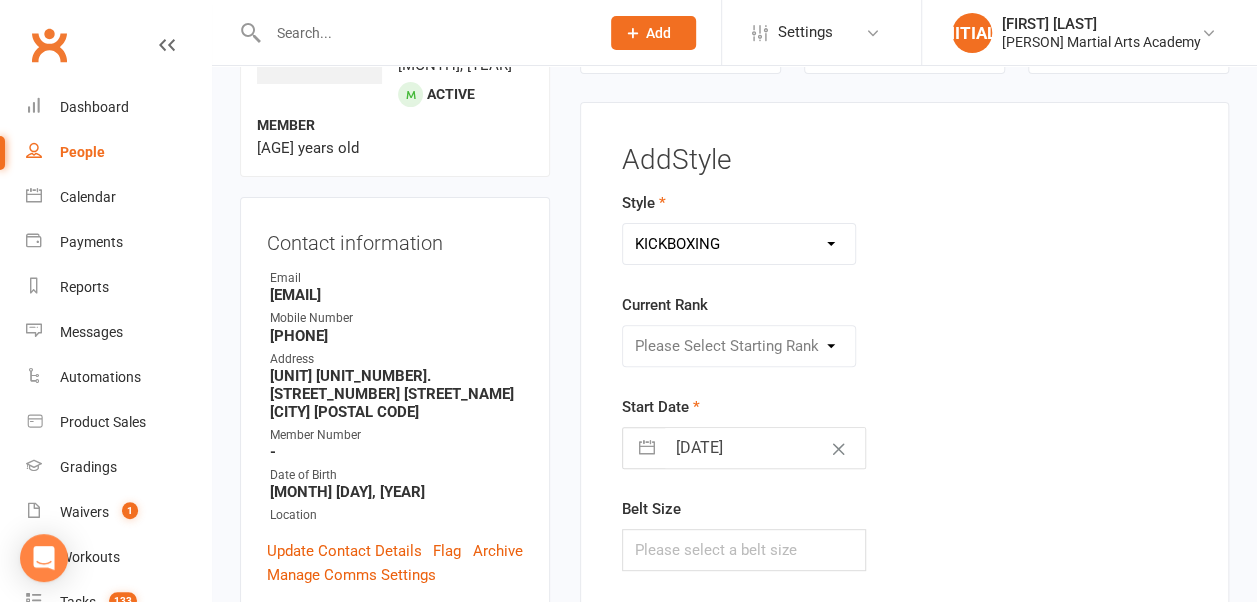 click on "Please Select a style AMAP JKD/Kali BJJ GRAPPLING No-Gi JMAP KICKBOXING Life Skills Programme MMAP TMAP Voluntary Leadership Team" at bounding box center [739, 244] 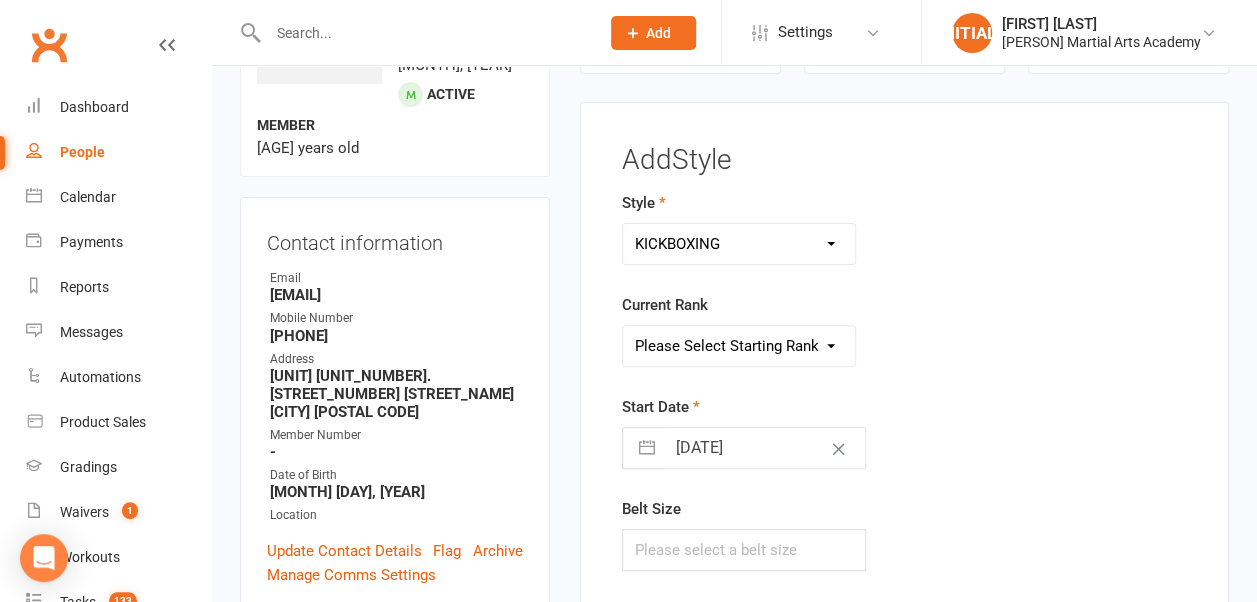 click on "Please Select Starting Rank White Belt White Belt Yellow Stripe Yellow Belt Yellow Belt Green Stripe Green Belt Green Belt Blue Stripe Blue Belt Blue Belt Red Stripe Red Belt Red Belt Black Stripe Black Belt Black Belt 1st Dan" at bounding box center (739, 346) 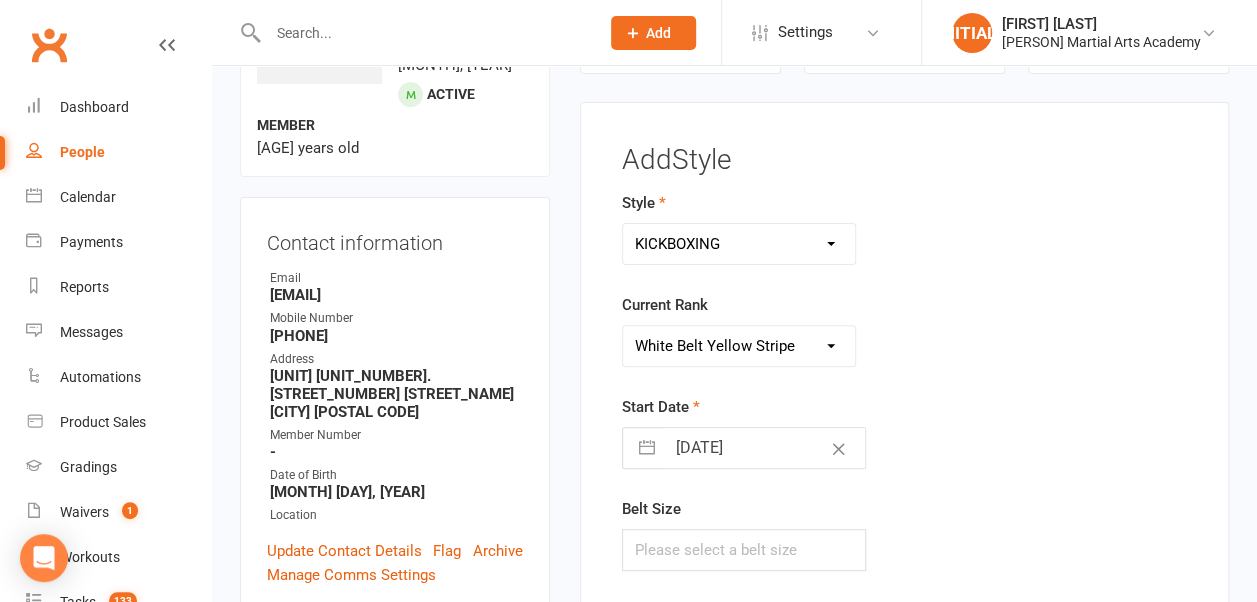 click on "Please Select Starting Rank White Belt White Belt Yellow Stripe Yellow Belt Yellow Belt Green Stripe Green Belt Green Belt Blue Stripe Blue Belt Blue Belt Red Stripe Red Belt Red Belt Black Stripe Black Belt Black Belt 1st Dan" at bounding box center (739, 346) 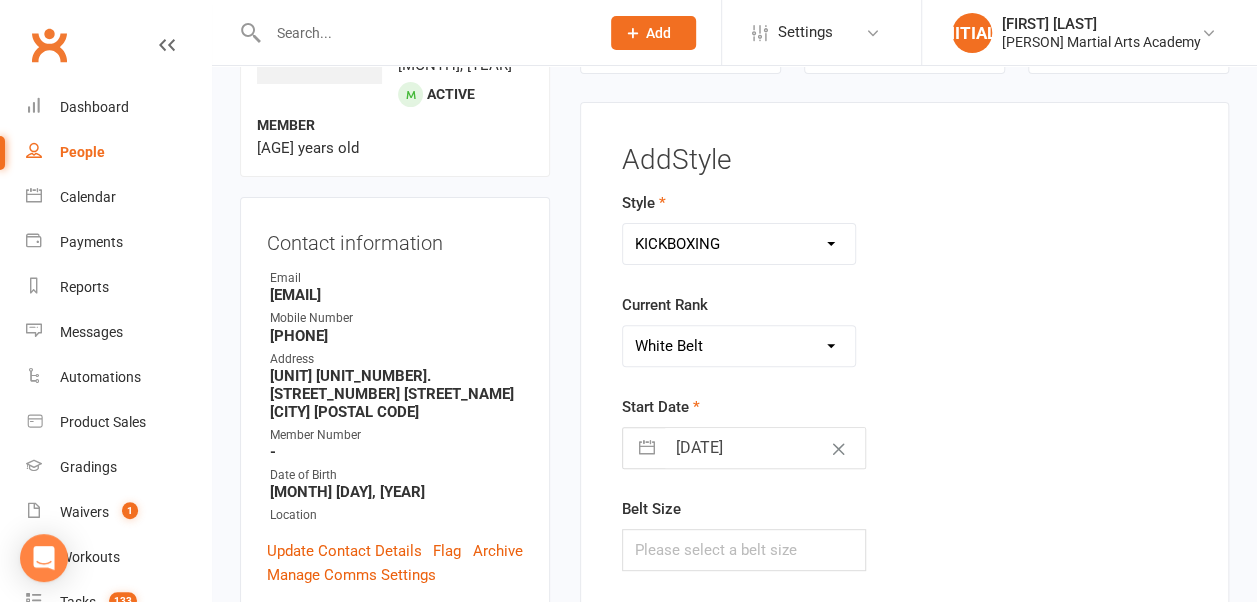 click on "Please Select Starting Rank White Belt White Belt Yellow Stripe Yellow Belt Yellow Belt Green Stripe Green Belt Green Belt Blue Stripe Blue Belt Blue Belt Red Stripe Red Belt Red Belt Black Stripe Black Belt Black Belt 1st Dan" at bounding box center [739, 346] 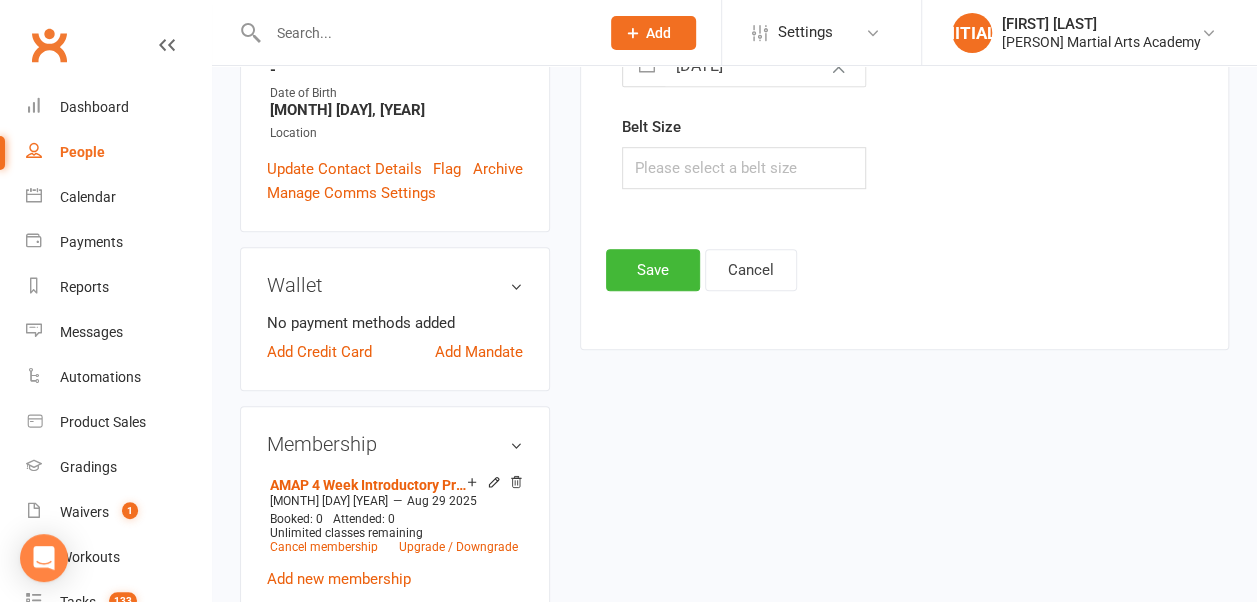 scroll, scrollTop: 531, scrollLeft: 0, axis: vertical 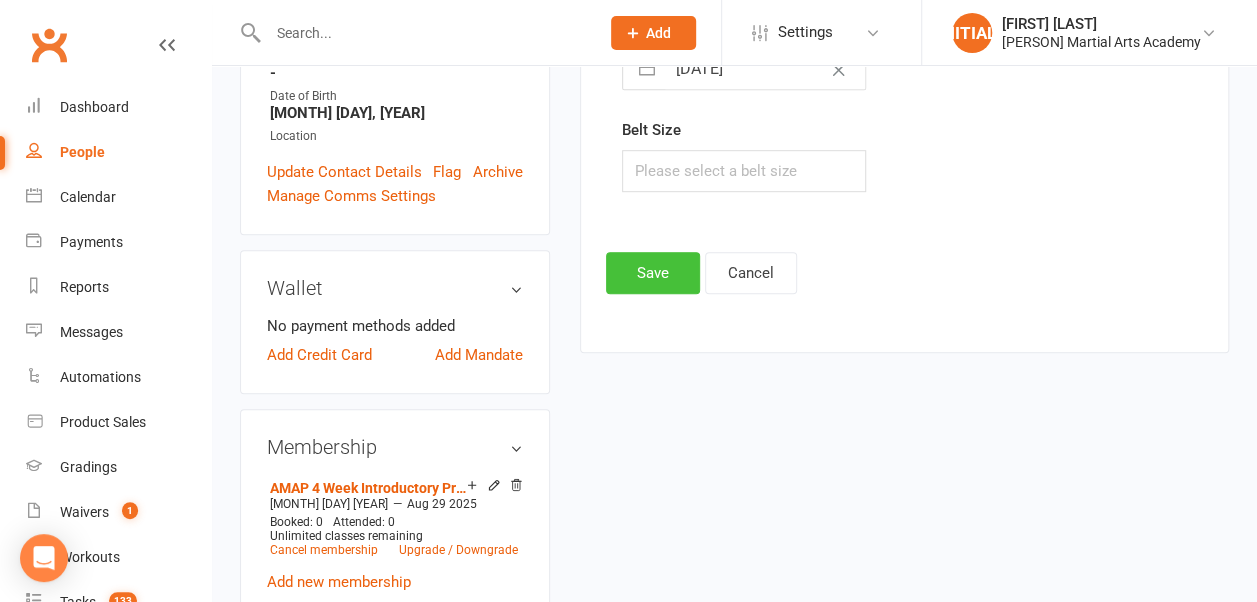 click on "Save" at bounding box center (653, 273) 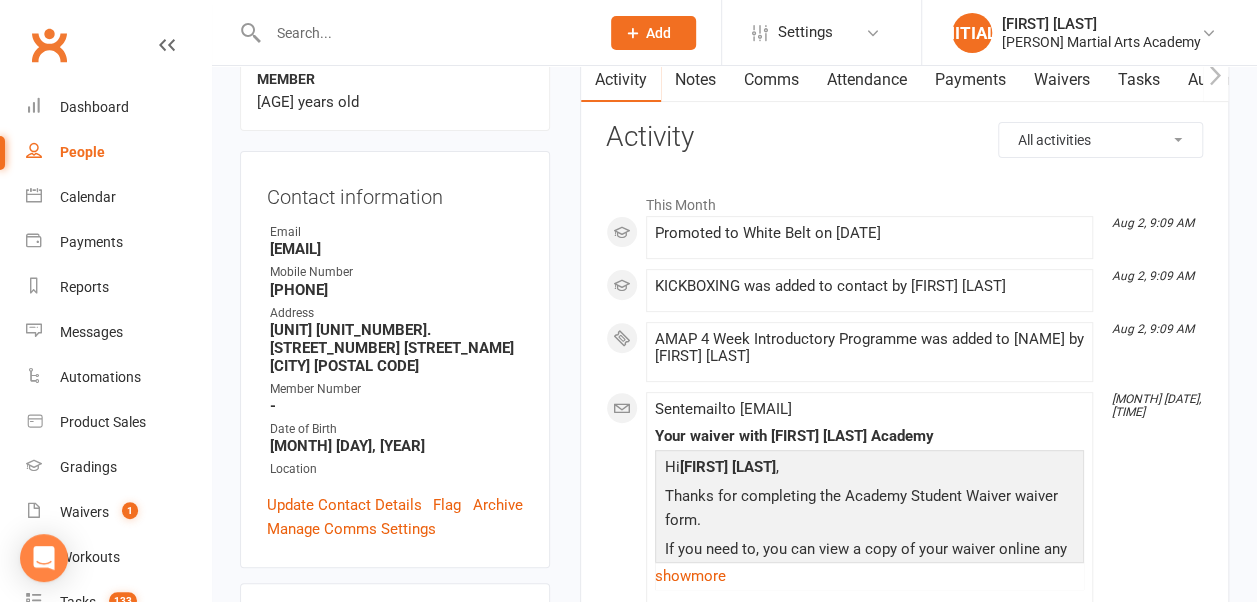 scroll, scrollTop: 0, scrollLeft: 0, axis: both 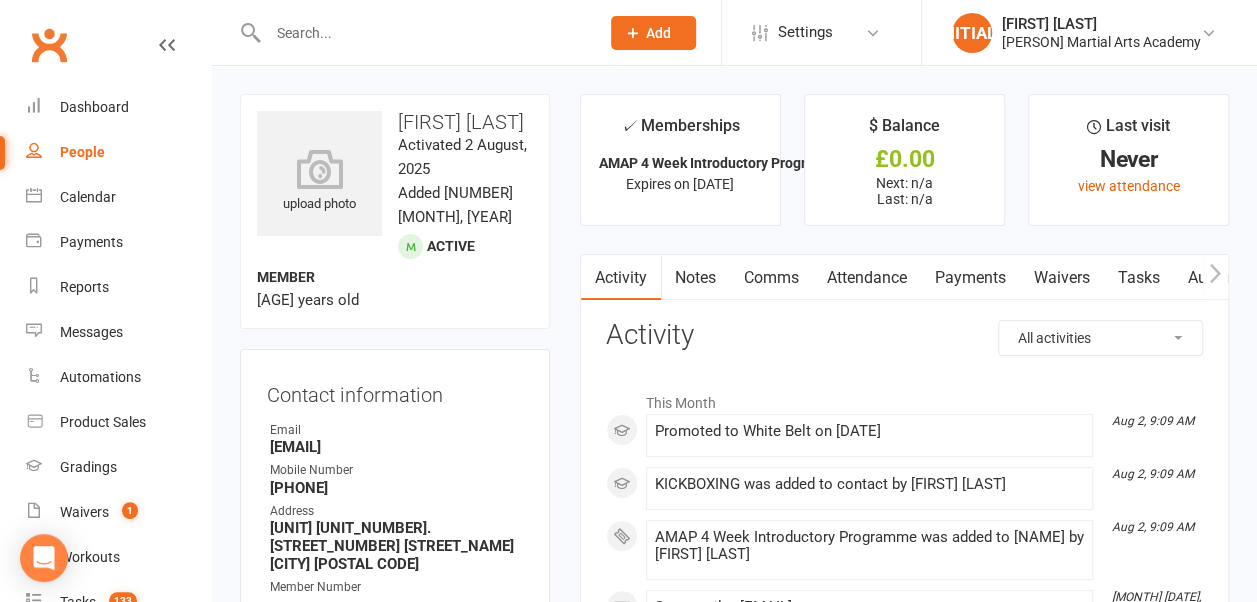 click on "Payments" at bounding box center (970, 278) 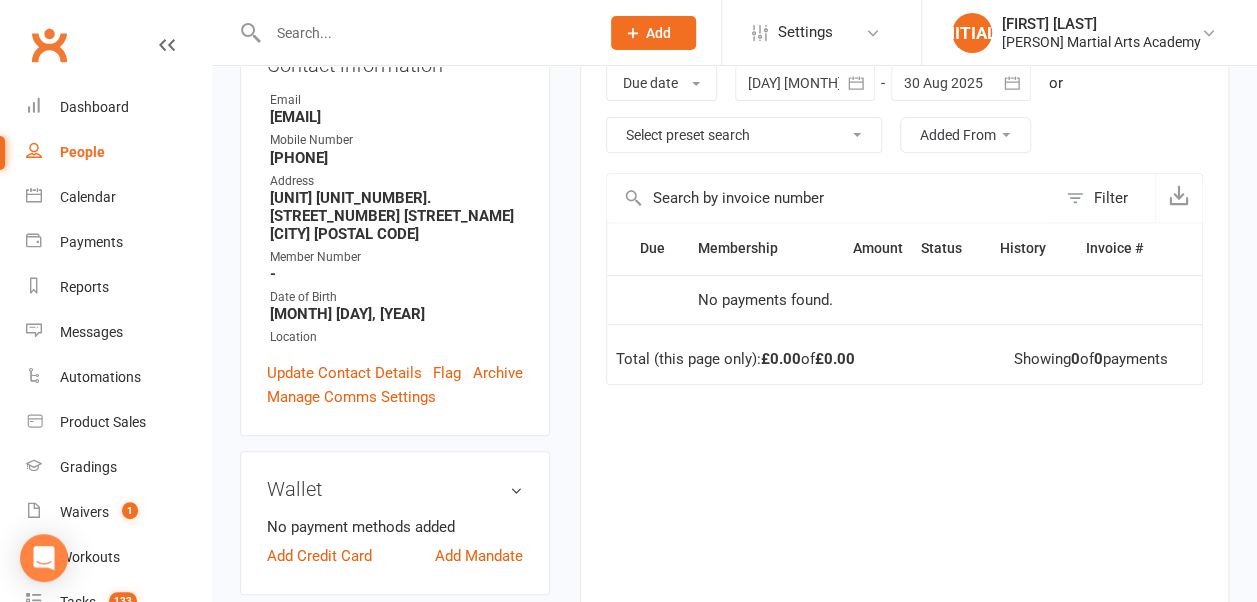 scroll, scrollTop: 333, scrollLeft: 0, axis: vertical 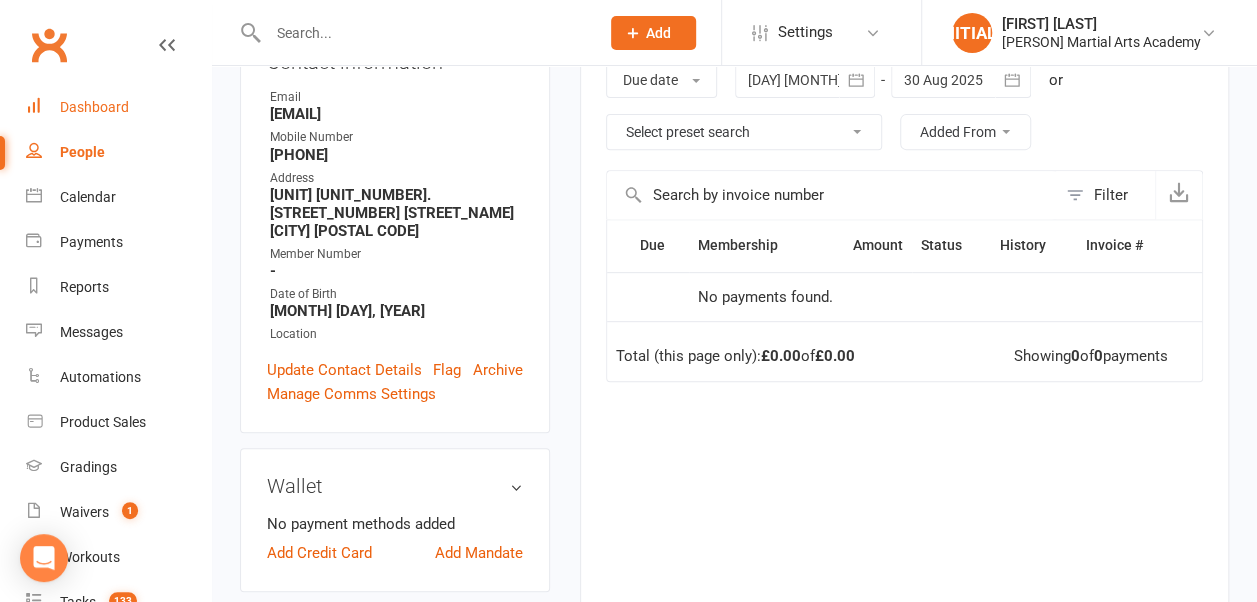click on "Dashboard" at bounding box center [94, 107] 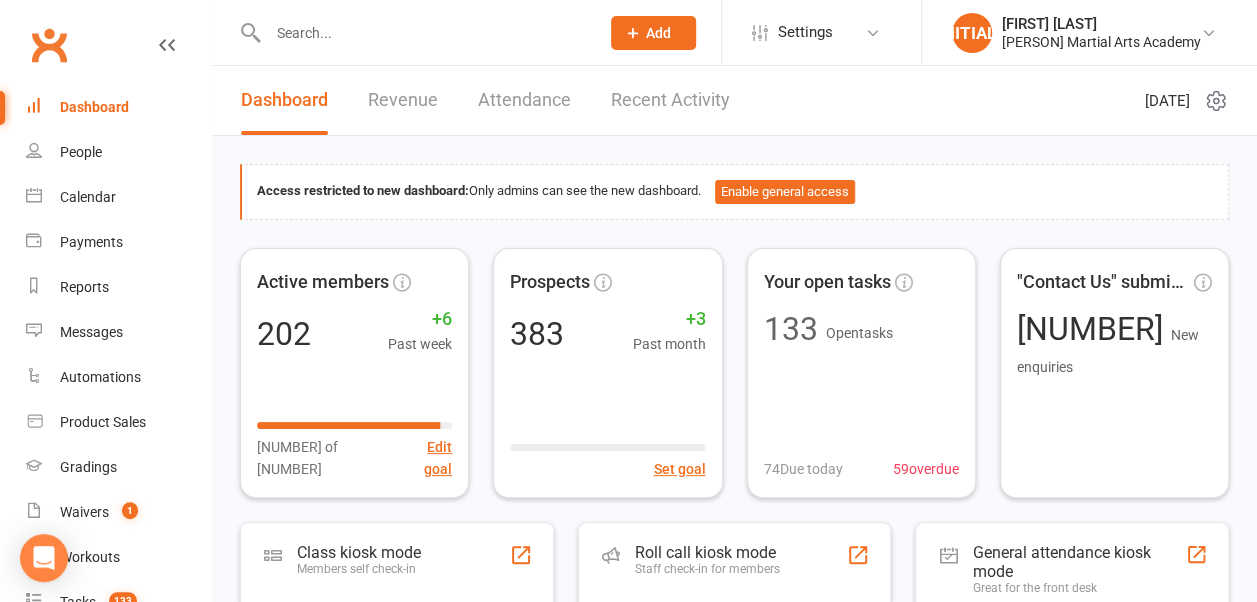 click at bounding box center [423, 33] 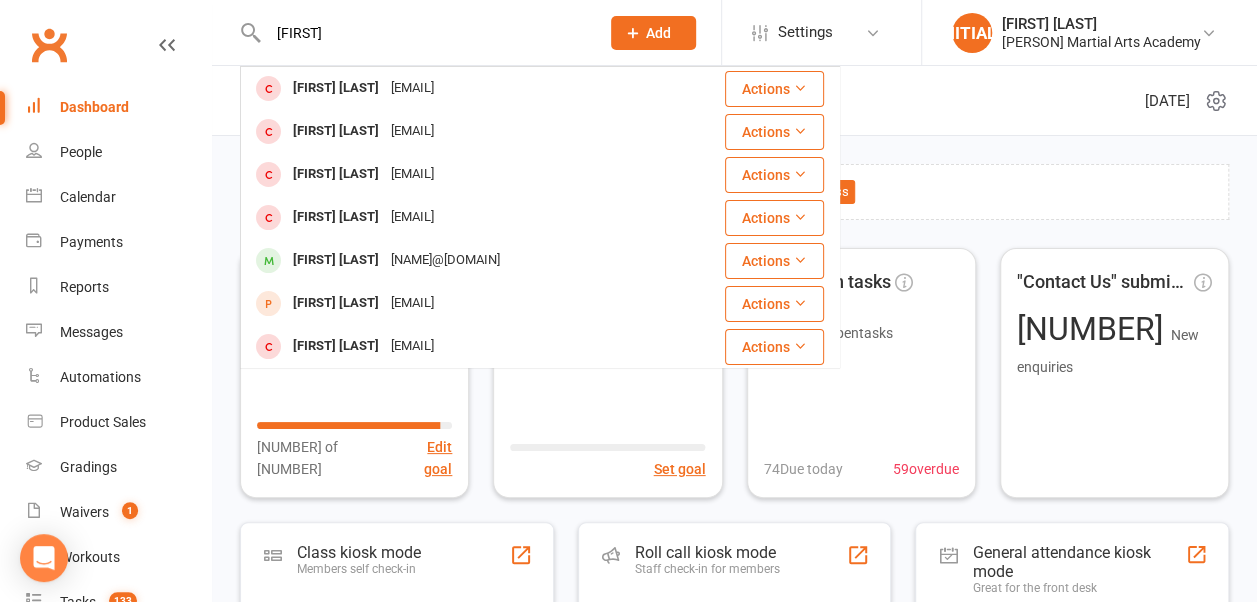 type on "[FIRST]" 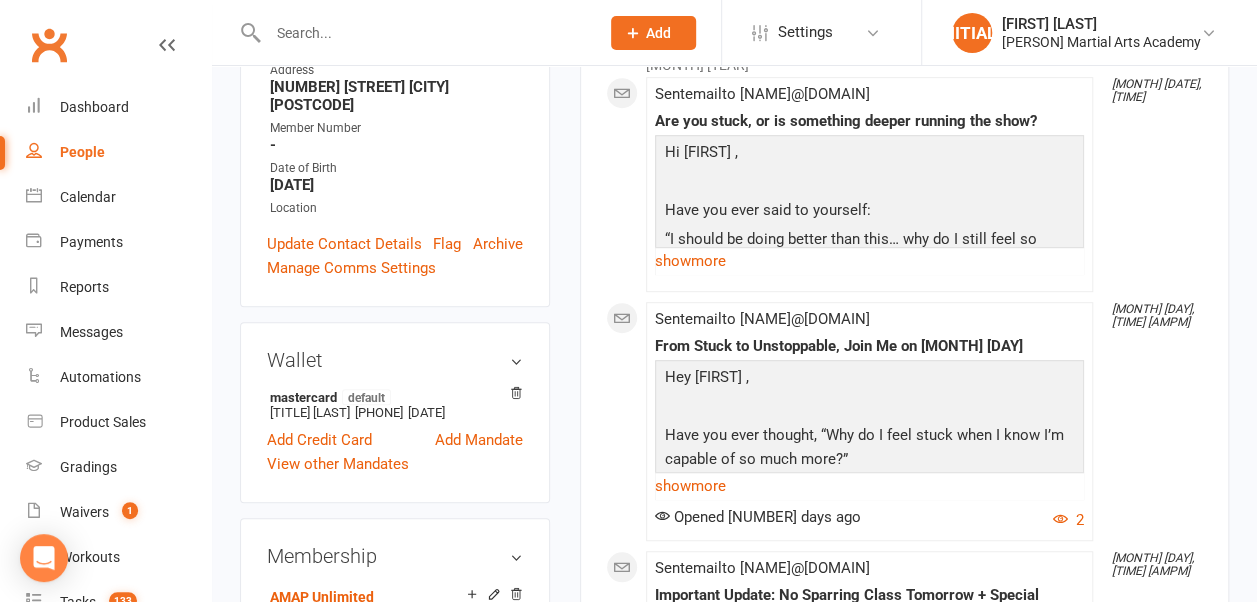 scroll, scrollTop: 1065, scrollLeft: 0, axis: vertical 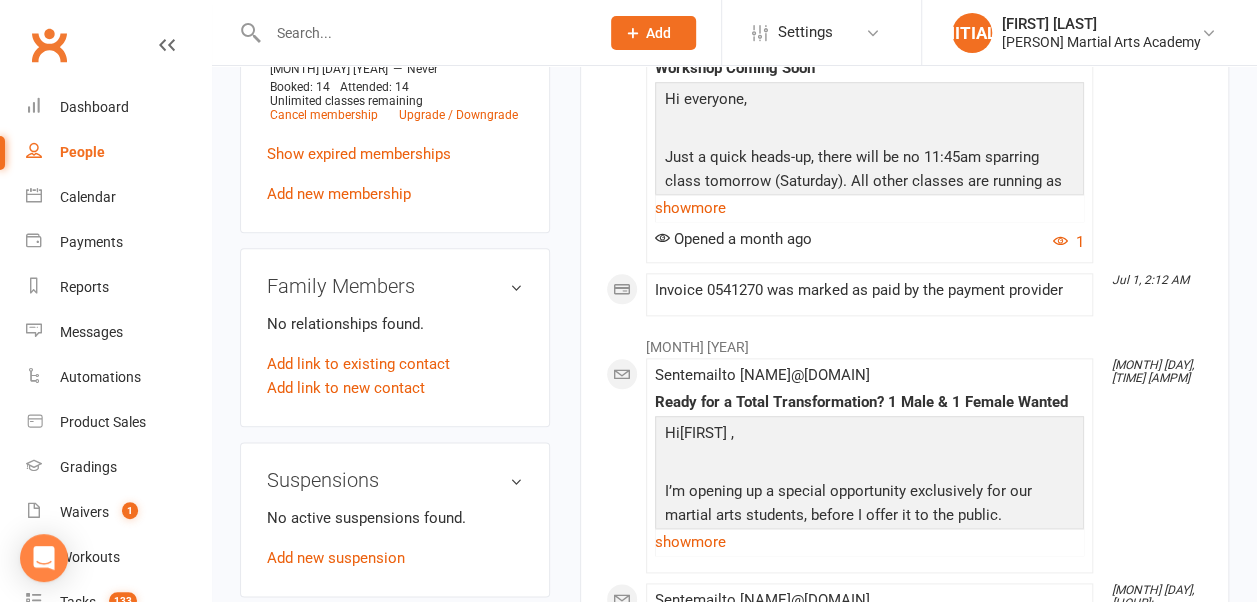 click at bounding box center [423, 33] 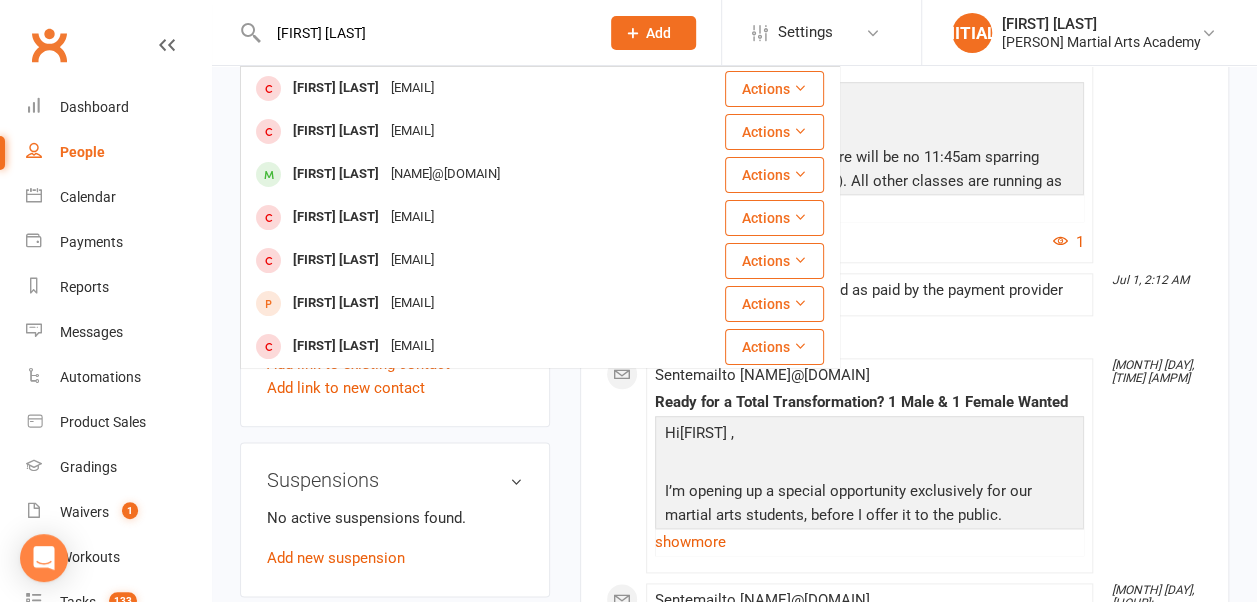 type on "[FIRST] [LAST]" 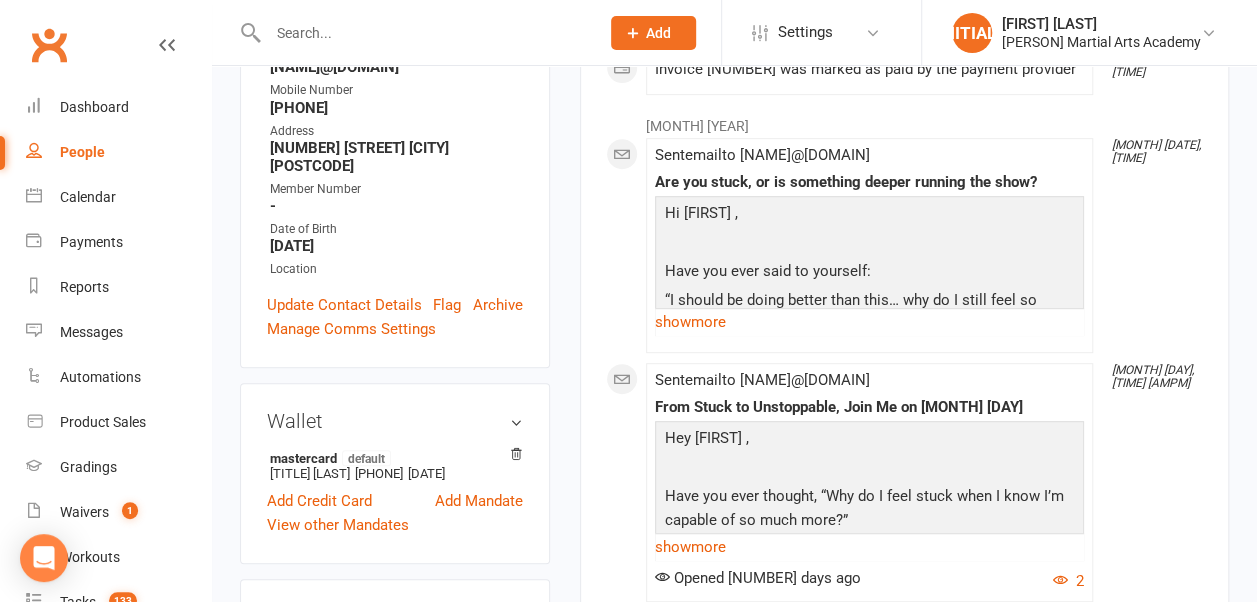 scroll, scrollTop: 0, scrollLeft: 0, axis: both 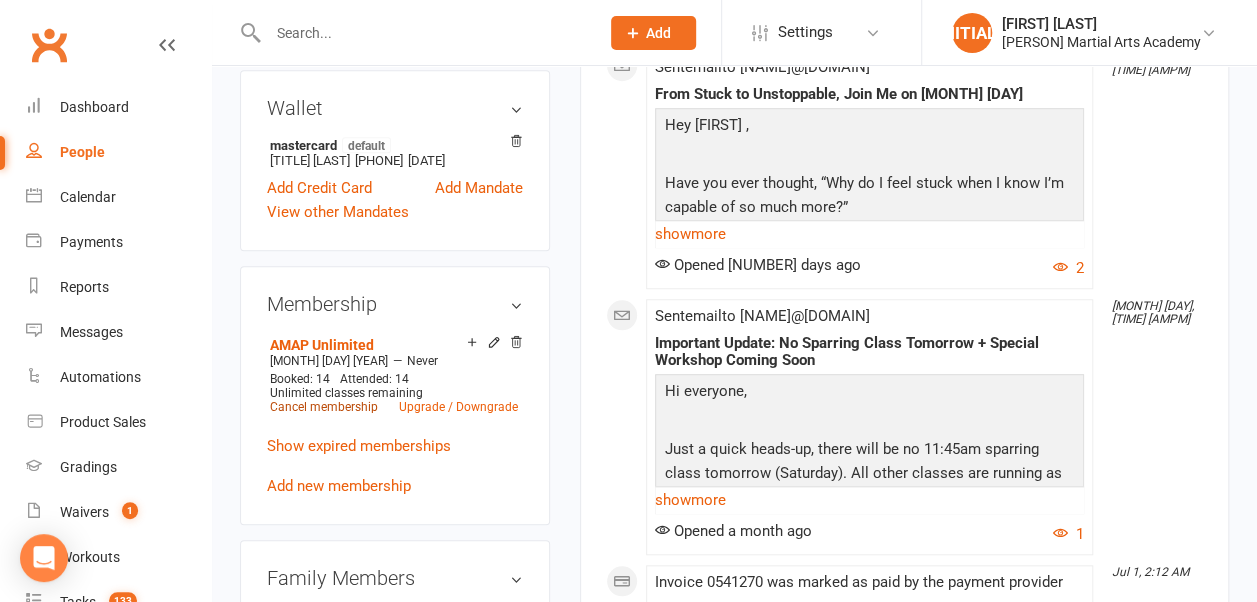 click on "Cancel membership" at bounding box center (324, 407) 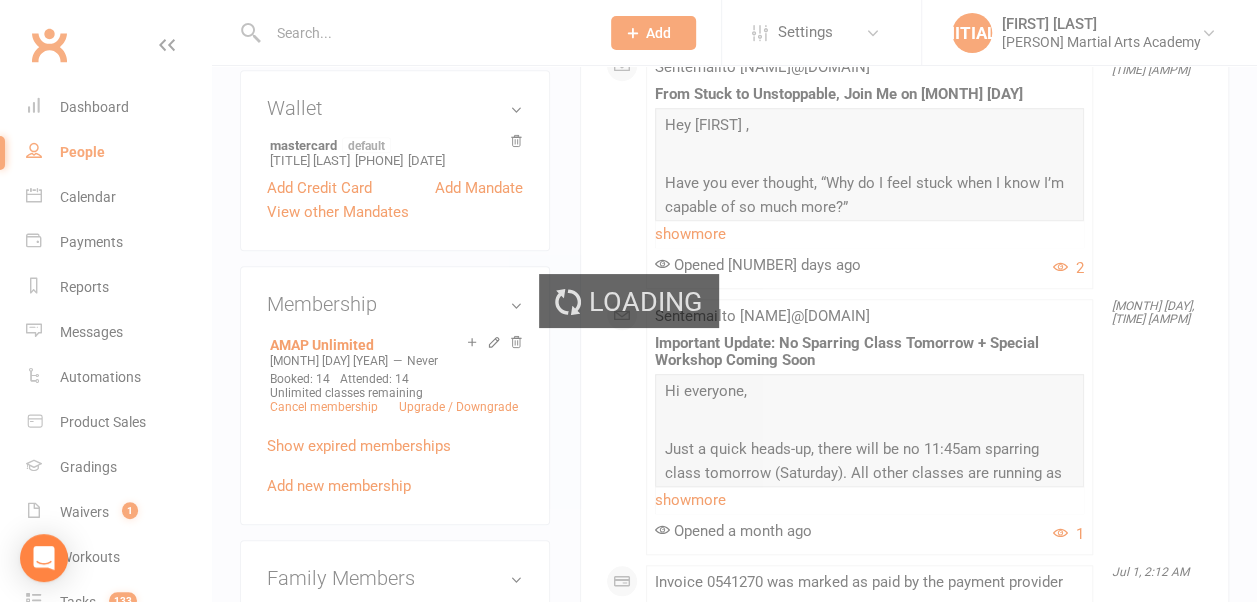 click on "Loading" at bounding box center (628, 301) 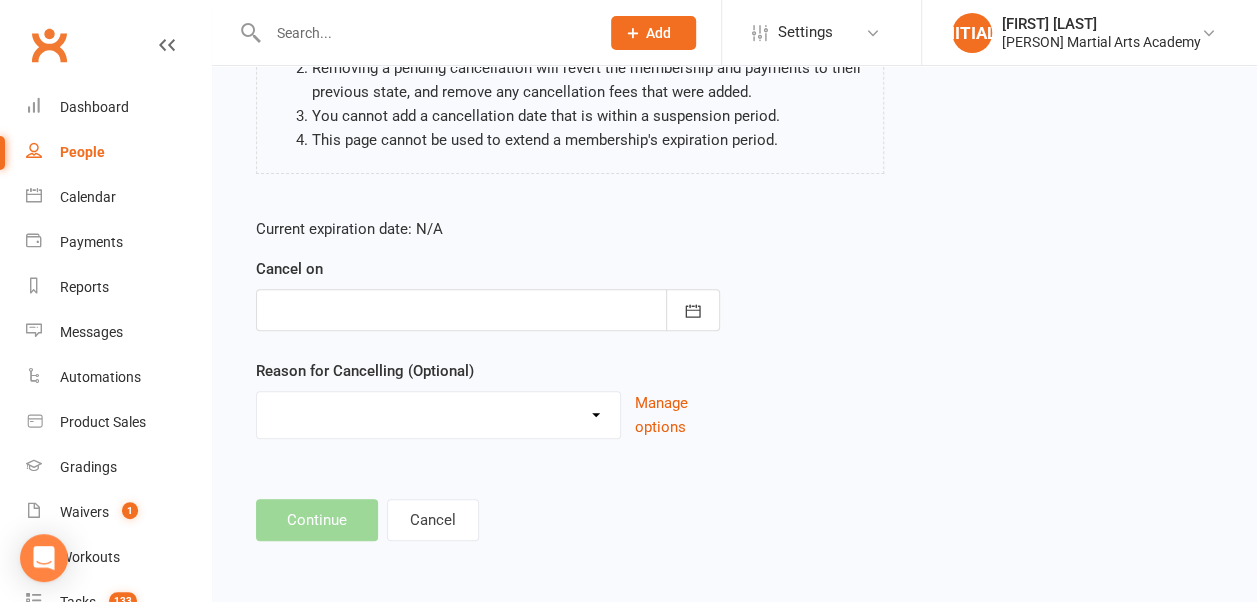 scroll, scrollTop: 0, scrollLeft: 0, axis: both 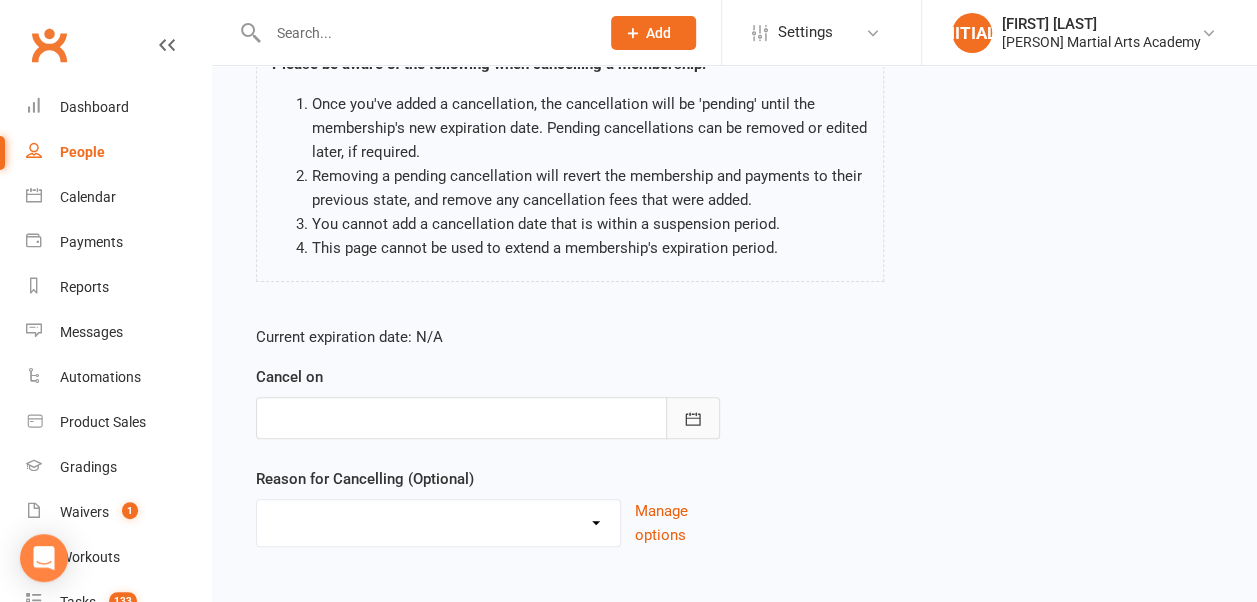 click at bounding box center (693, 418) 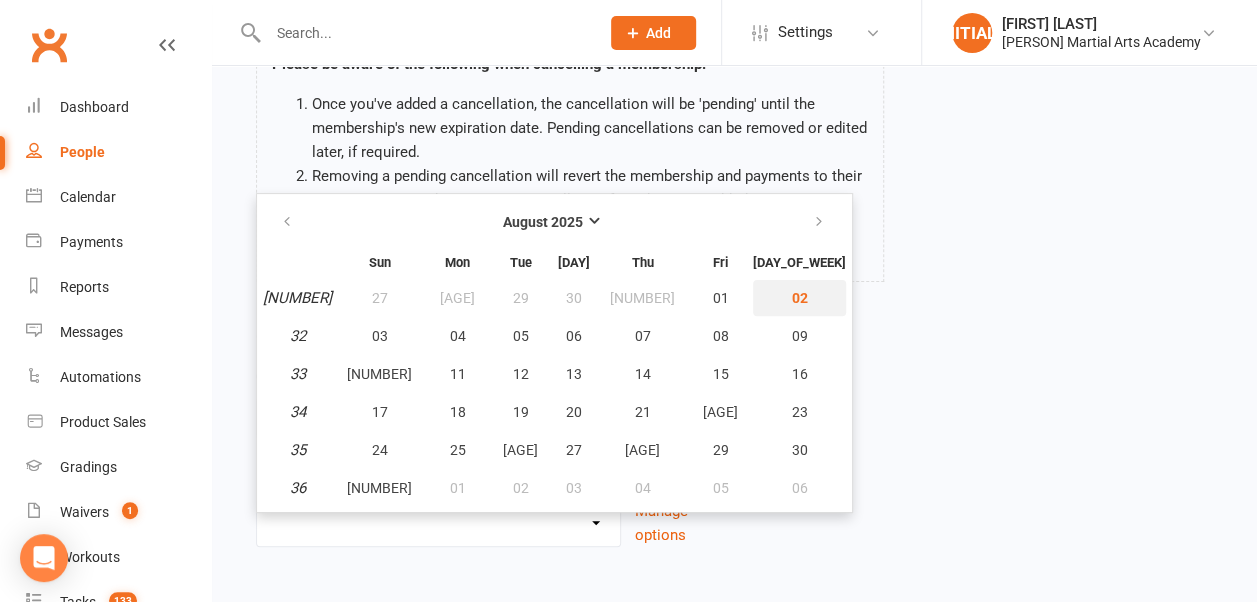 click on "02" at bounding box center (800, 298) 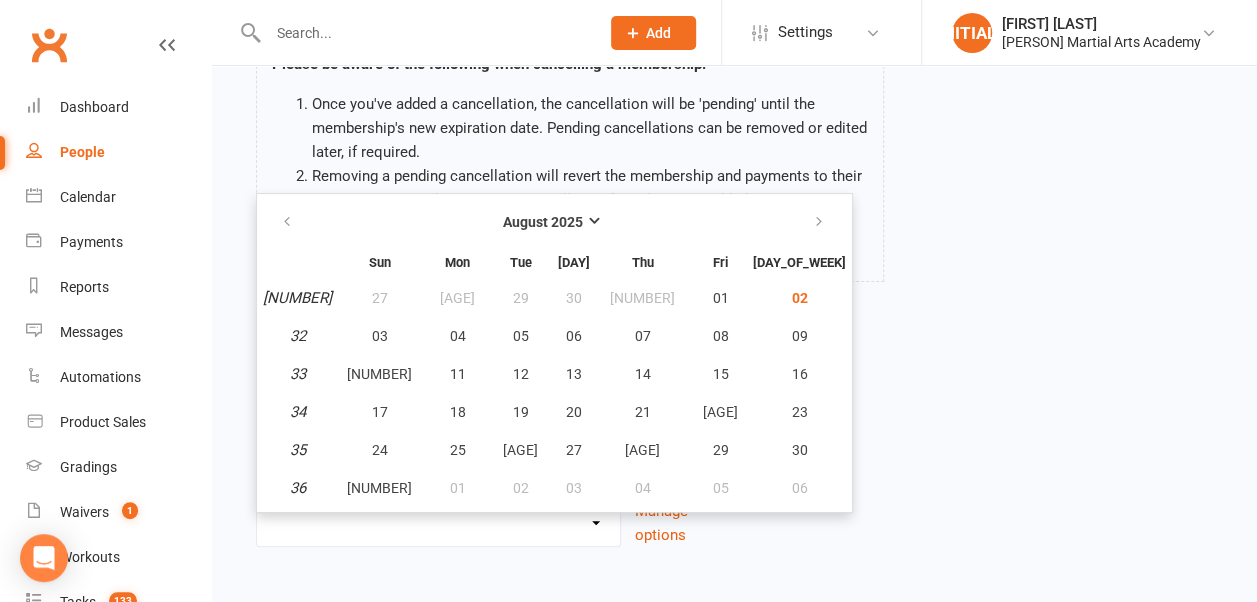 type on "[DATE]" 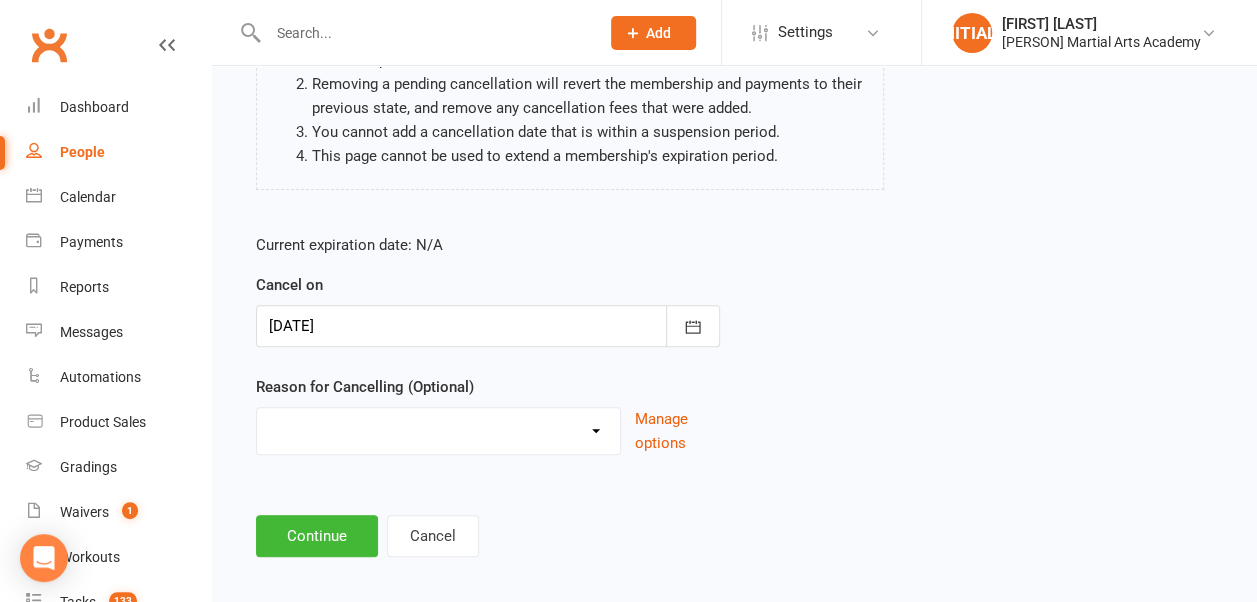 scroll, scrollTop: 284, scrollLeft: 0, axis: vertical 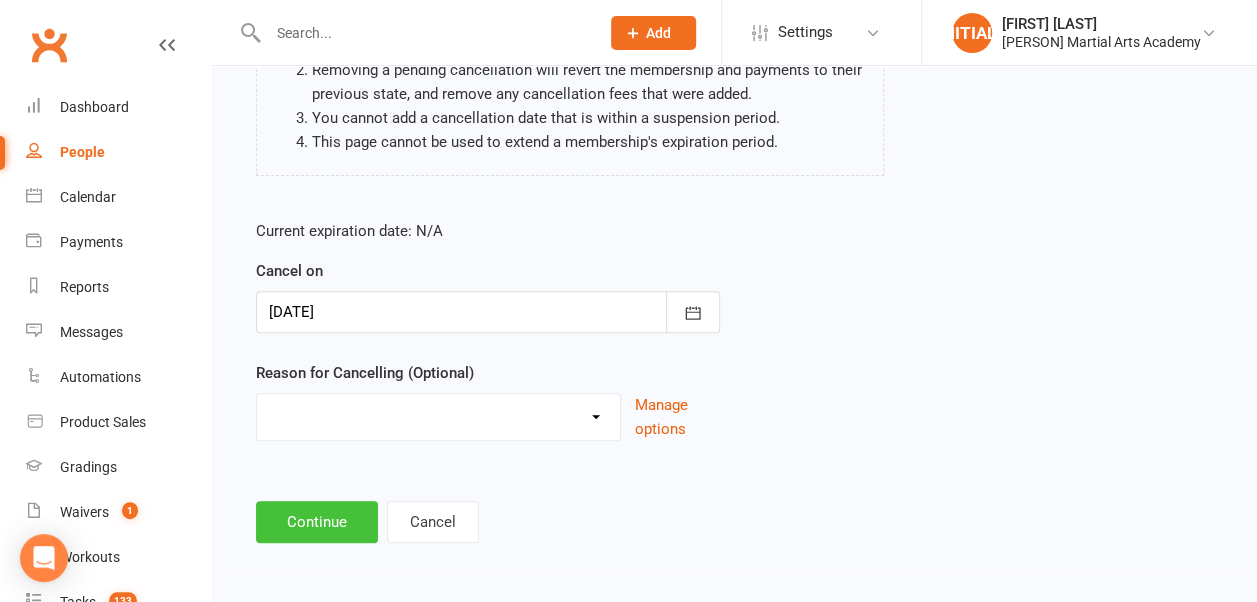 click on "Continue" at bounding box center (317, 522) 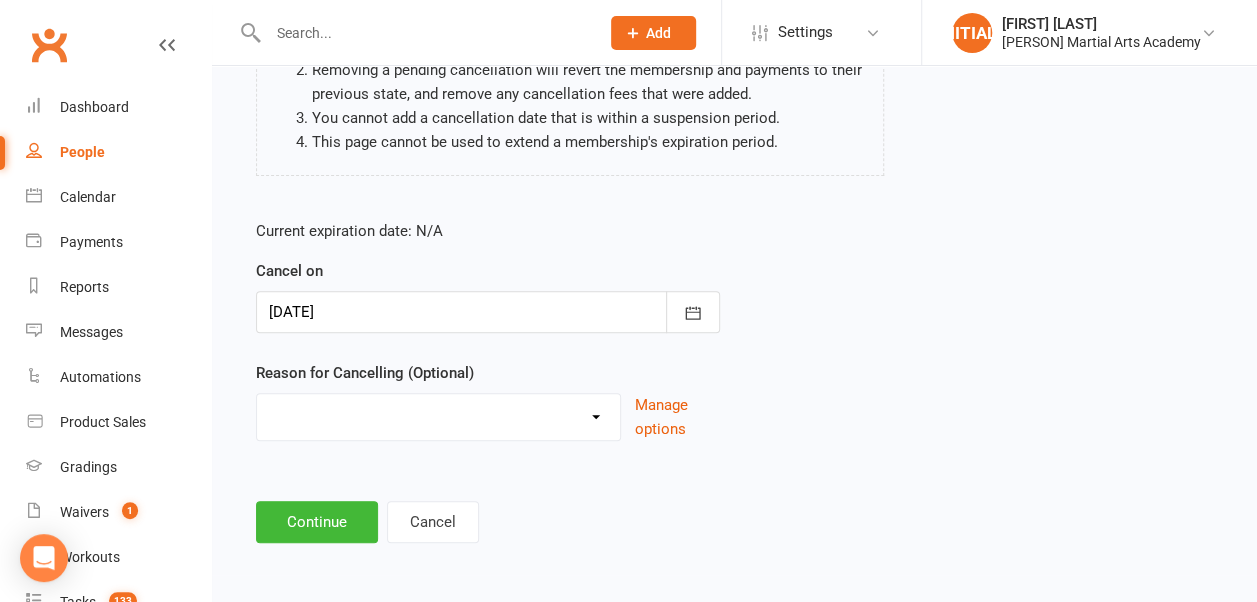 scroll, scrollTop: 0, scrollLeft: 0, axis: both 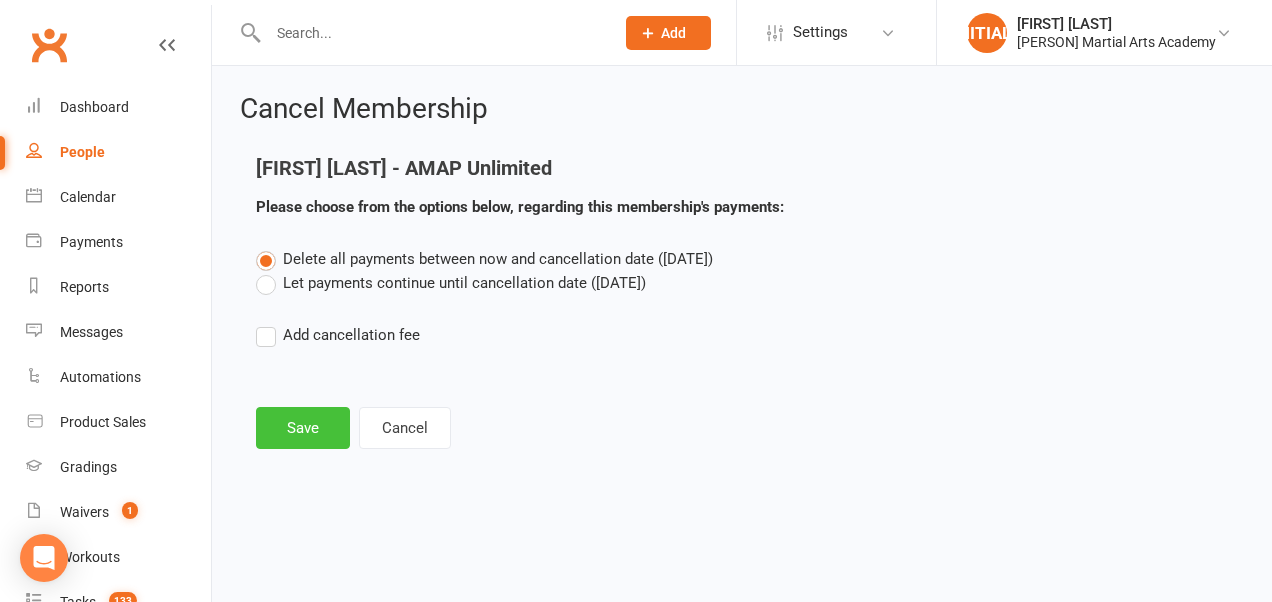 click on "Save" at bounding box center (303, 428) 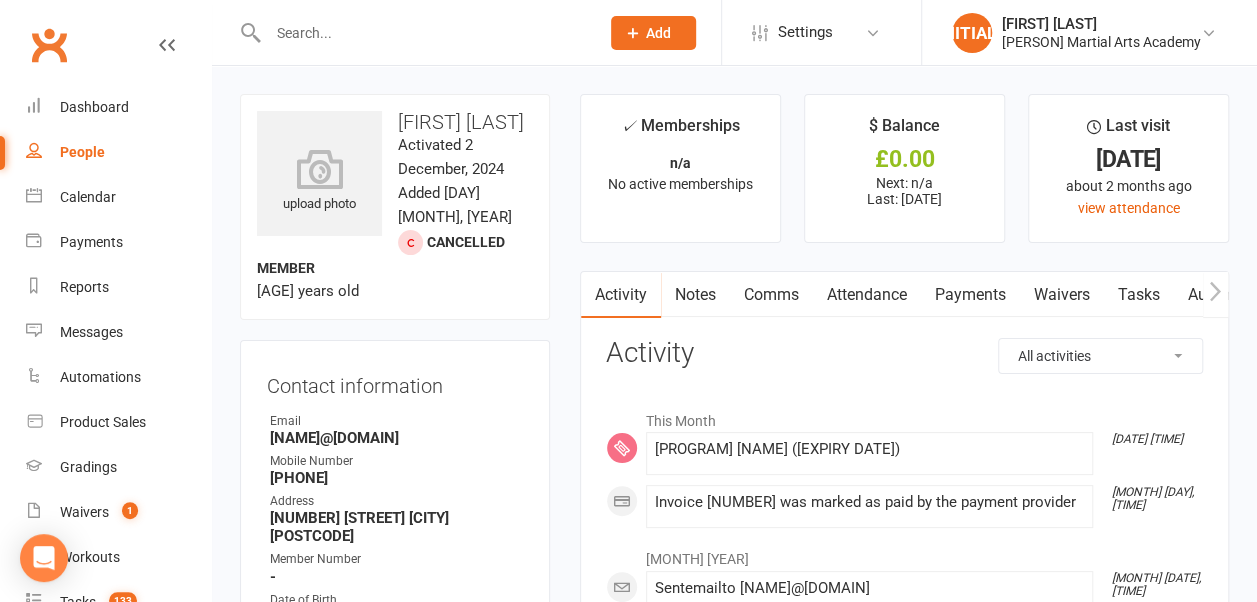 click at bounding box center [423, 33] 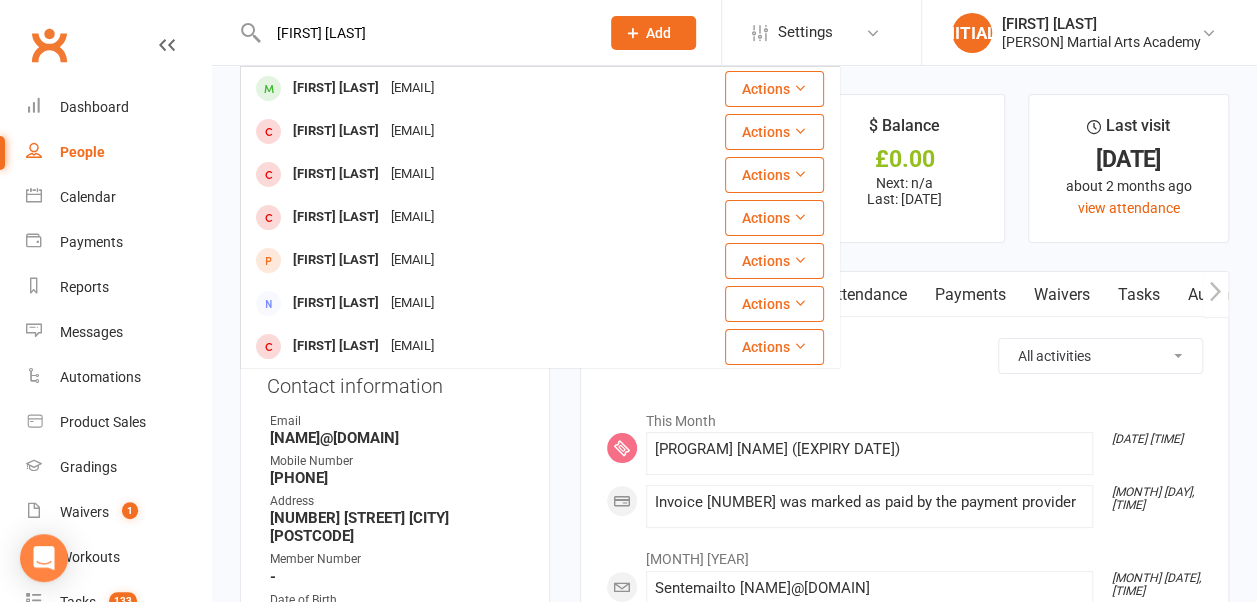 type on "[FIRST] [LAST]" 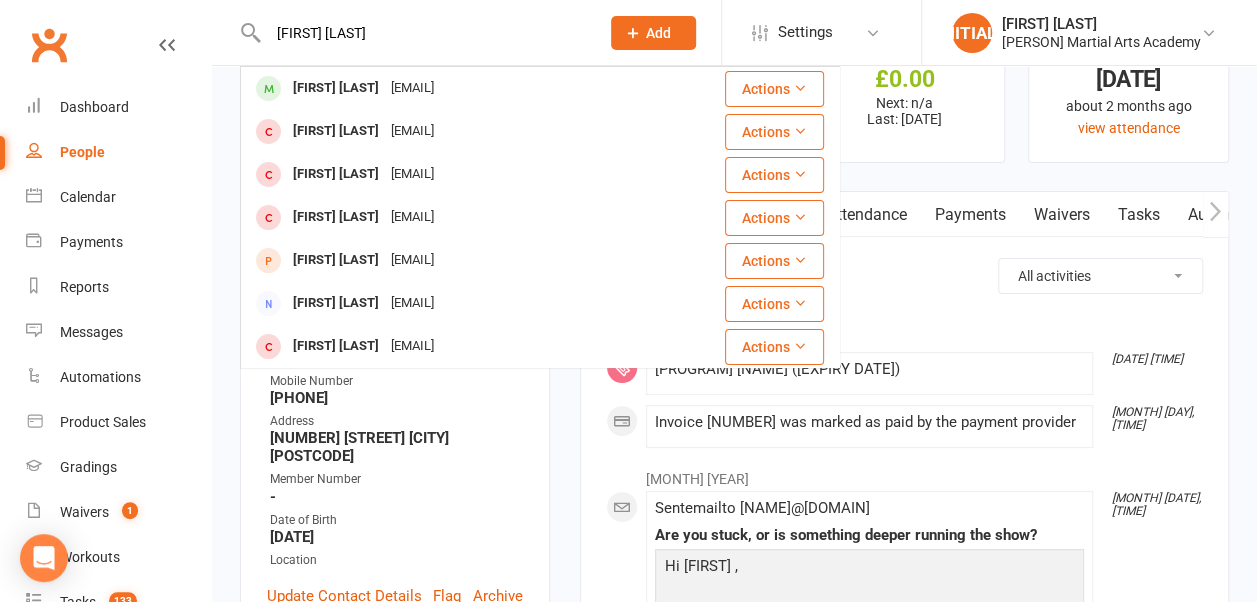 scroll, scrollTop: 120, scrollLeft: 0, axis: vertical 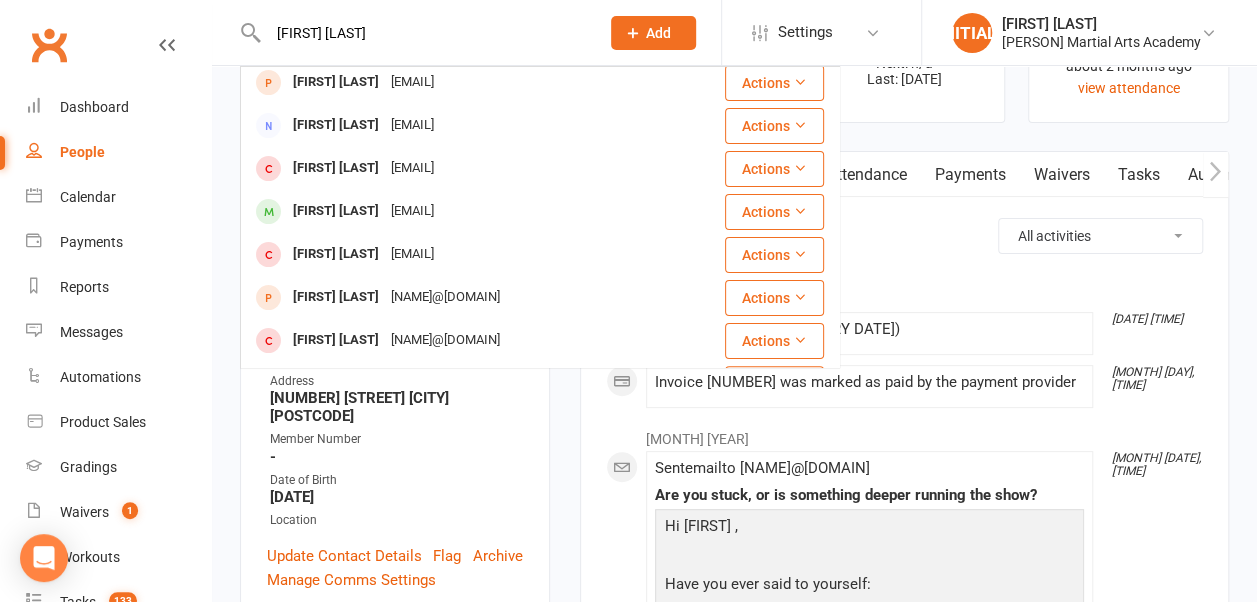 click on "[EMAIL]" at bounding box center [412, 211] 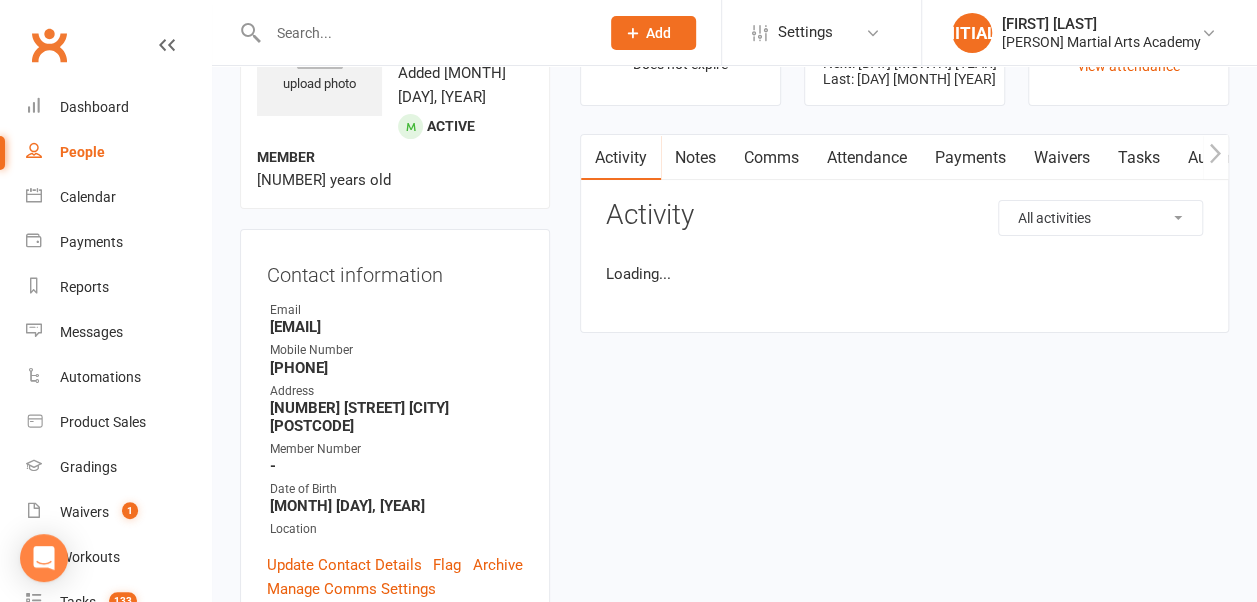 scroll, scrollTop: 0, scrollLeft: 0, axis: both 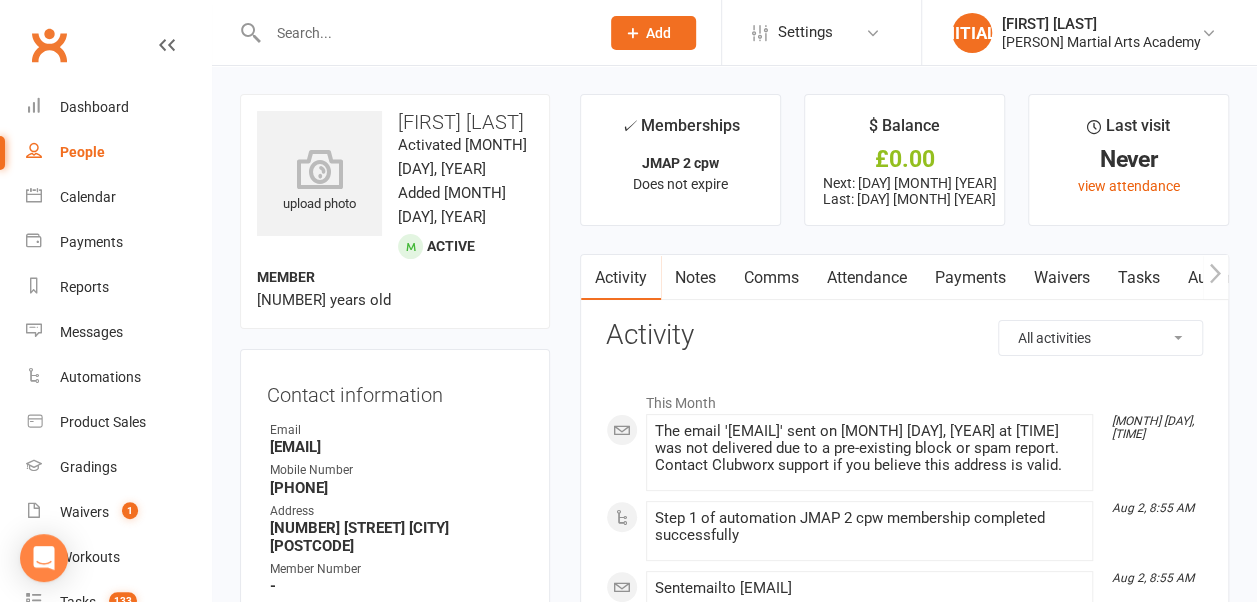 click on "Comms" at bounding box center [771, 278] 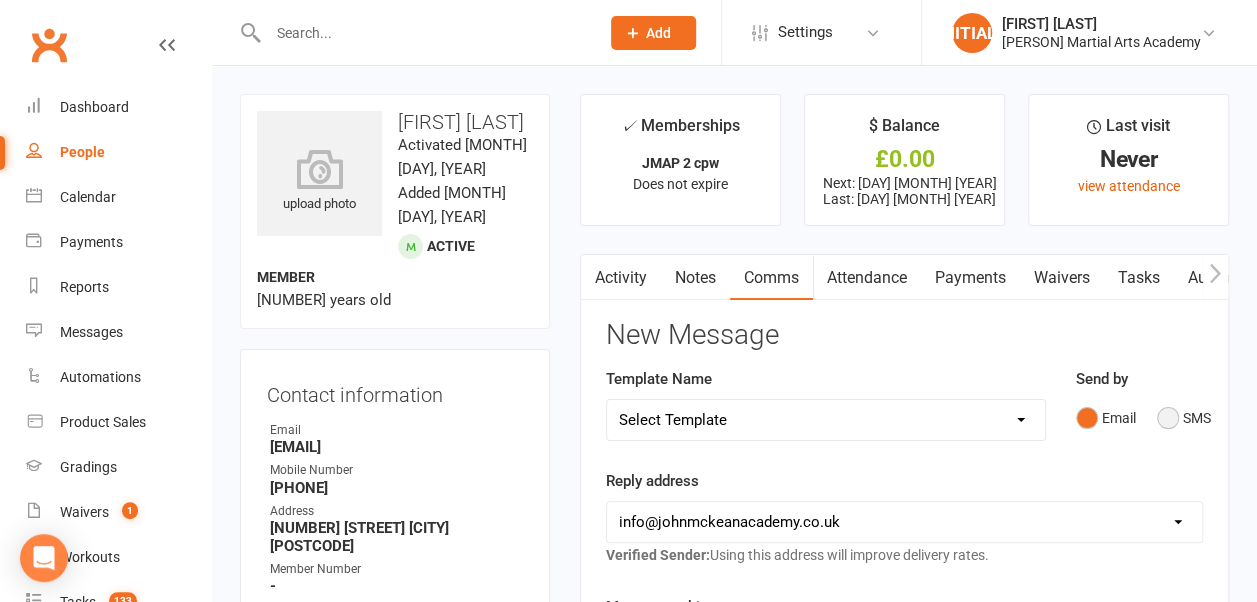 click on "SMS" at bounding box center (1184, 418) 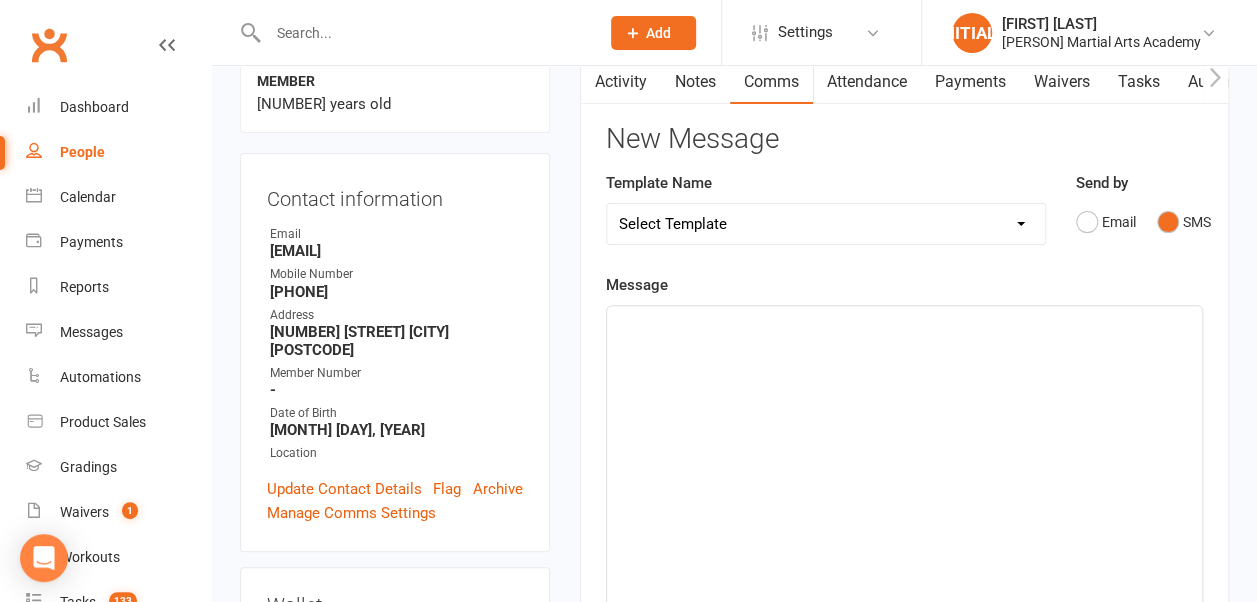 scroll, scrollTop: 269, scrollLeft: 0, axis: vertical 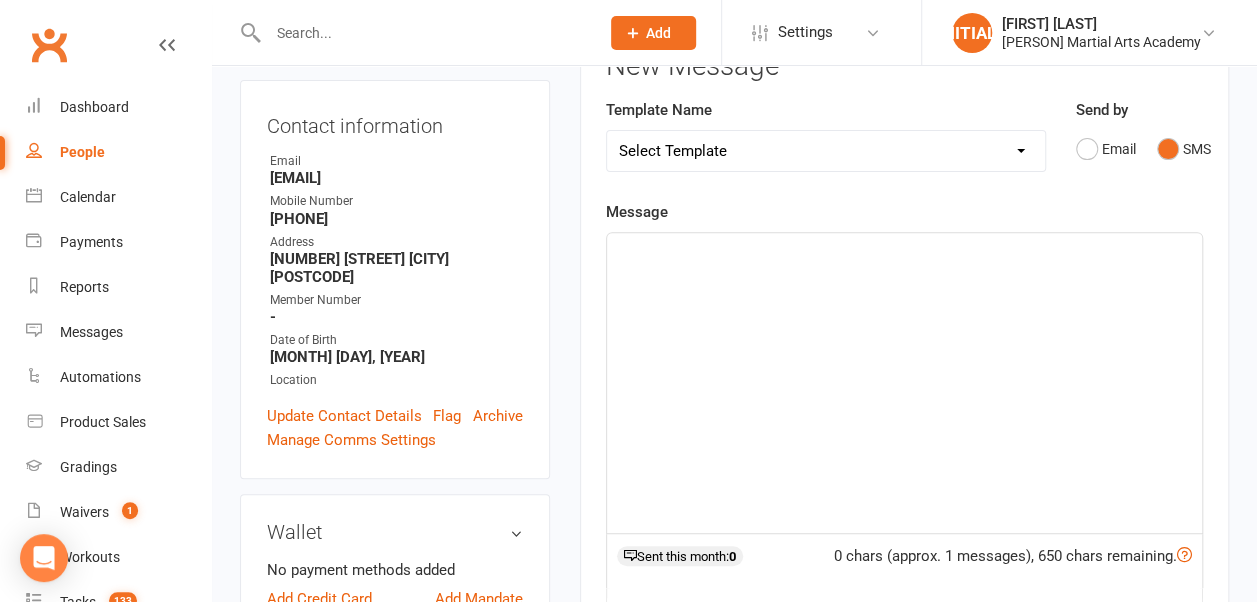 click at bounding box center [904, 383] 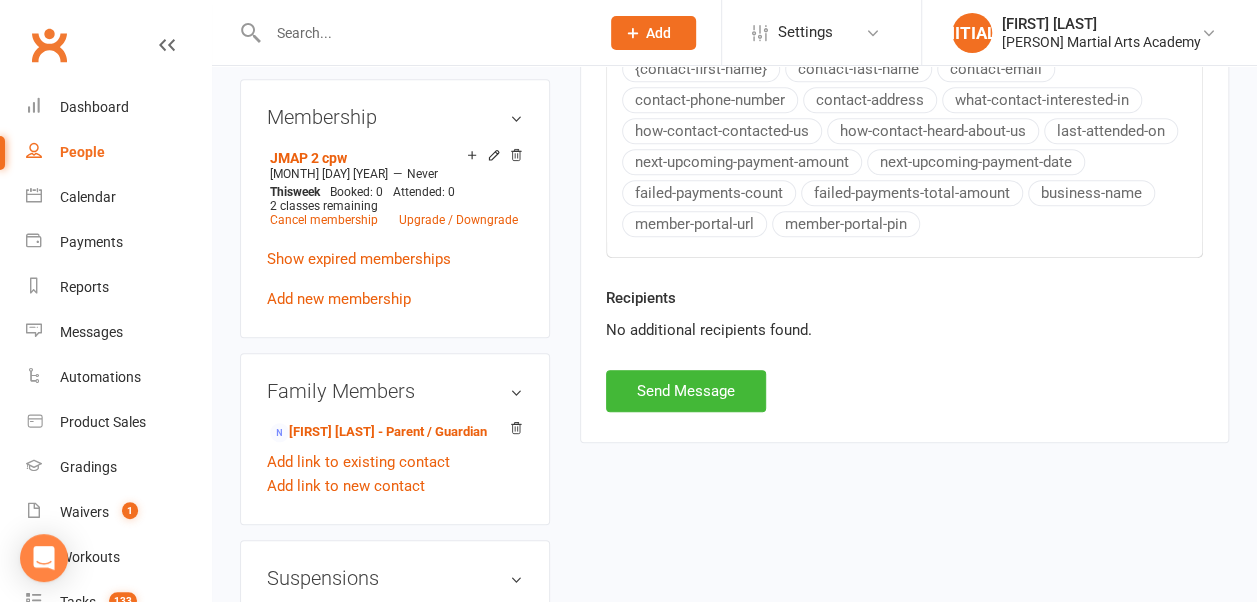 scroll, scrollTop: 893, scrollLeft: 0, axis: vertical 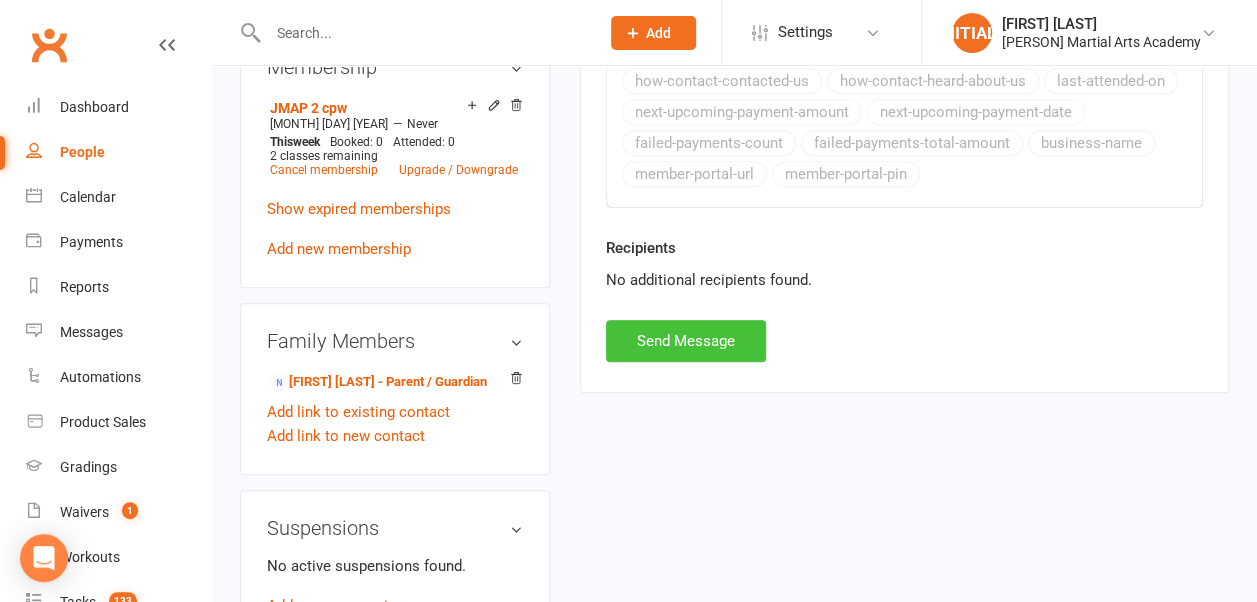 click on "Send Message" at bounding box center [686, 341] 